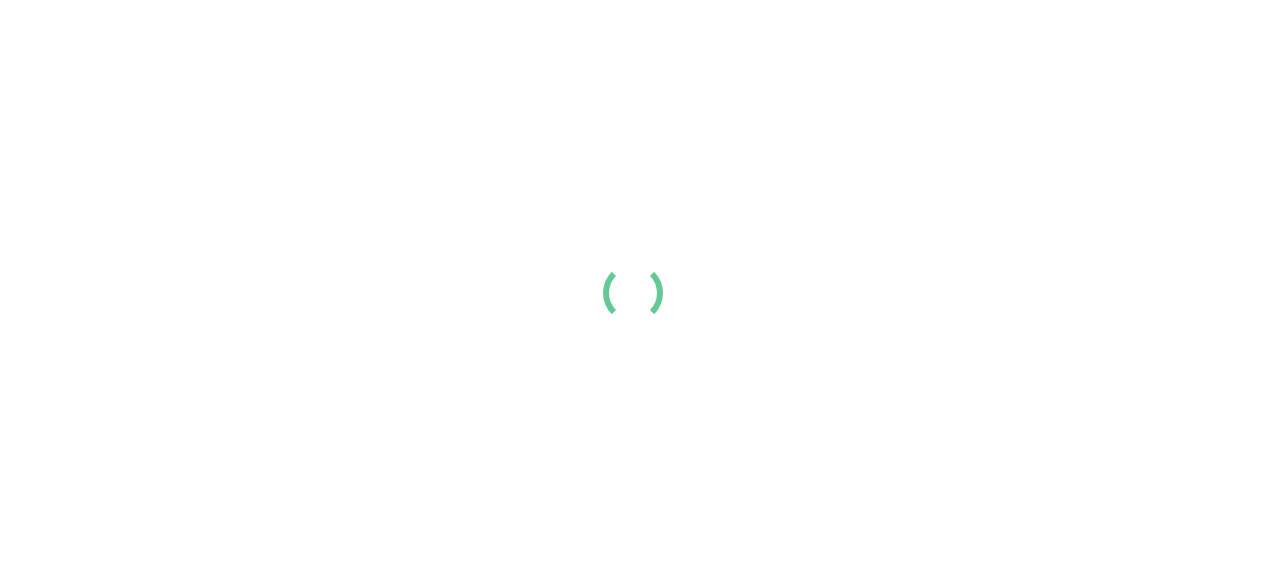 scroll, scrollTop: 0, scrollLeft: 0, axis: both 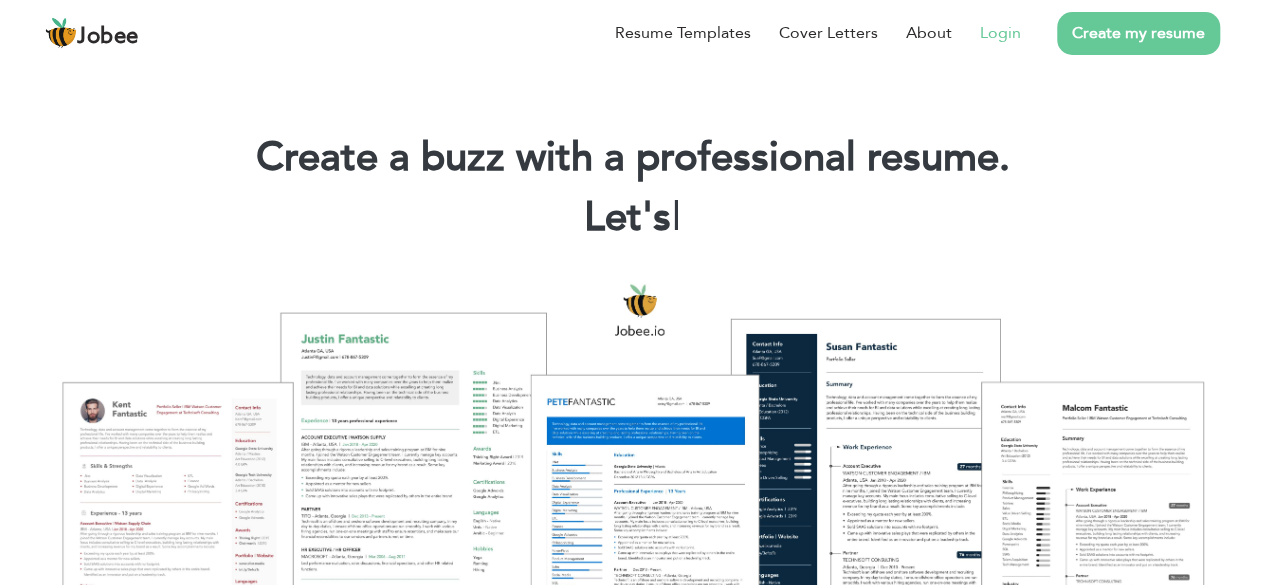 click on "Login" at bounding box center (1000, 33) 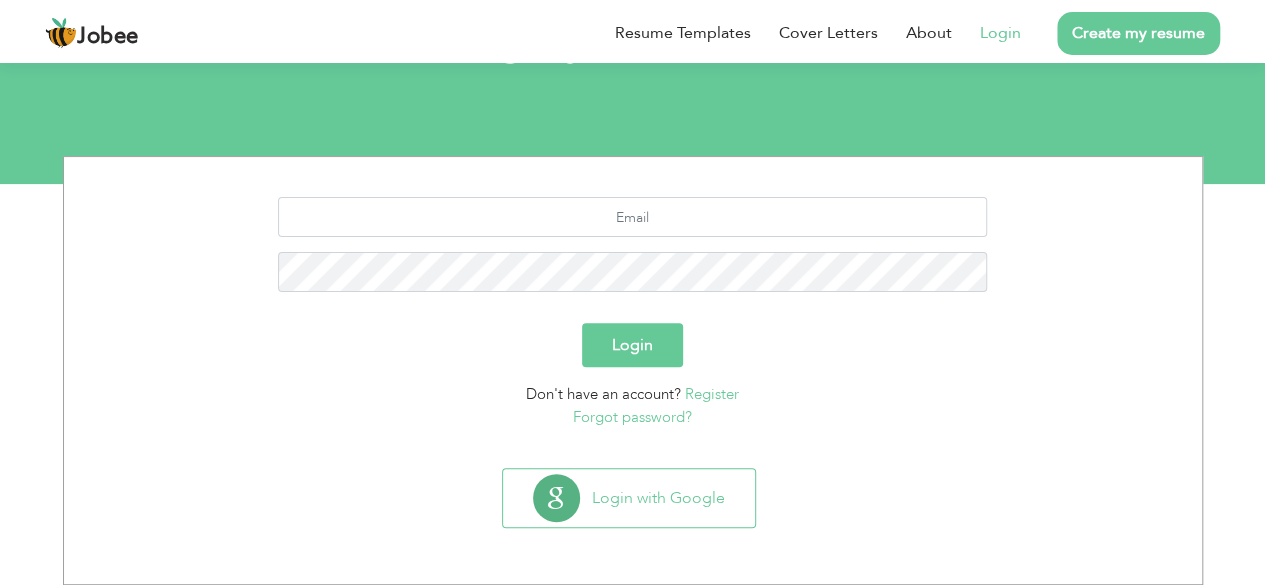scroll, scrollTop: 200, scrollLeft: 0, axis: vertical 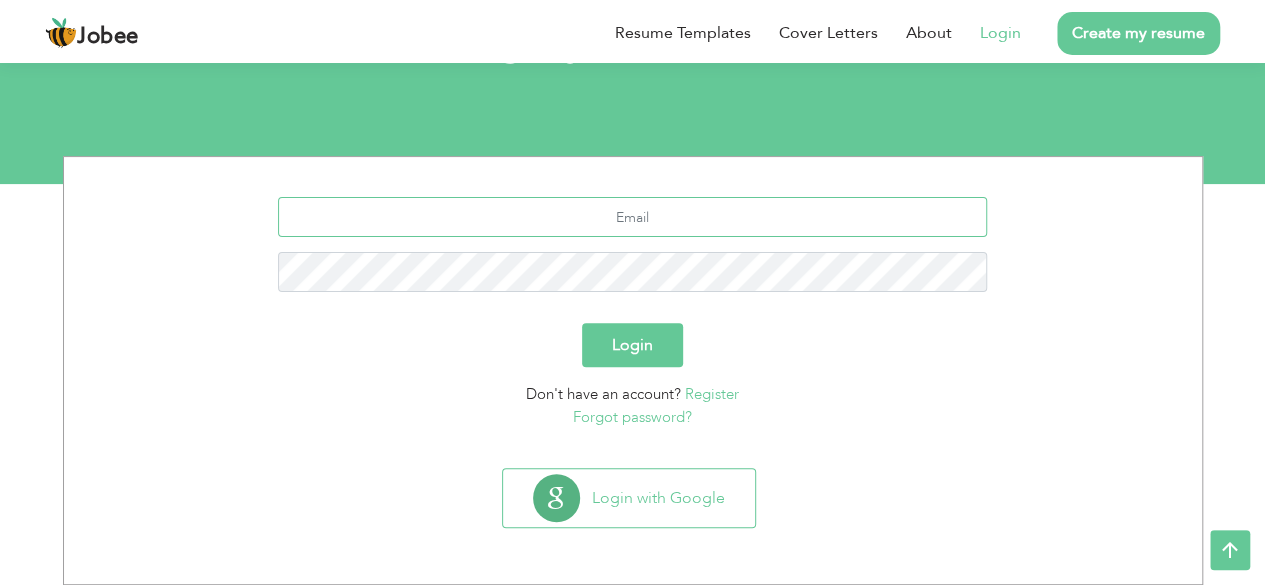 click at bounding box center [632, 217] 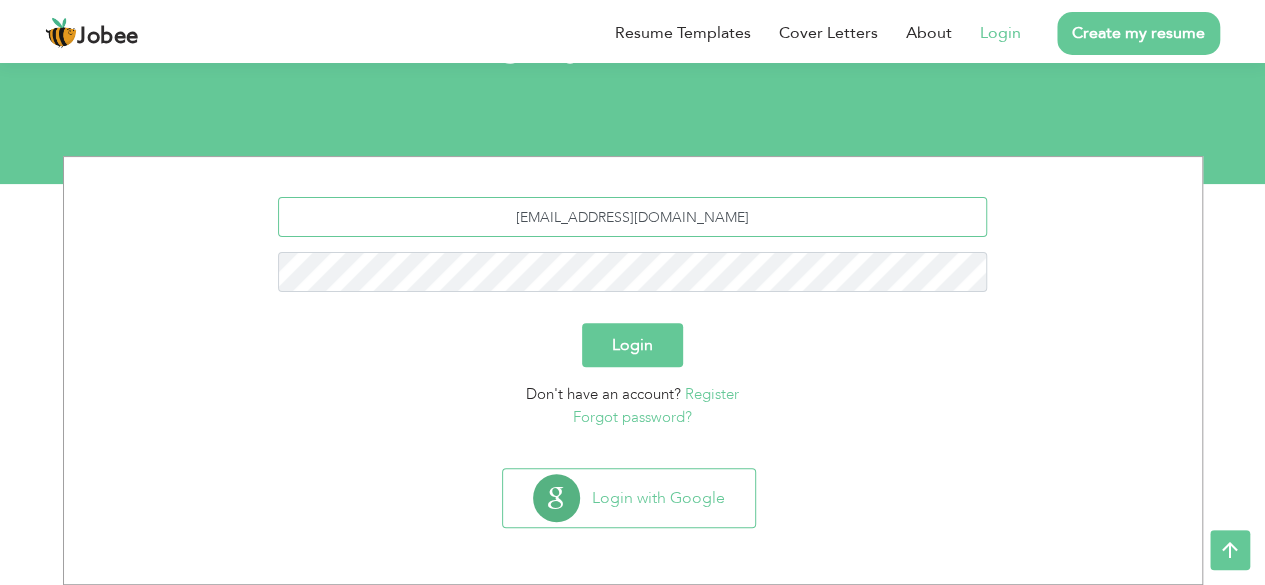 type on "ahsanmhaseeb42@gmail.com" 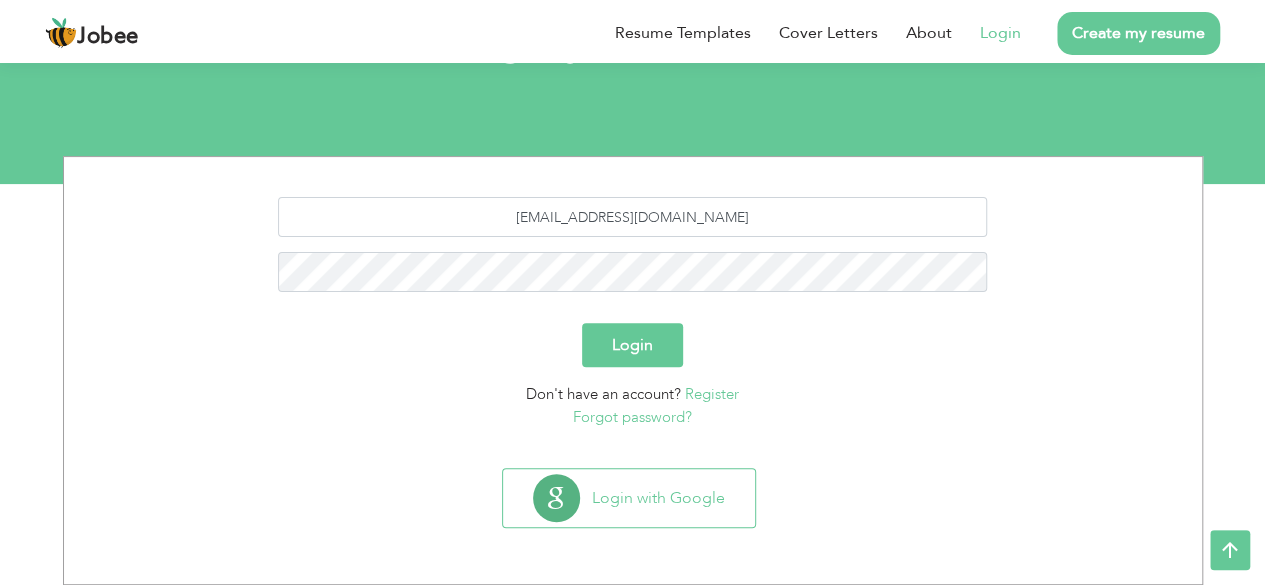 click on "Login" at bounding box center [632, 345] 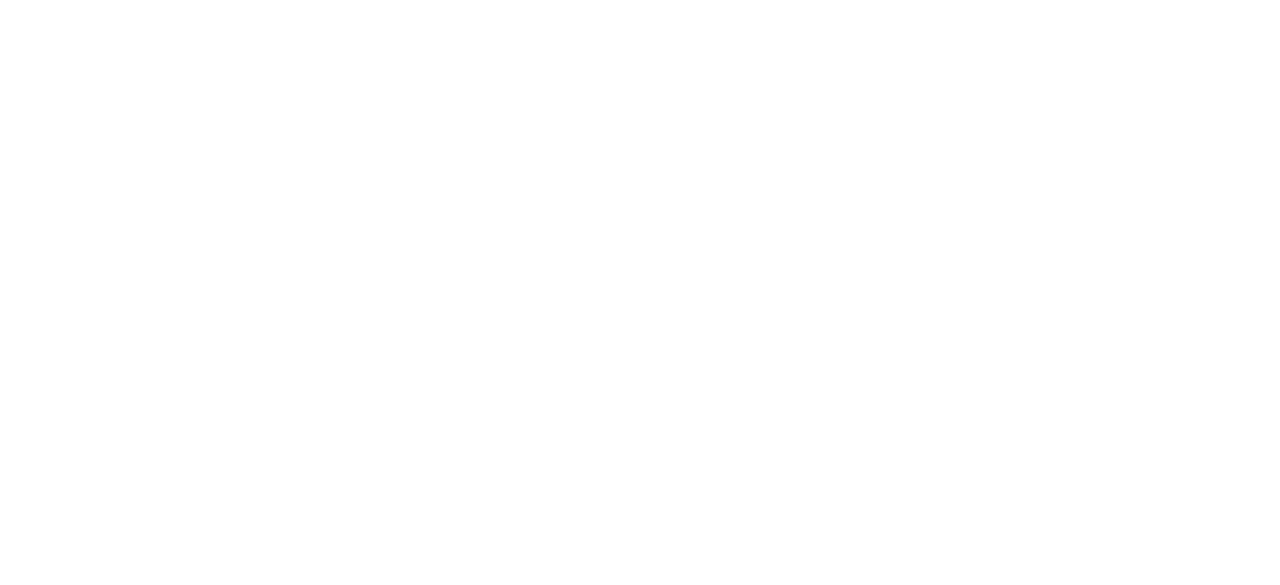 scroll, scrollTop: 0, scrollLeft: 0, axis: both 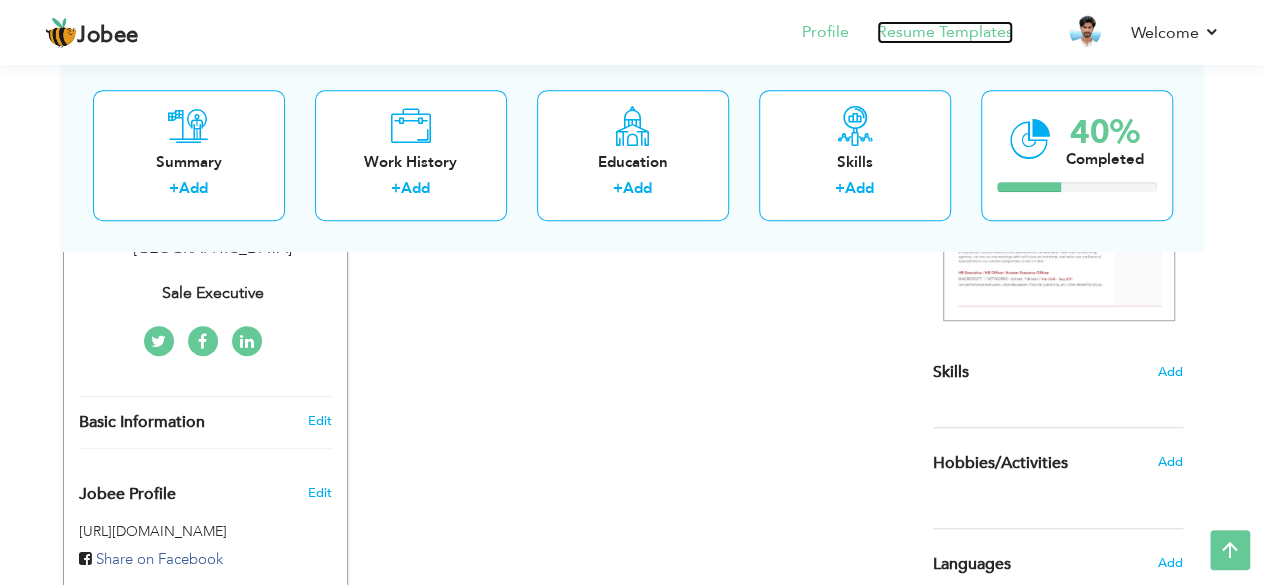 click on "Resume Templates" at bounding box center [945, 32] 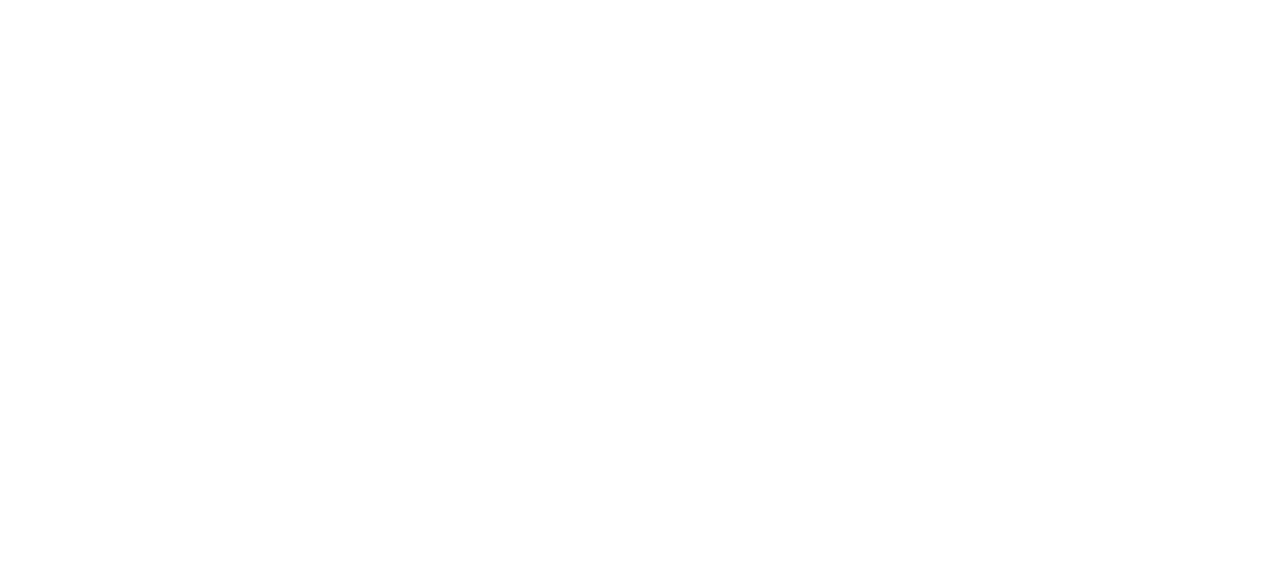scroll, scrollTop: 0, scrollLeft: 0, axis: both 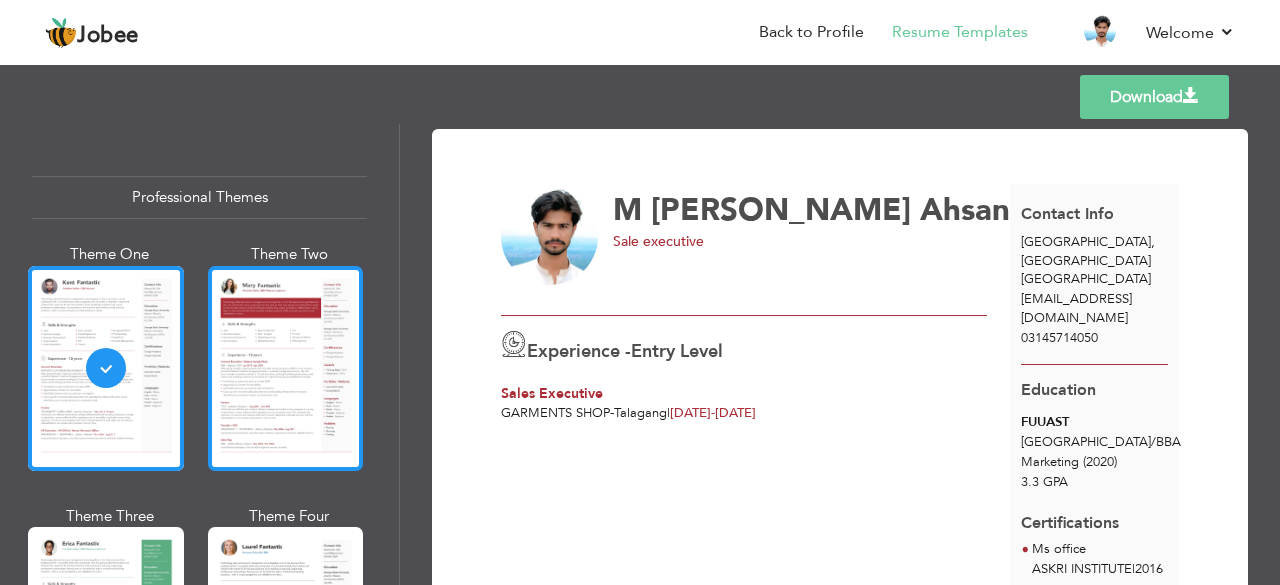 click at bounding box center (286, 368) 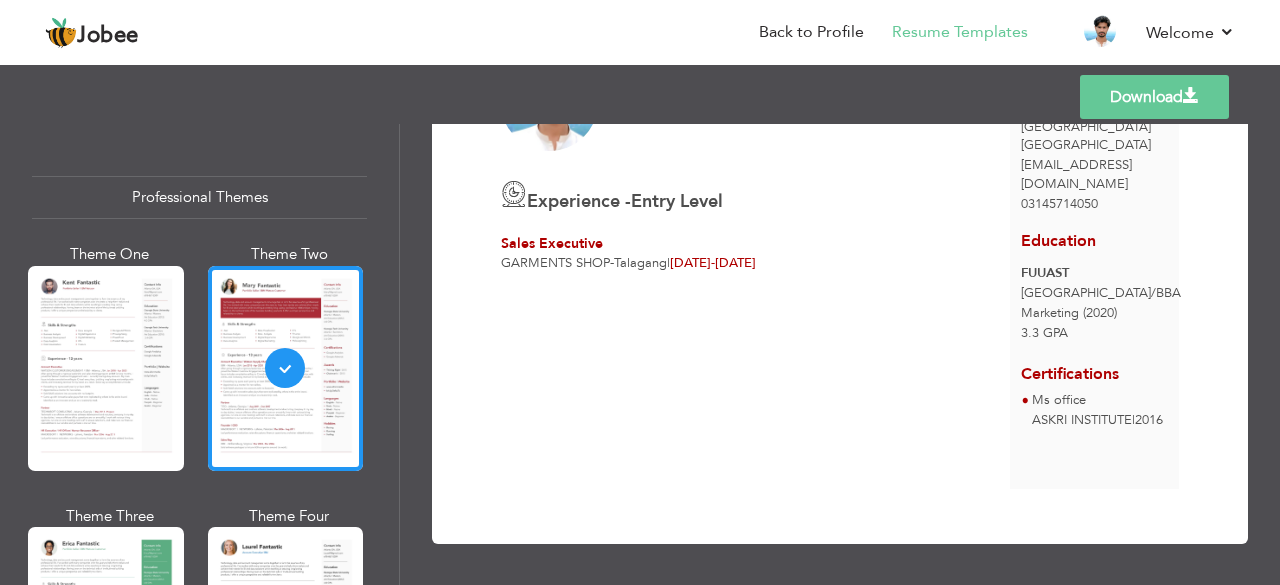 scroll, scrollTop: 0, scrollLeft: 0, axis: both 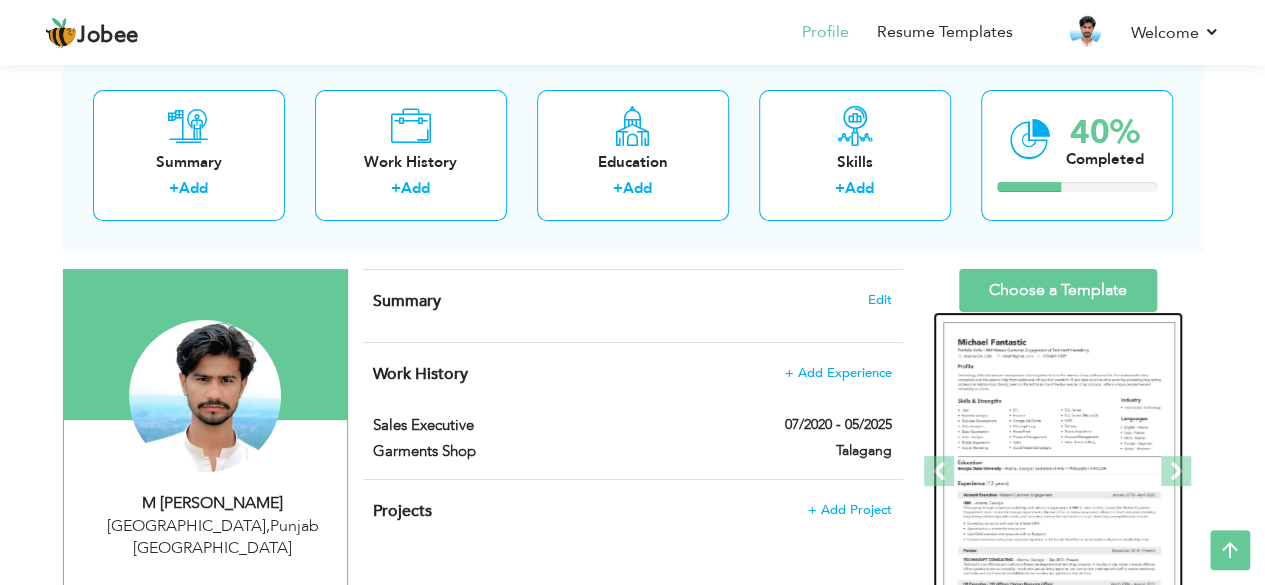 click at bounding box center (1059, 472) 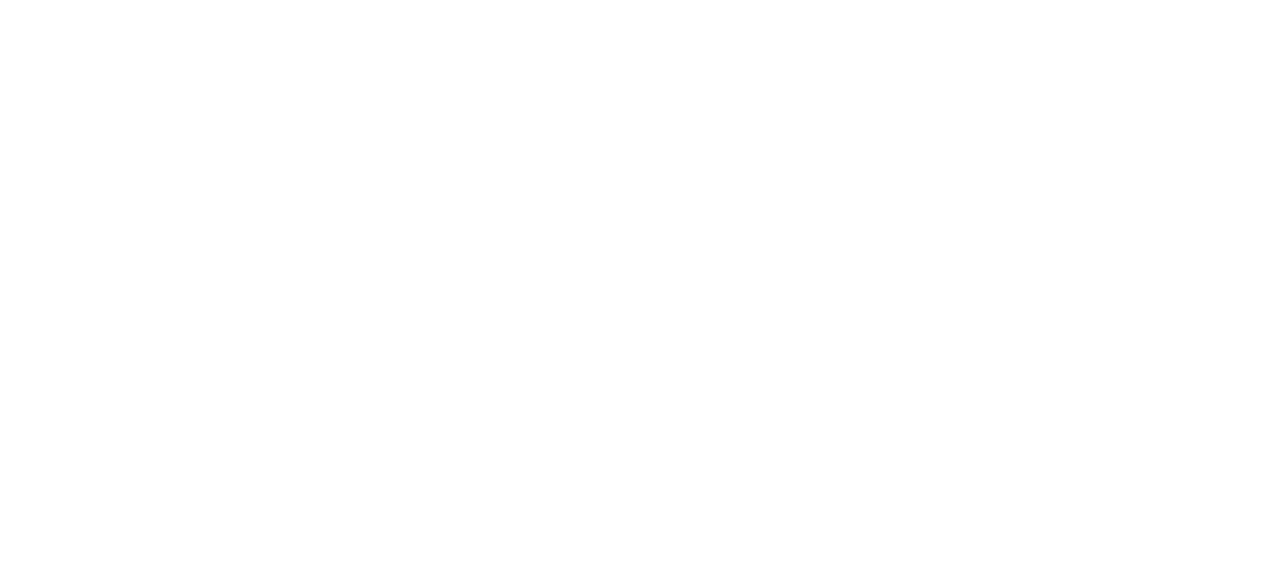 scroll, scrollTop: 0, scrollLeft: 0, axis: both 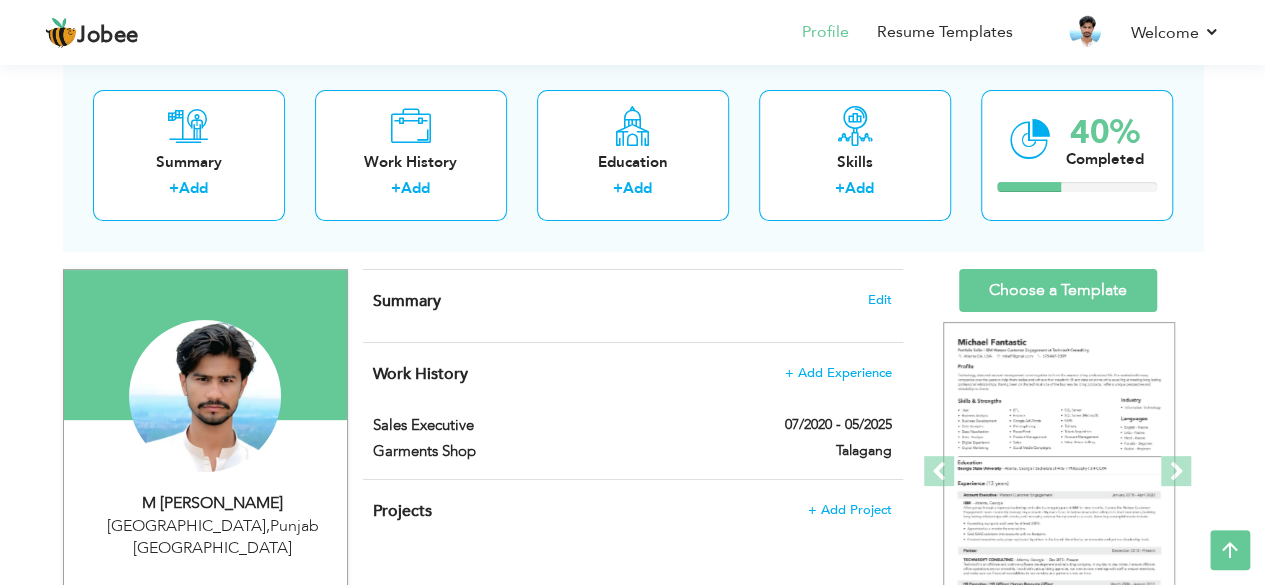 click on "Summary
Edit" at bounding box center (632, 301) 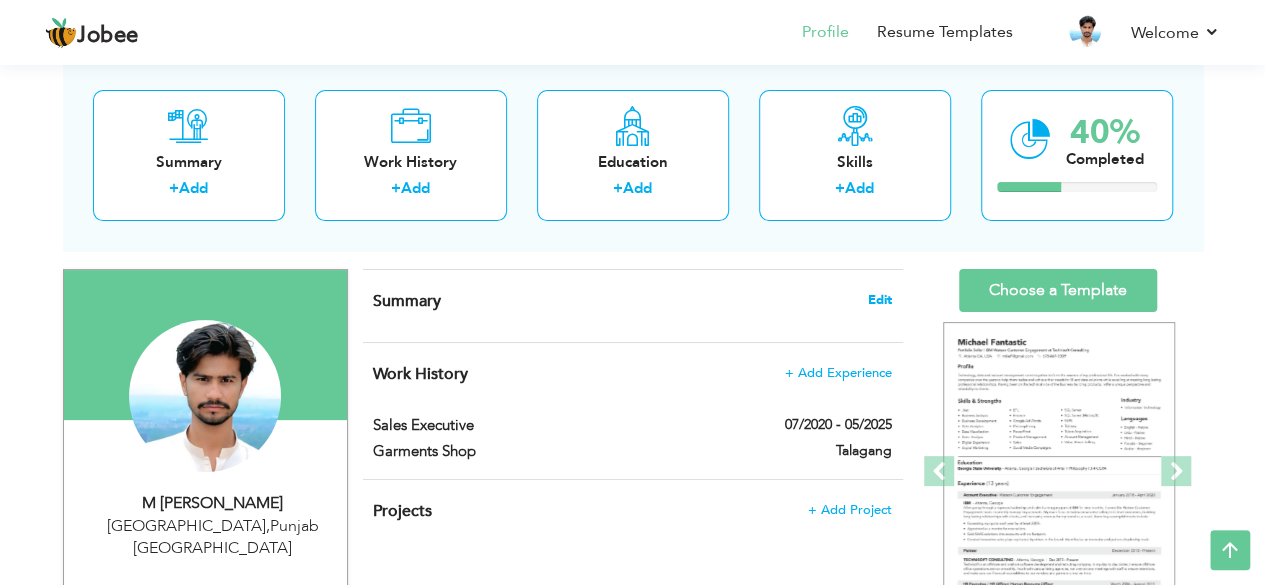 click on "Edit" at bounding box center (880, 300) 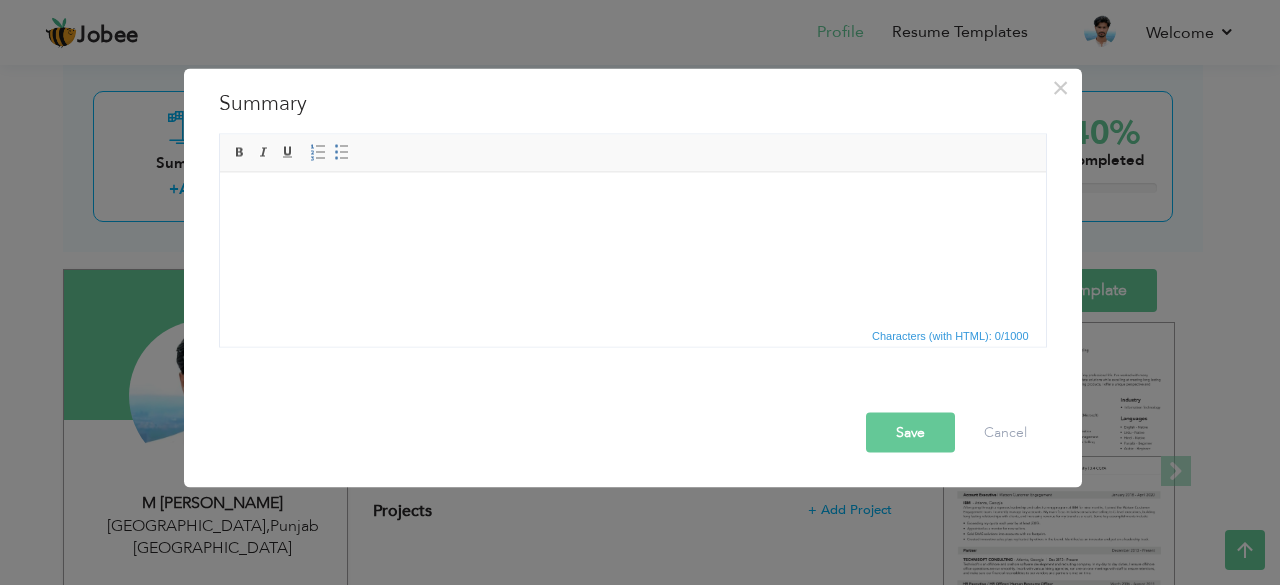 click at bounding box center (632, 202) 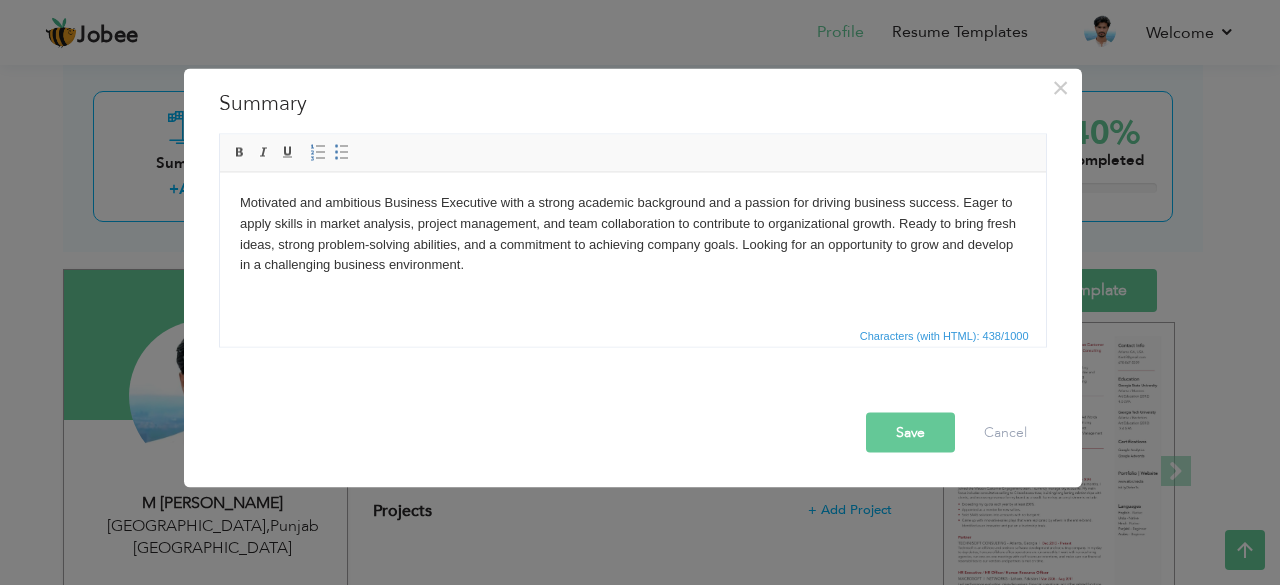 click on "Motivated and ambitious Business Executive with a strong academic background and a passion for driving business success. Eager to apply skills in market analysis, project management, and team collaboration to contribute to organizational growth. Ready to bring fresh ideas, strong problem-solving abilities, and a commitment to achieving company goals. Looking for an opportunity to grow and develop in a challenging business environment." at bounding box center (632, 233) 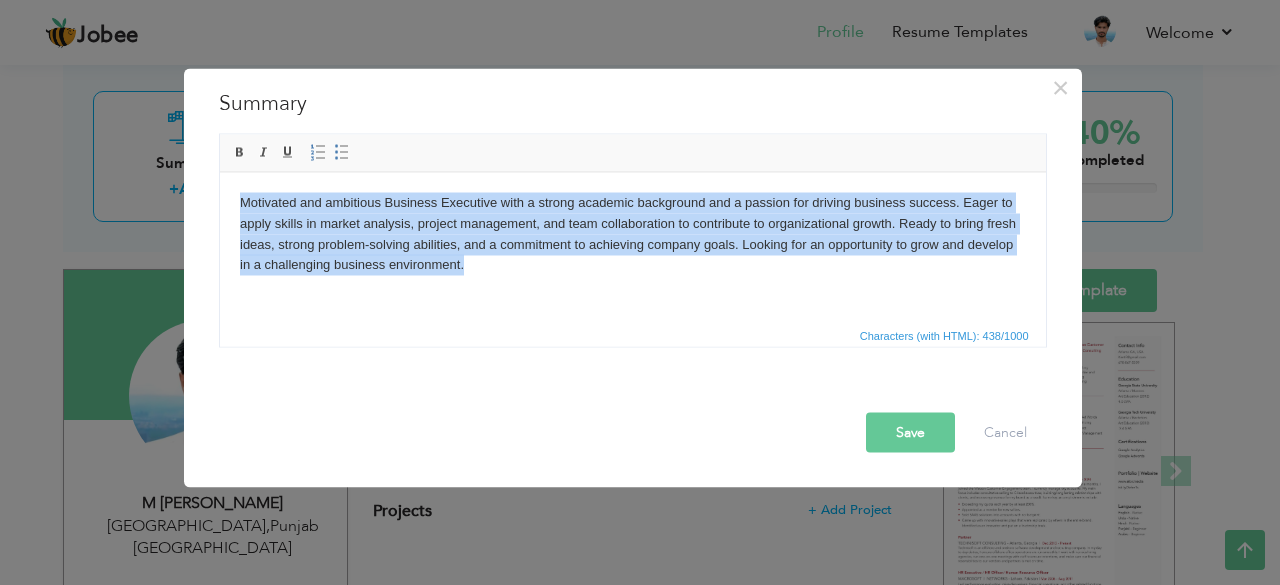 paste 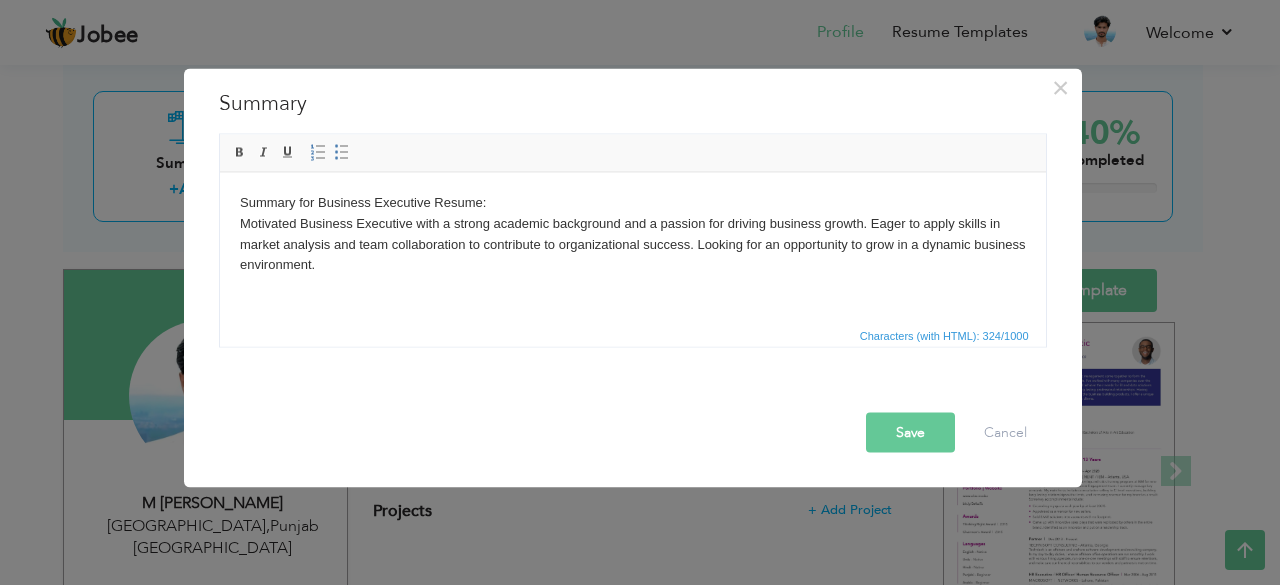 click on "Summary for Business Executive Resume: Motivated Business Executive with a strong academic background and a passion for driving business growth. Eager to apply skills in market analysis and team collaboration to contribute to organizational success. Looking for an opportunity to grow in a dynamic business environment." at bounding box center [632, 233] 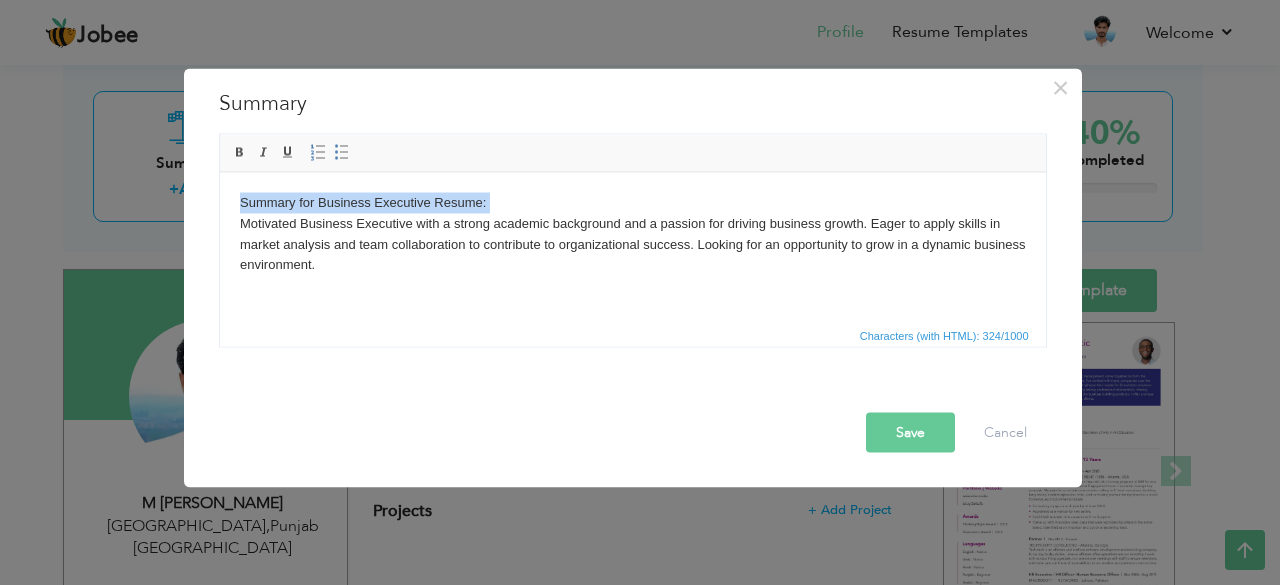 click on "Summary for Business Executive Resume: Motivated Business Executive with a strong academic background and a passion for driving business growth. Eager to apply skills in market analysis and team collaboration to contribute to organizational success. Looking for an opportunity to grow in a dynamic business environment." at bounding box center (632, 233) 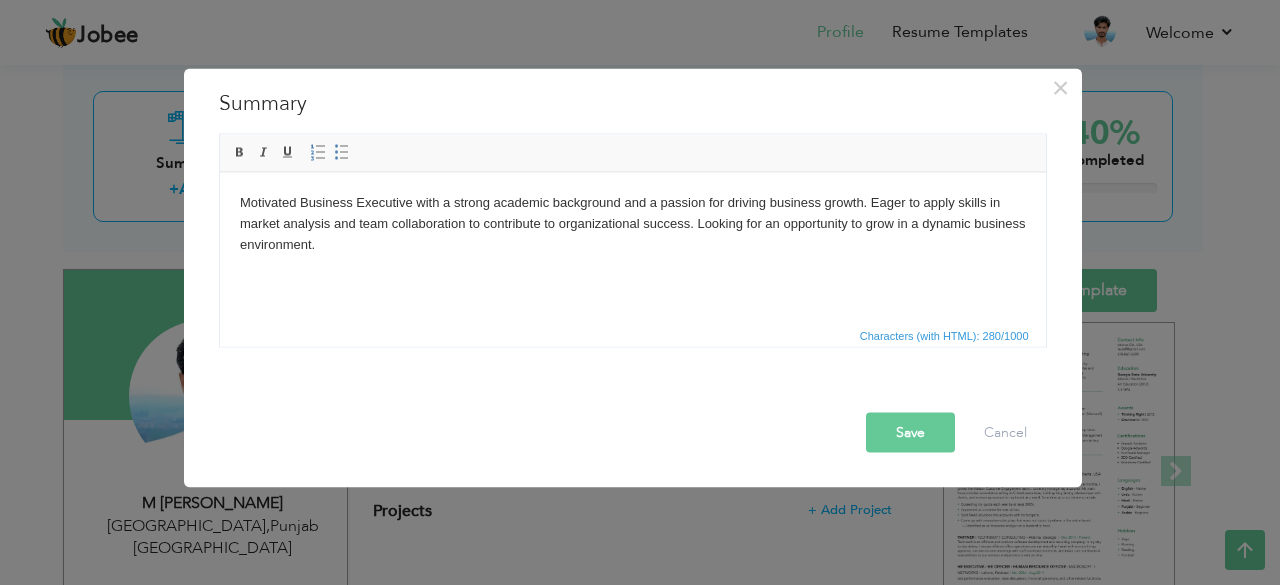 click at bounding box center (637, 394) 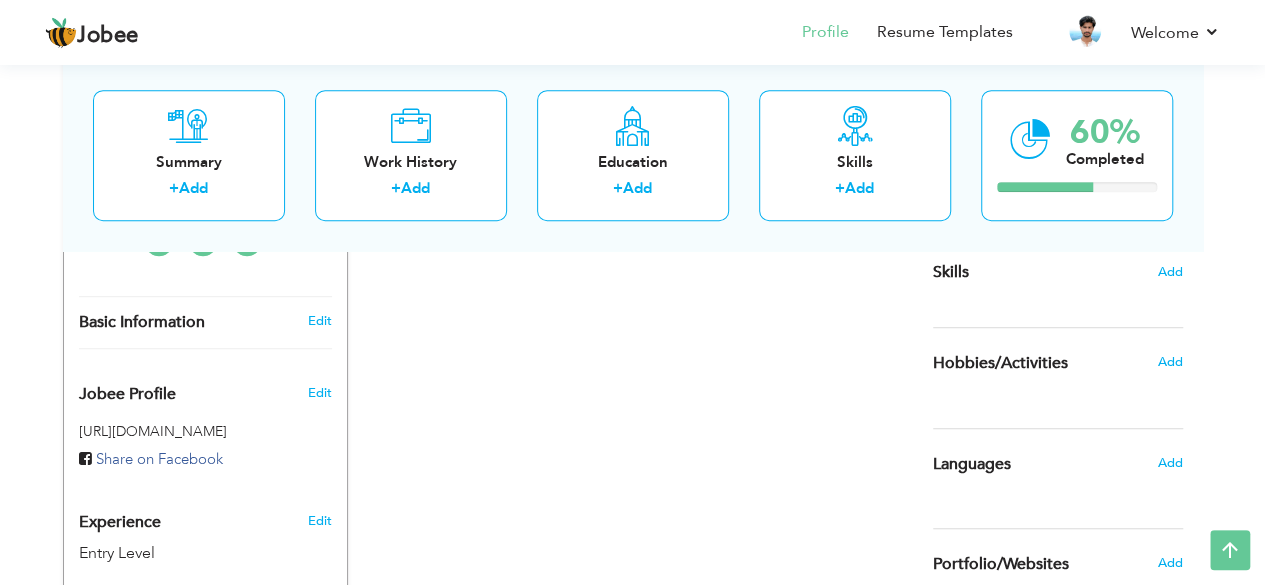 scroll, scrollTop: 408, scrollLeft: 0, axis: vertical 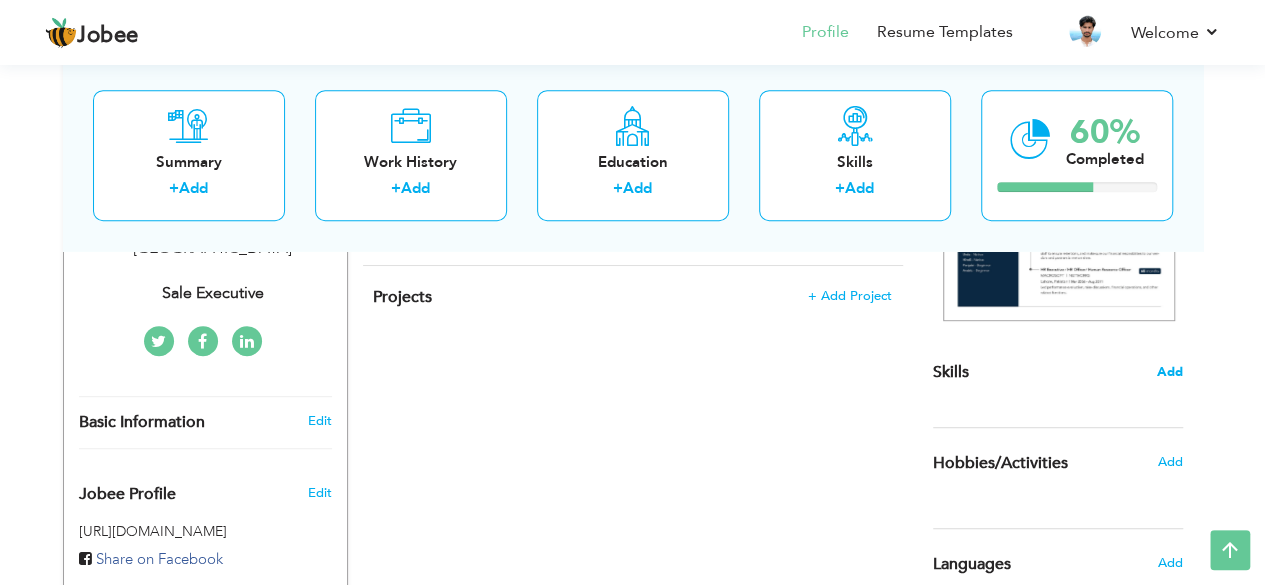 click on "Add" at bounding box center (1170, 372) 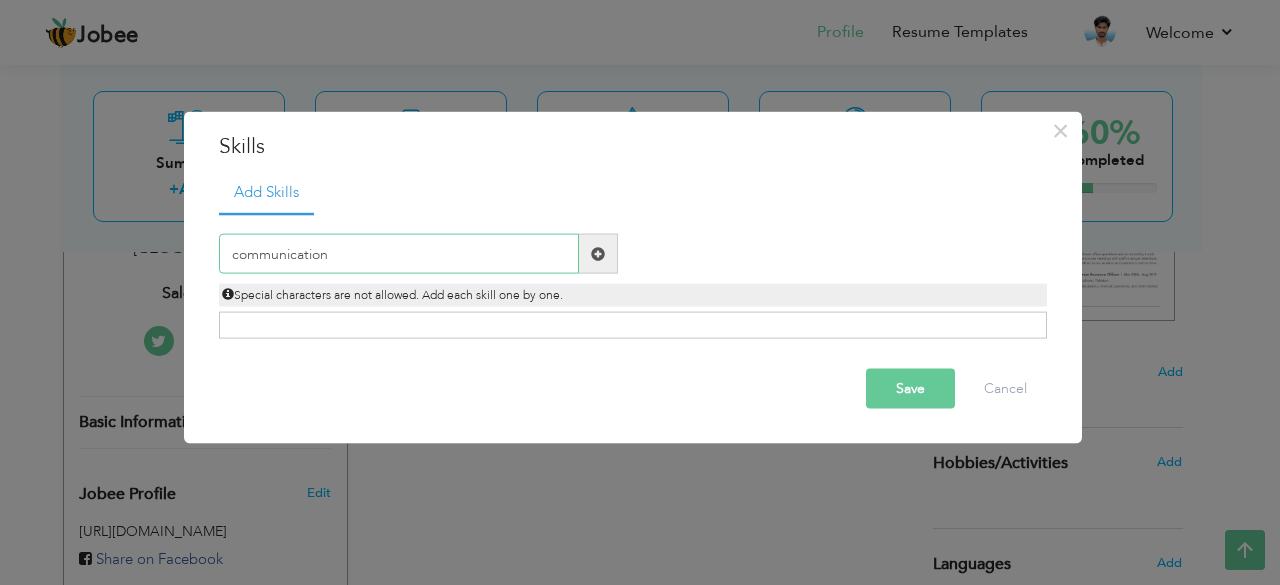 drag, startPoint x: 232, startPoint y: 255, endPoint x: 200, endPoint y: 258, distance: 32.140316 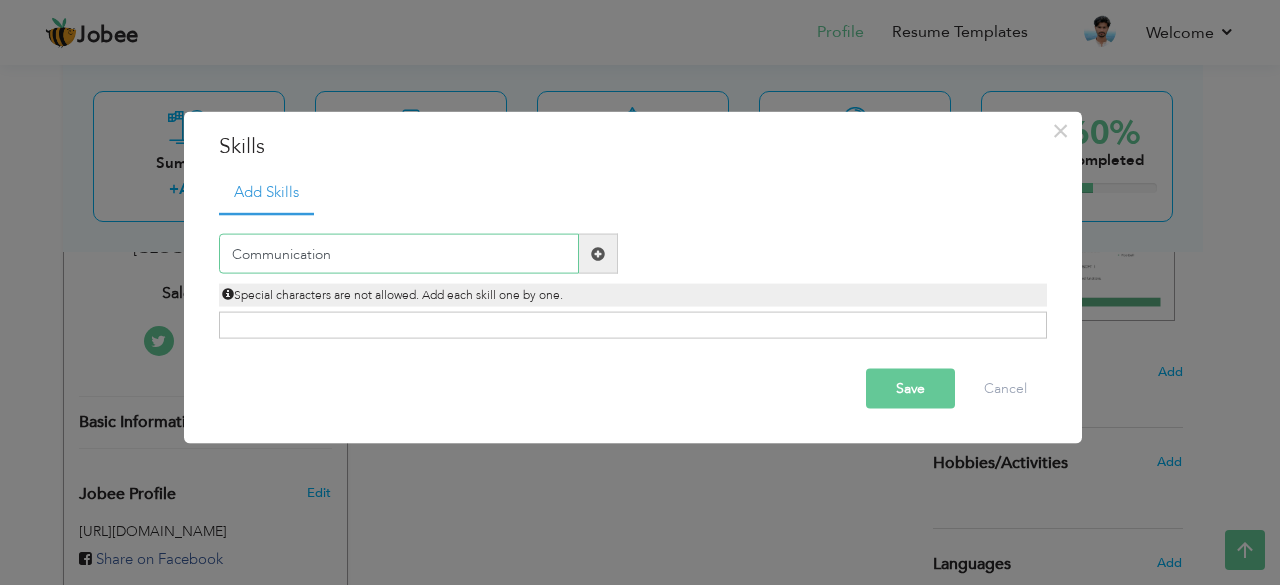 type on "Communication" 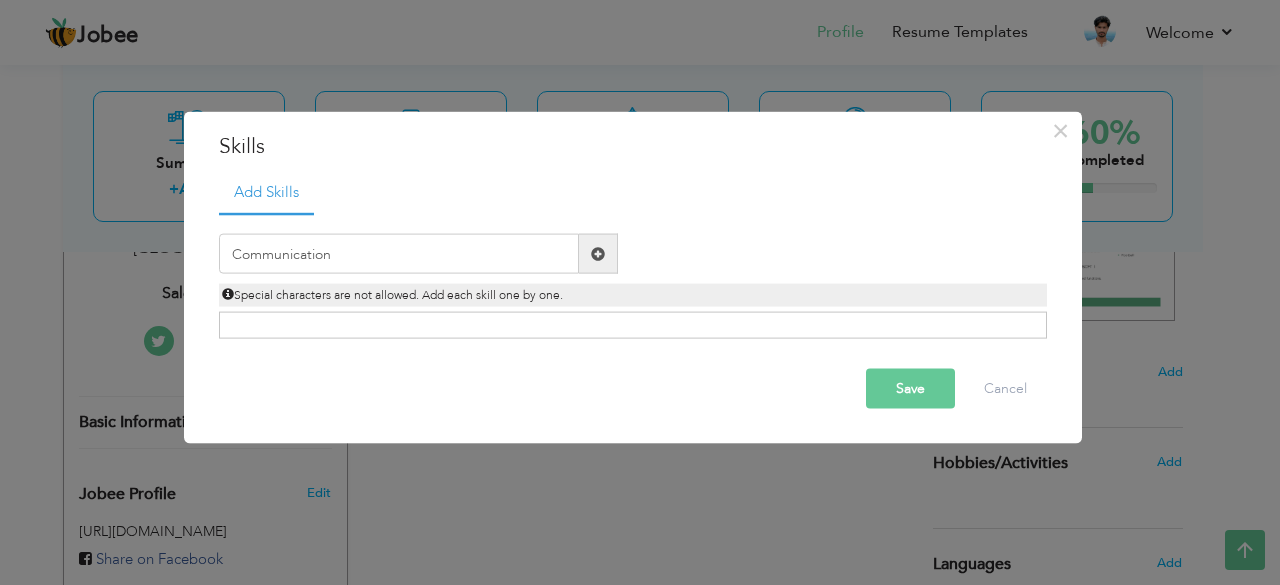 click at bounding box center [598, 253] 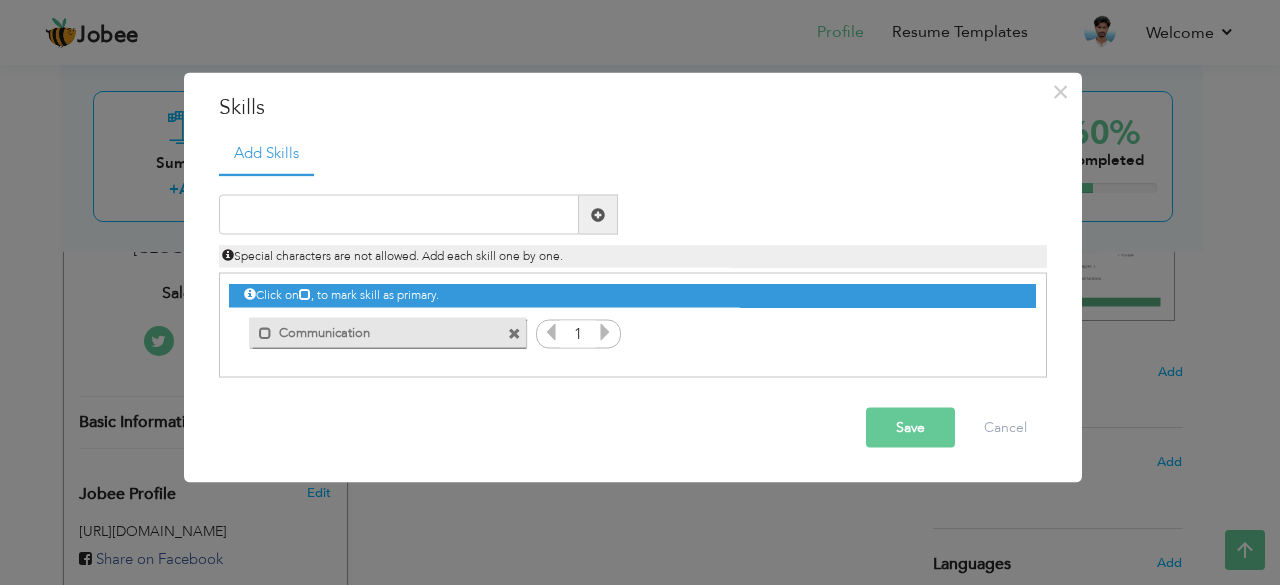 click on "Add Skills" at bounding box center (633, 152) 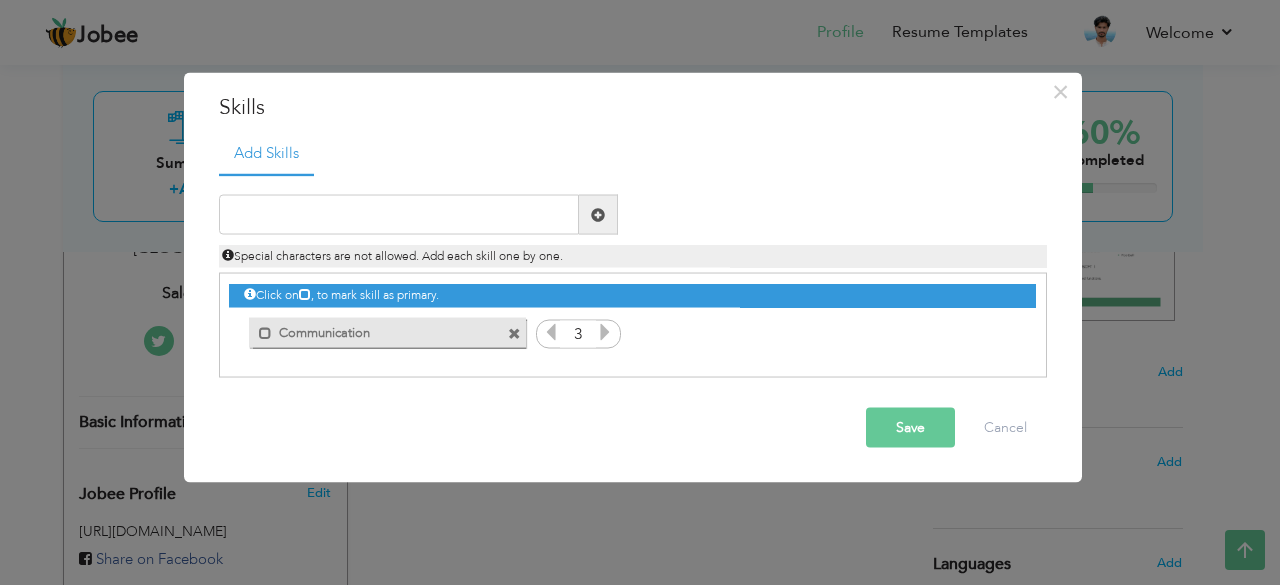 click at bounding box center [605, 332] 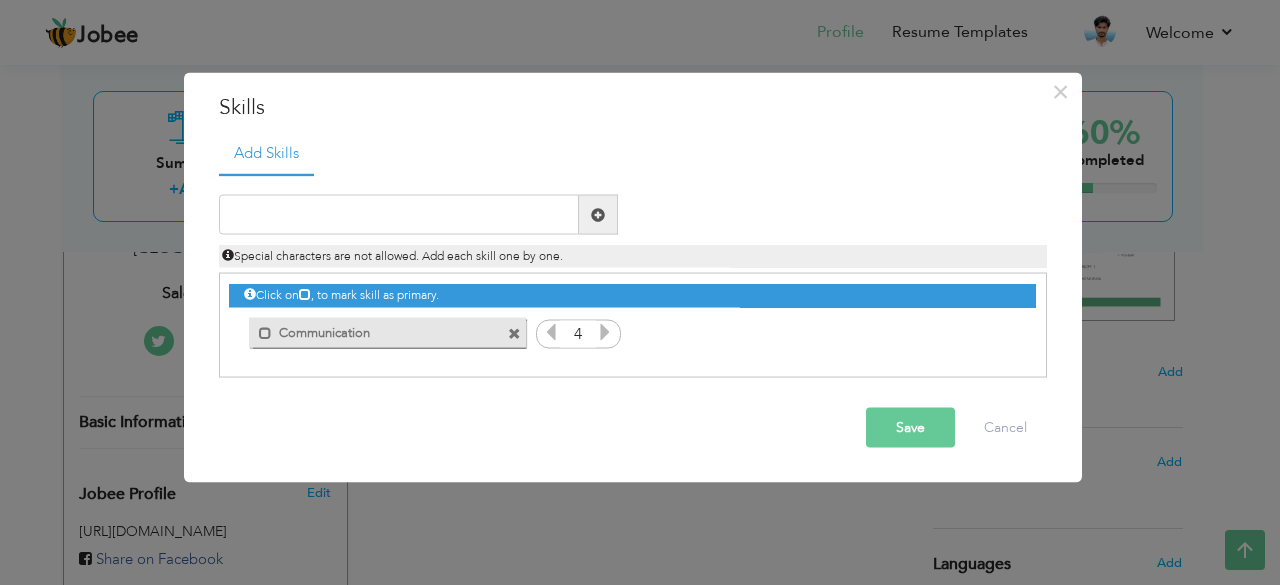 click at bounding box center (605, 332) 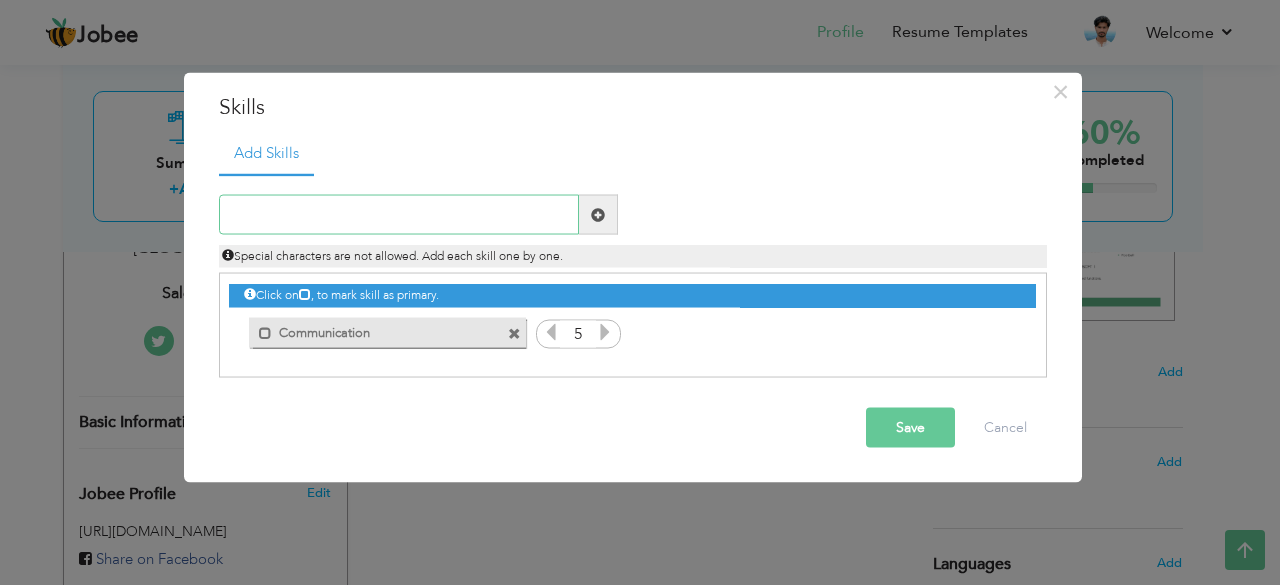 click at bounding box center [399, 215] 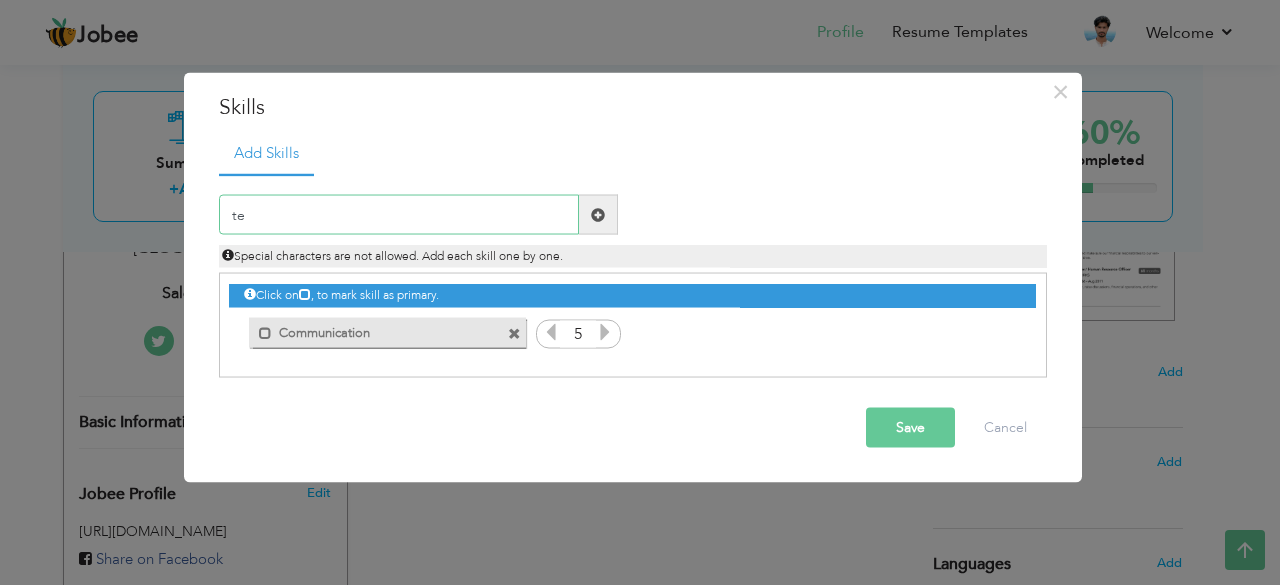 type on "t" 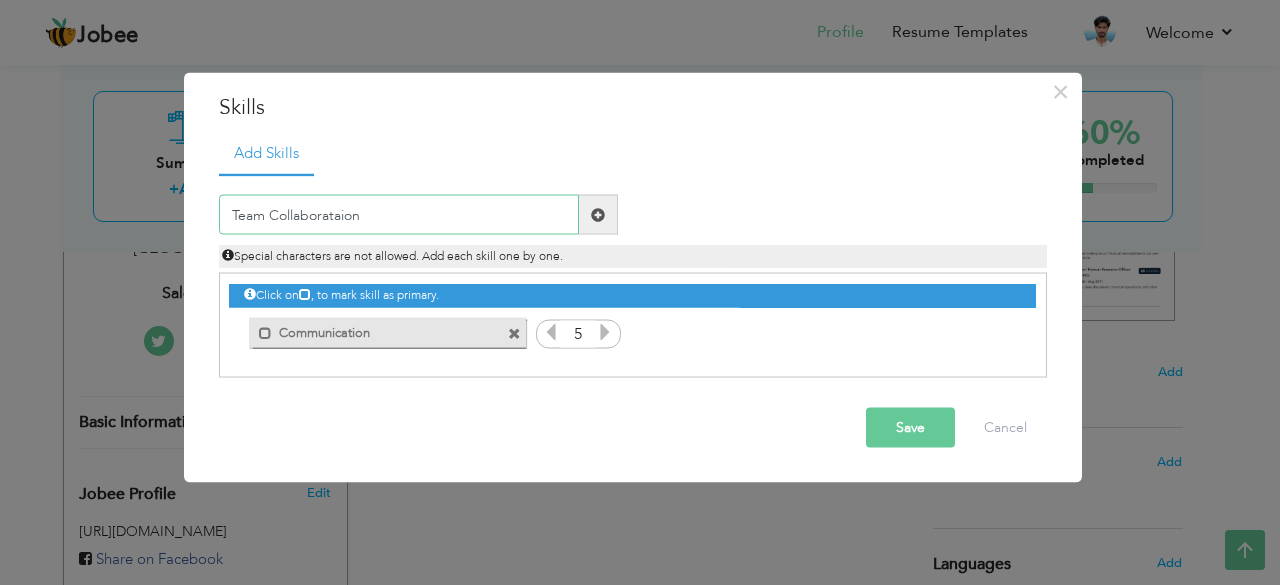 type on "Team Collaborataion" 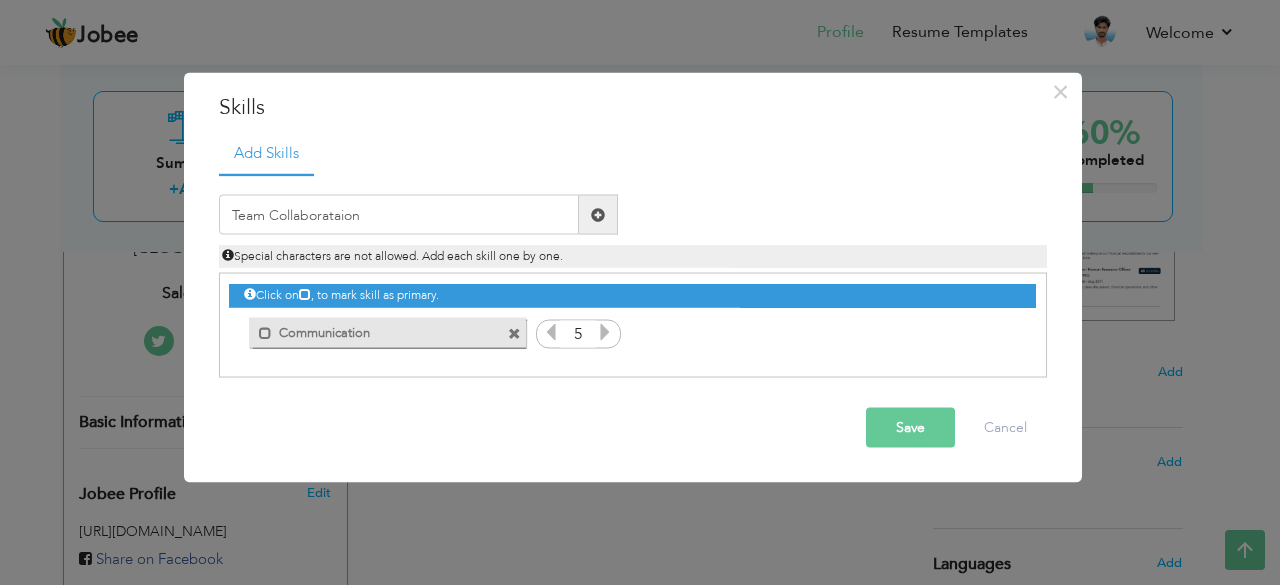 click at bounding box center [598, 214] 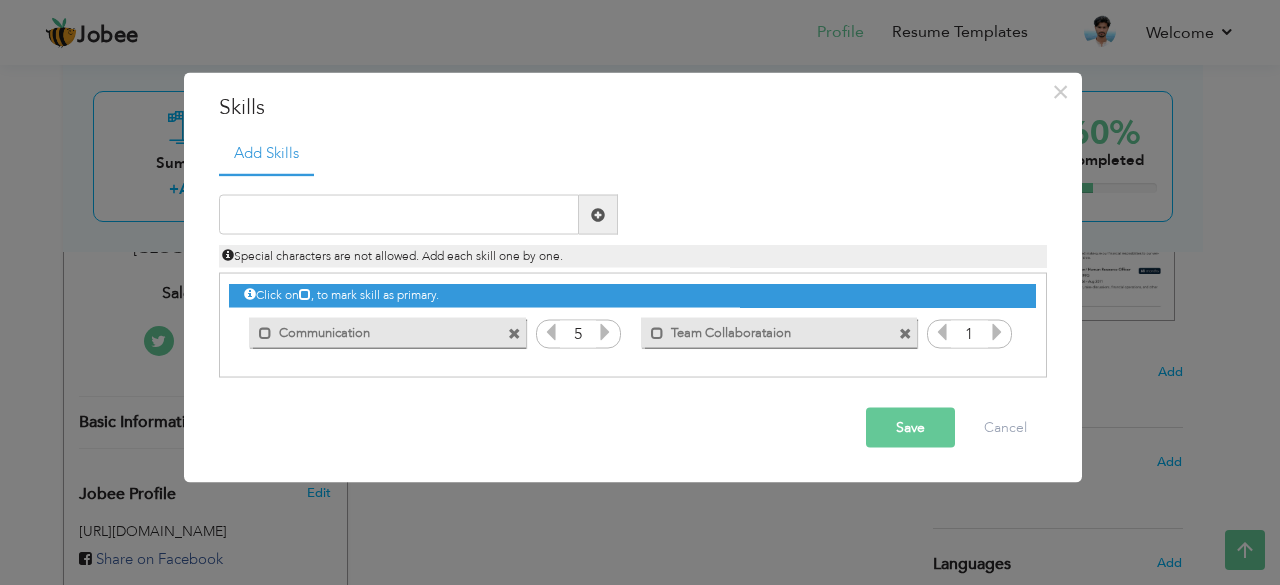 click at bounding box center (997, 332) 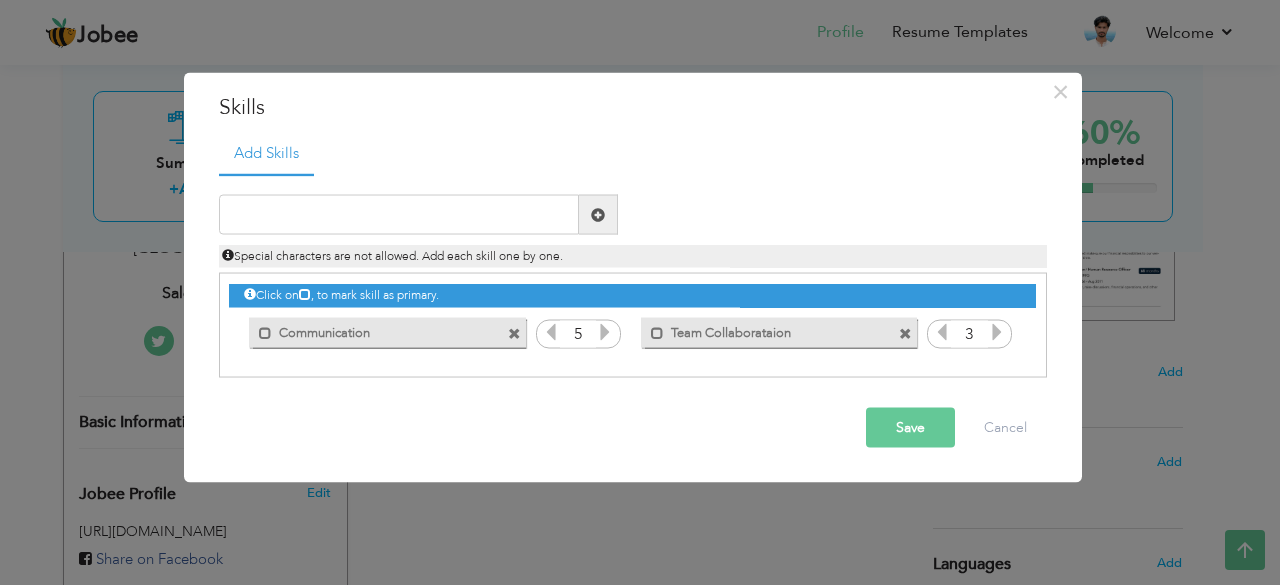 click at bounding box center [997, 332] 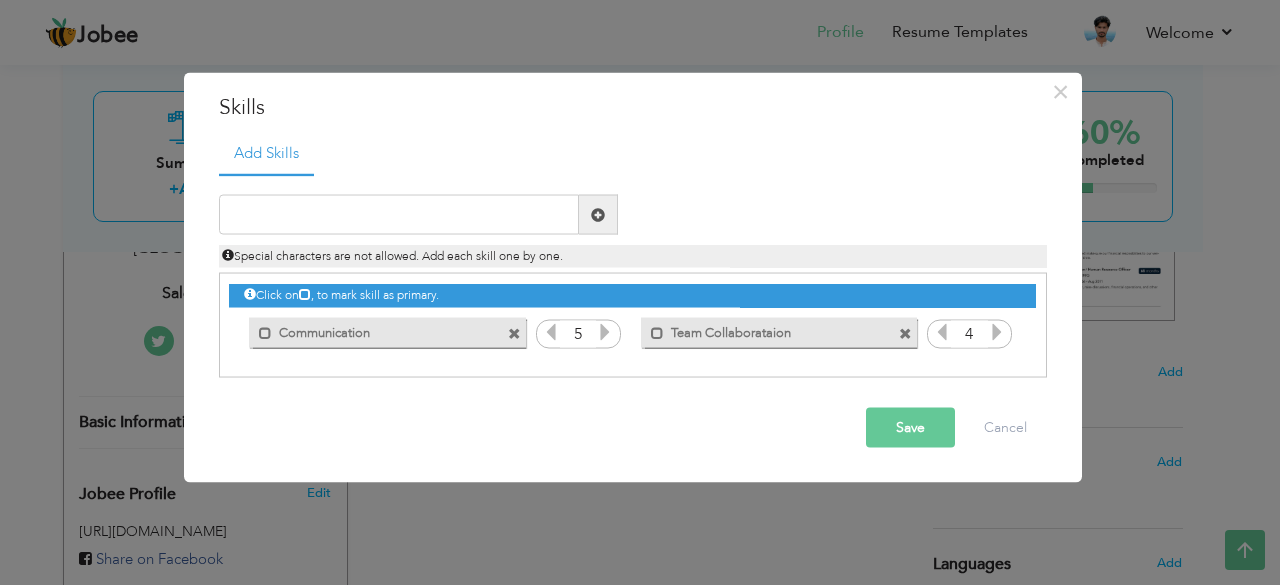 click at bounding box center [997, 332] 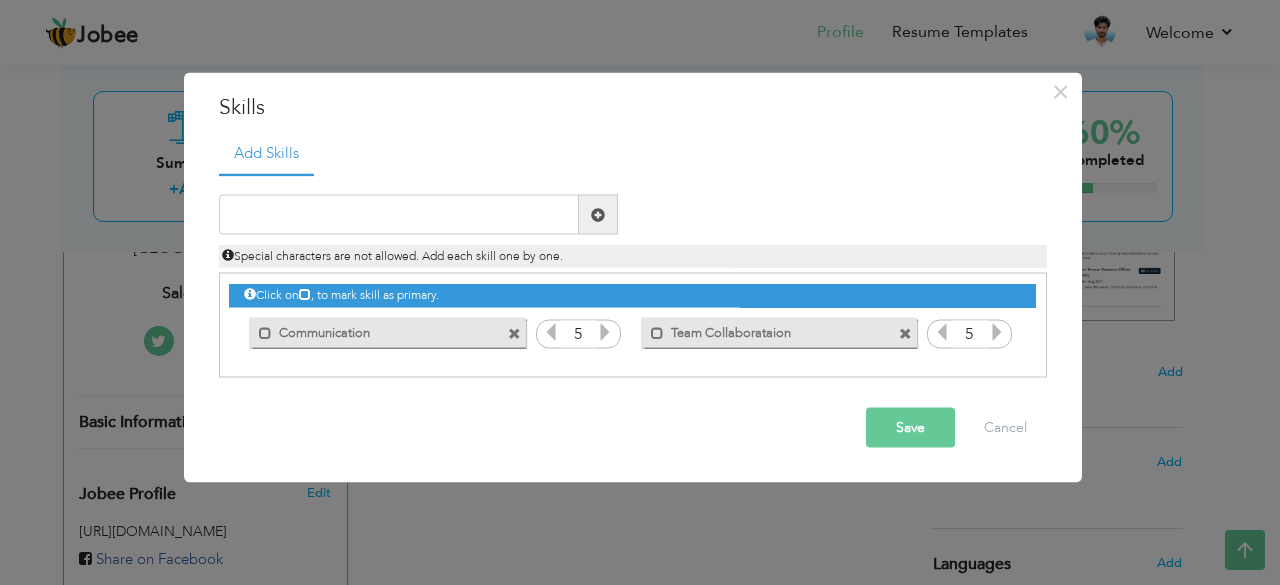 click at bounding box center (997, 332) 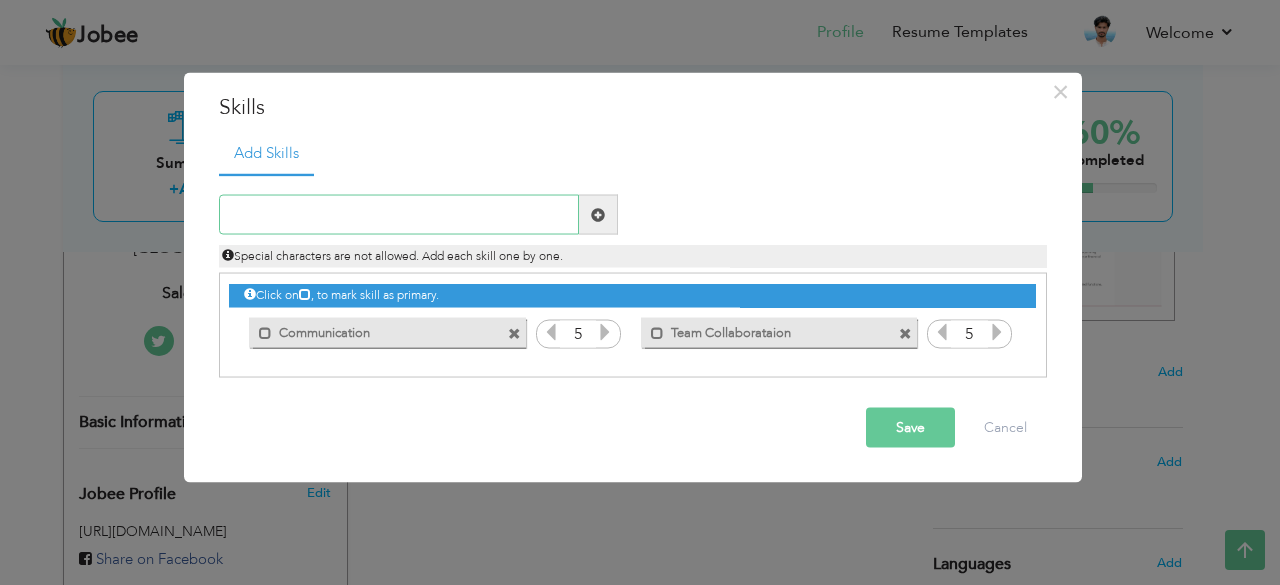 click at bounding box center [399, 215] 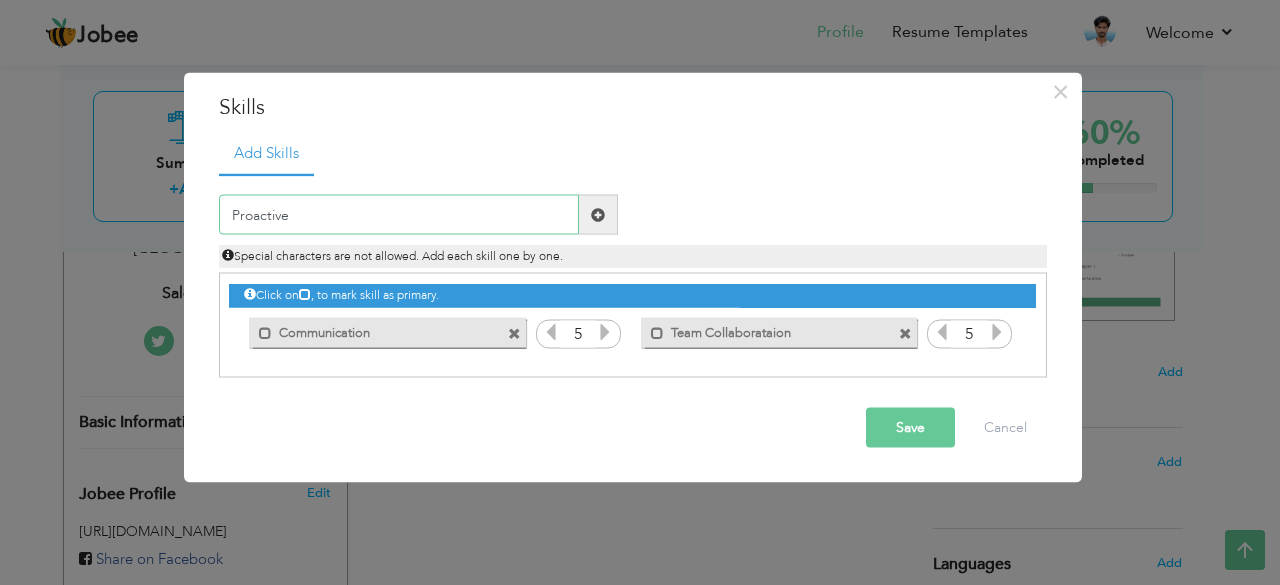 type on "Proactive" 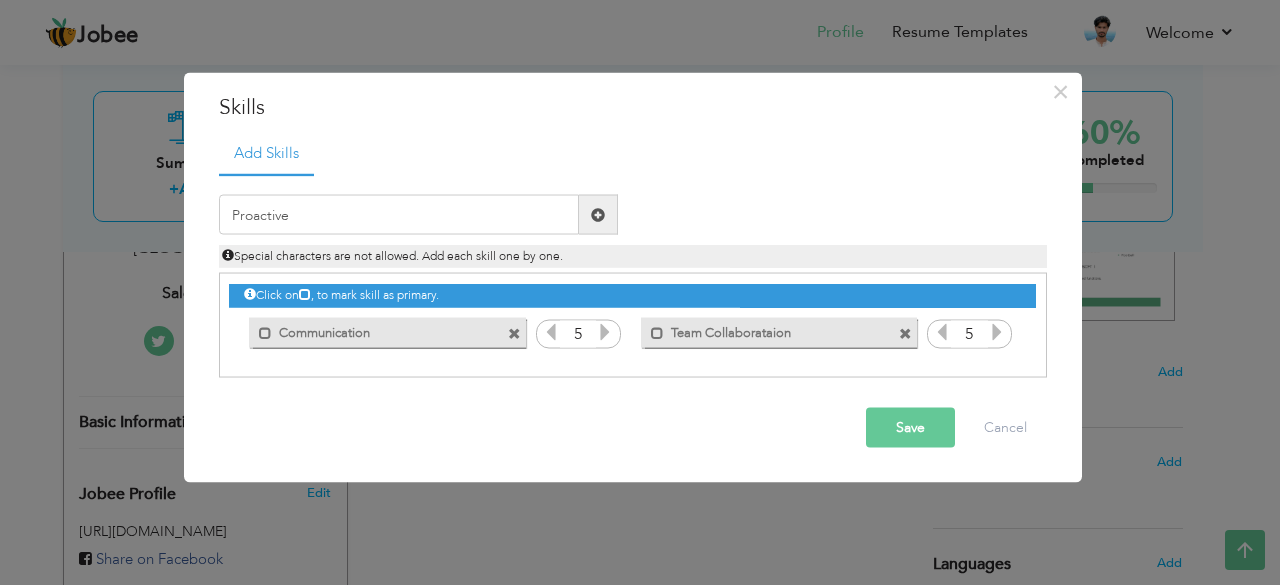 click at bounding box center [598, 214] 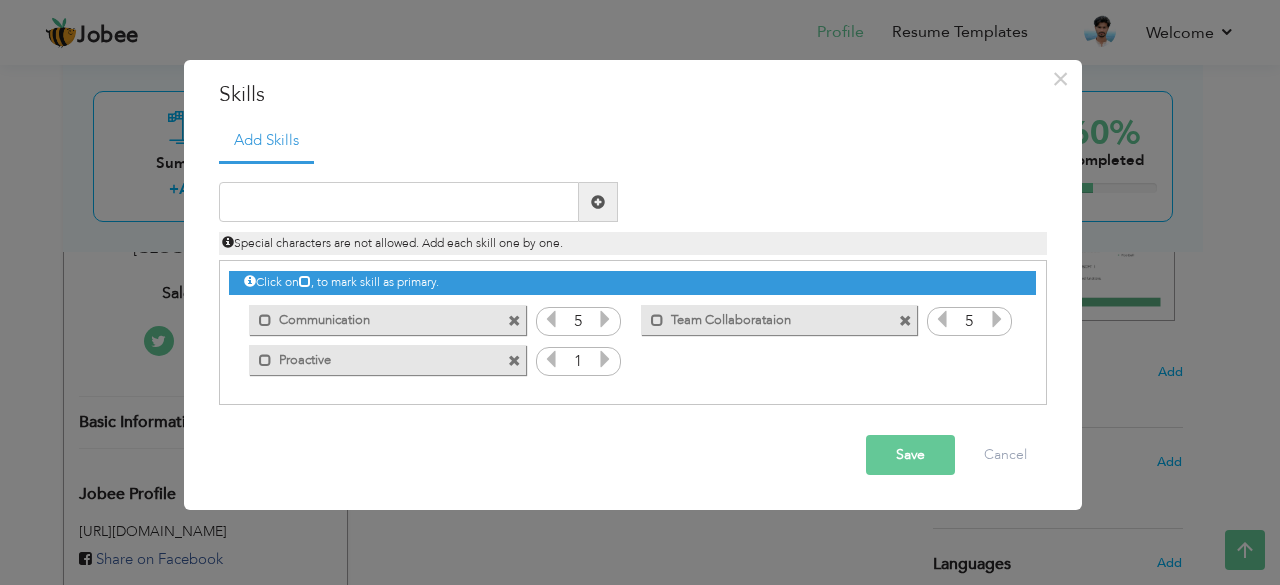 click at bounding box center (605, 359) 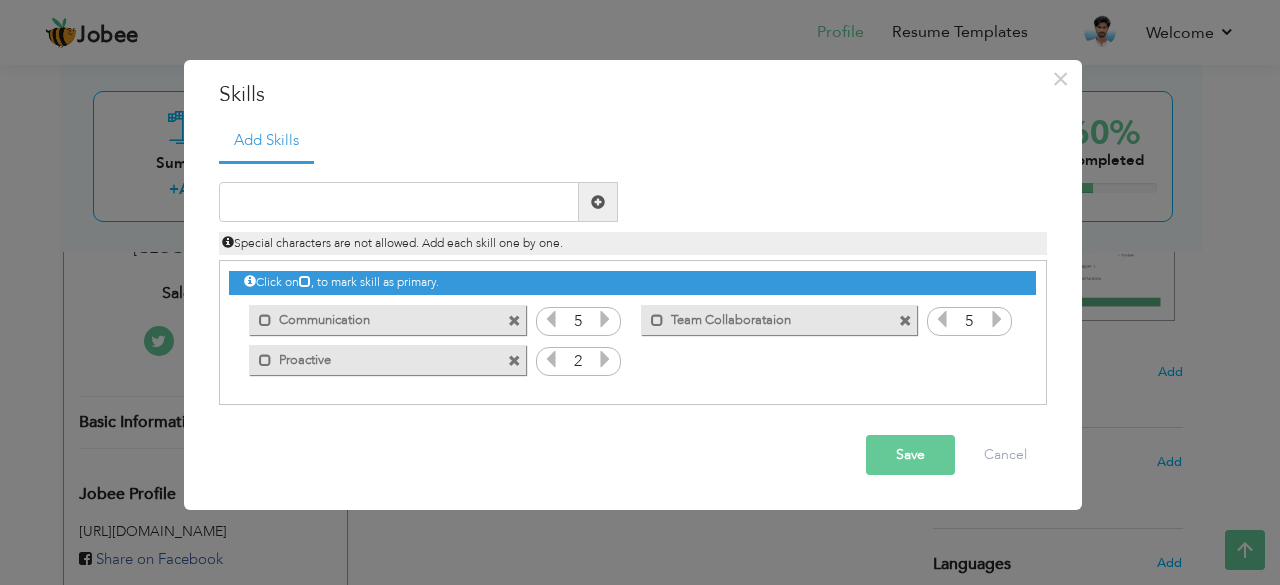 click at bounding box center (605, 359) 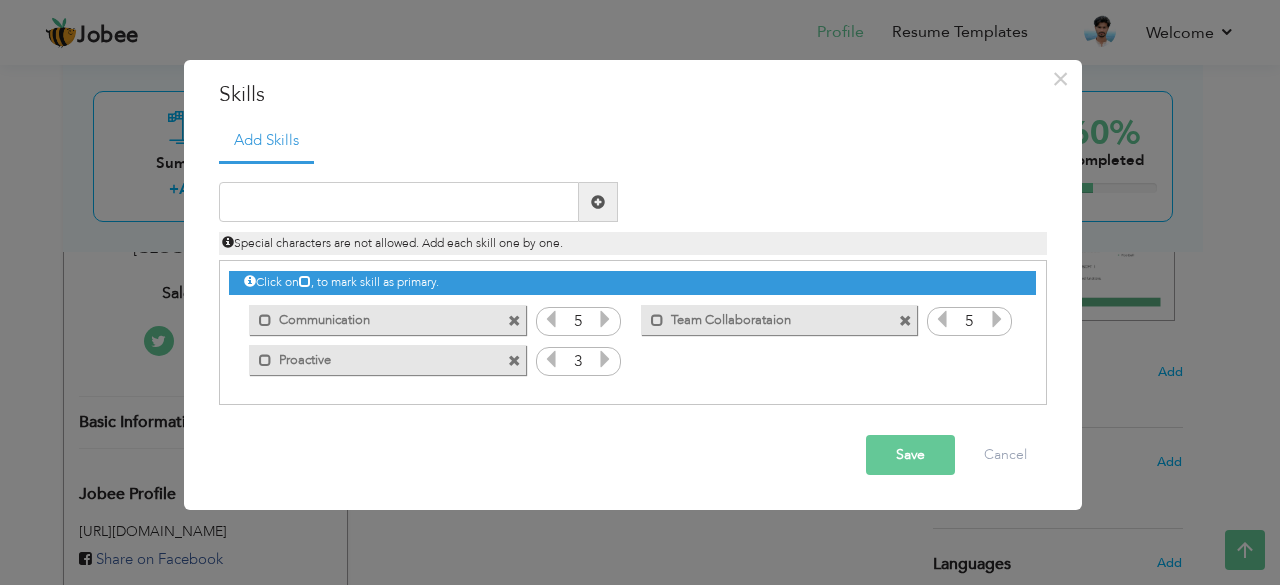 click at bounding box center [605, 359] 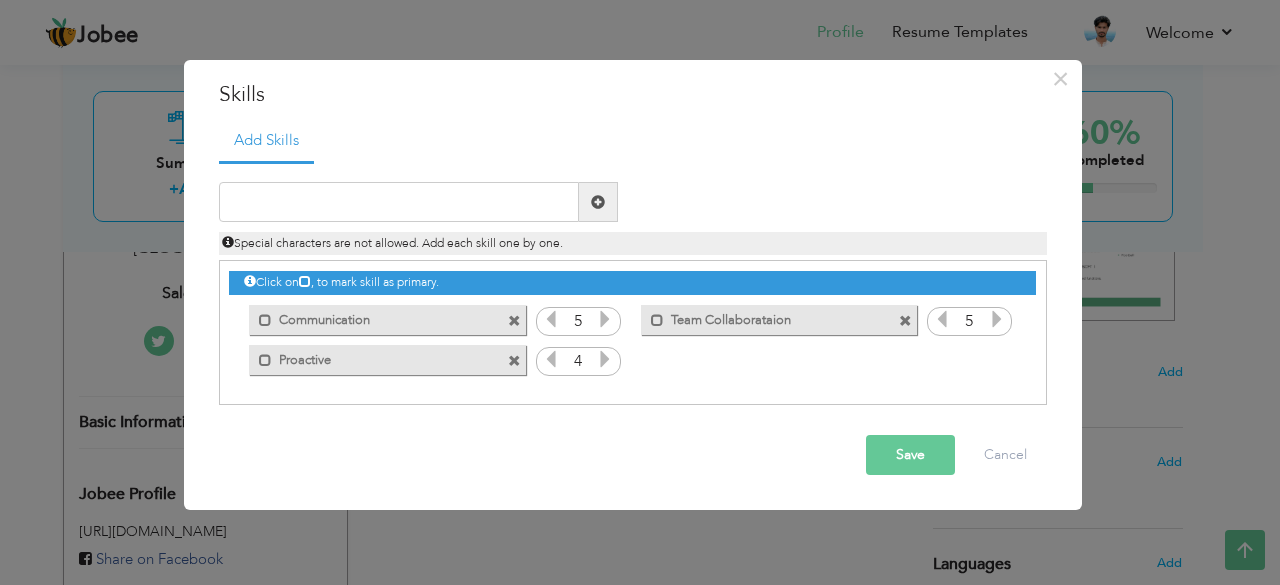 click at bounding box center (605, 359) 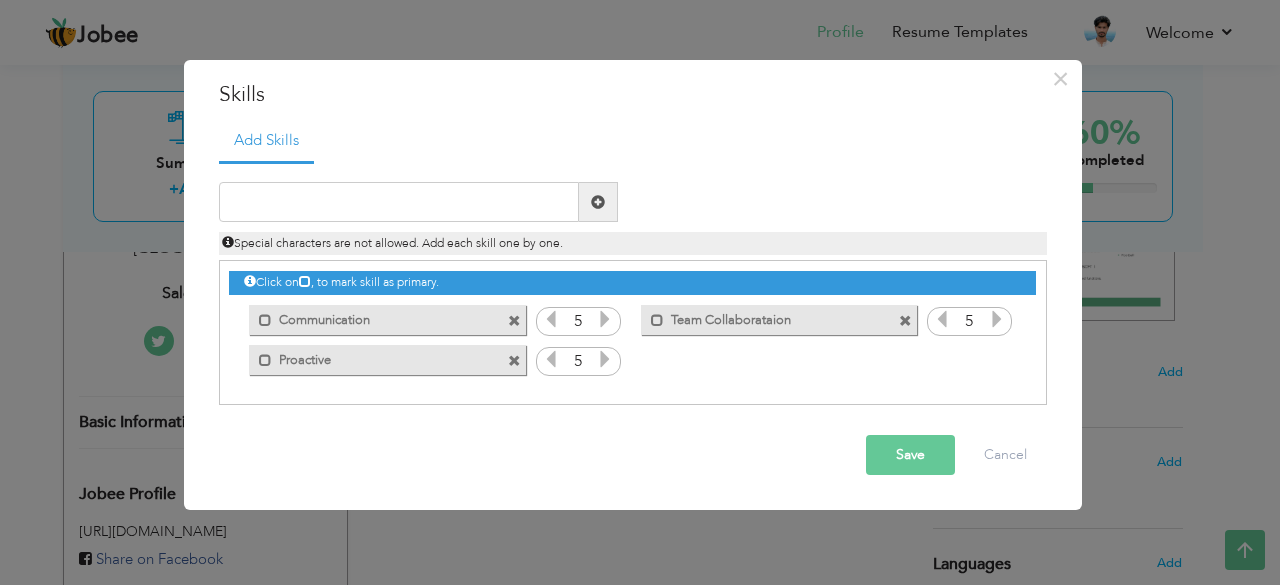click at bounding box center [605, 359] 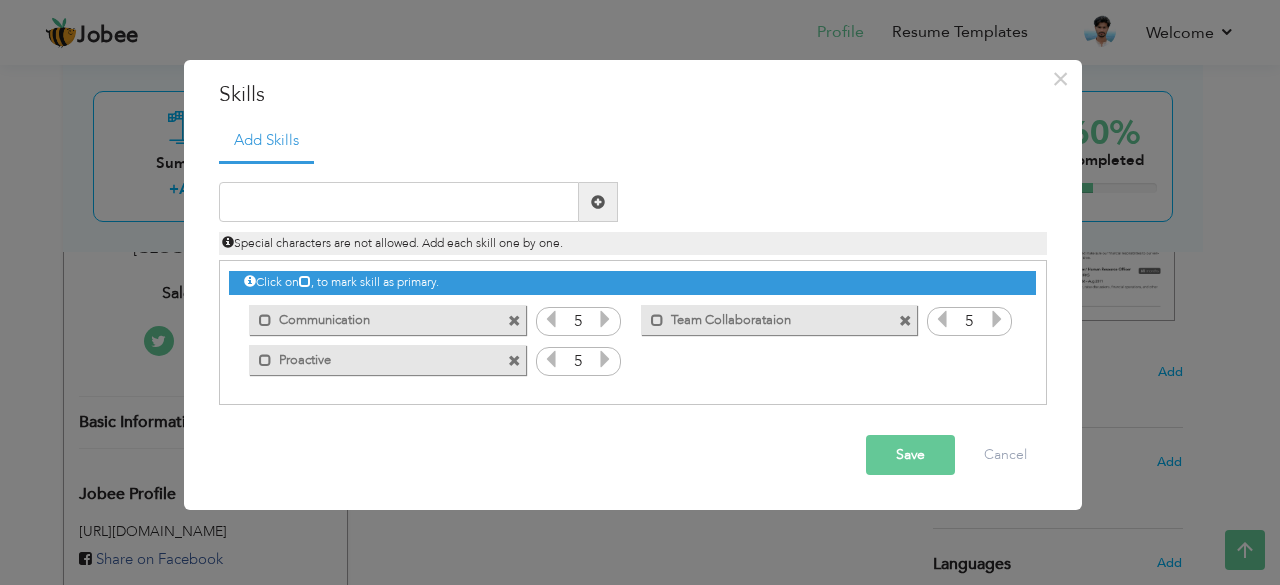 click on "Save" at bounding box center (910, 455) 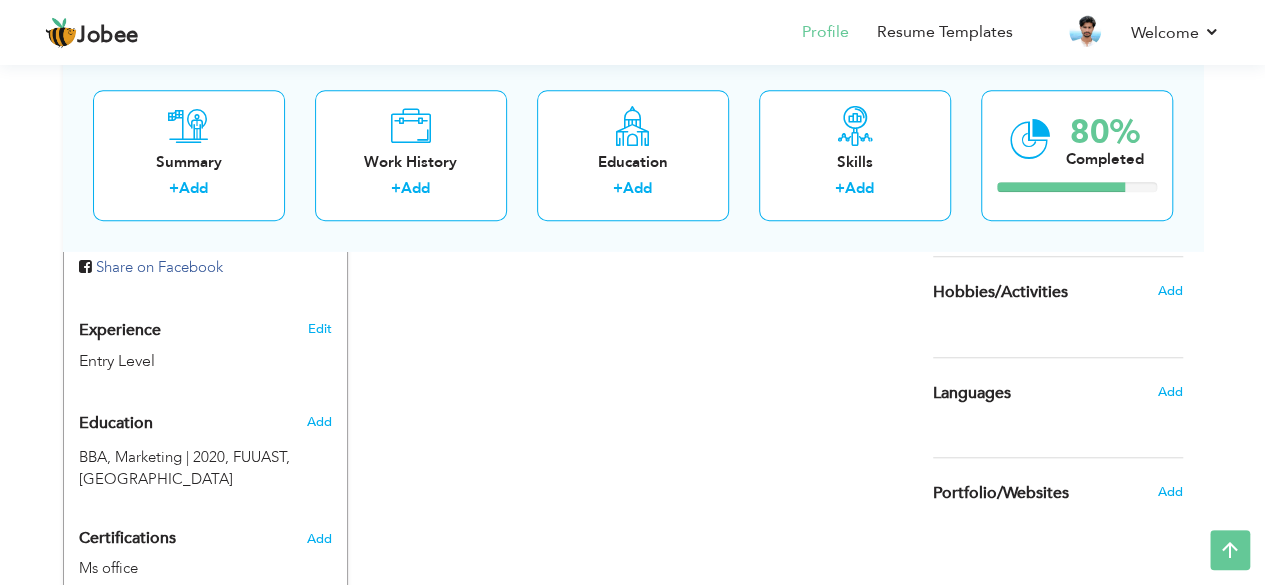 scroll, scrollTop: 800, scrollLeft: 0, axis: vertical 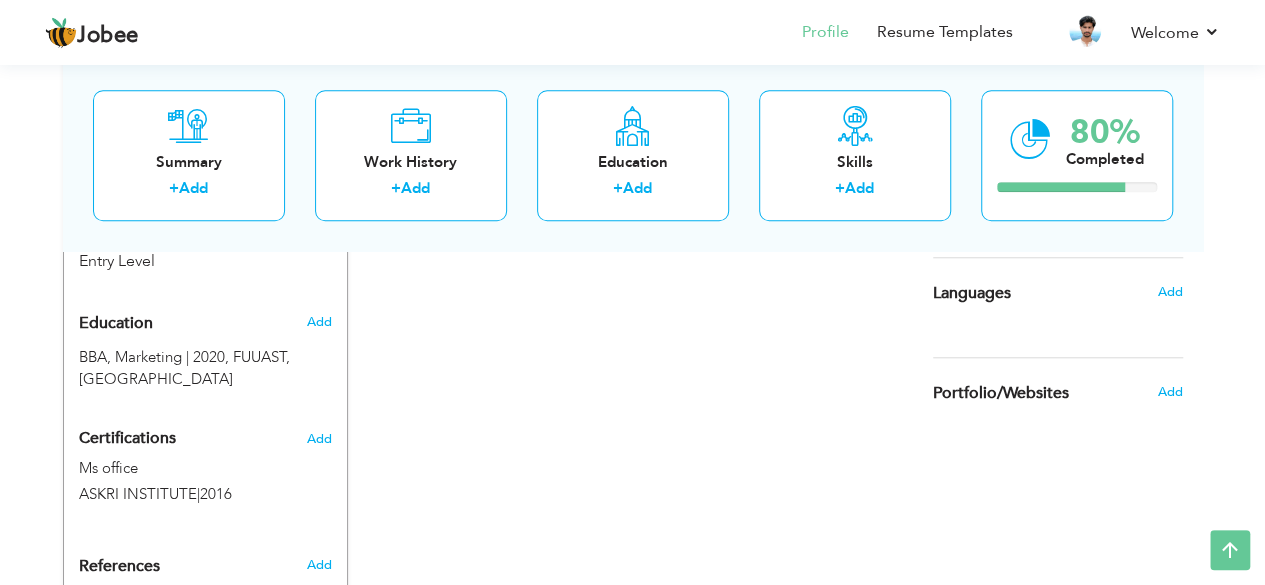 click on "View Resume
Export PDF
Profile
Summary
Public Link
Experience
Education
Awards
Work Histroy
Projects
Certifications
Skills
Preferred Job City" at bounding box center [632, -22] 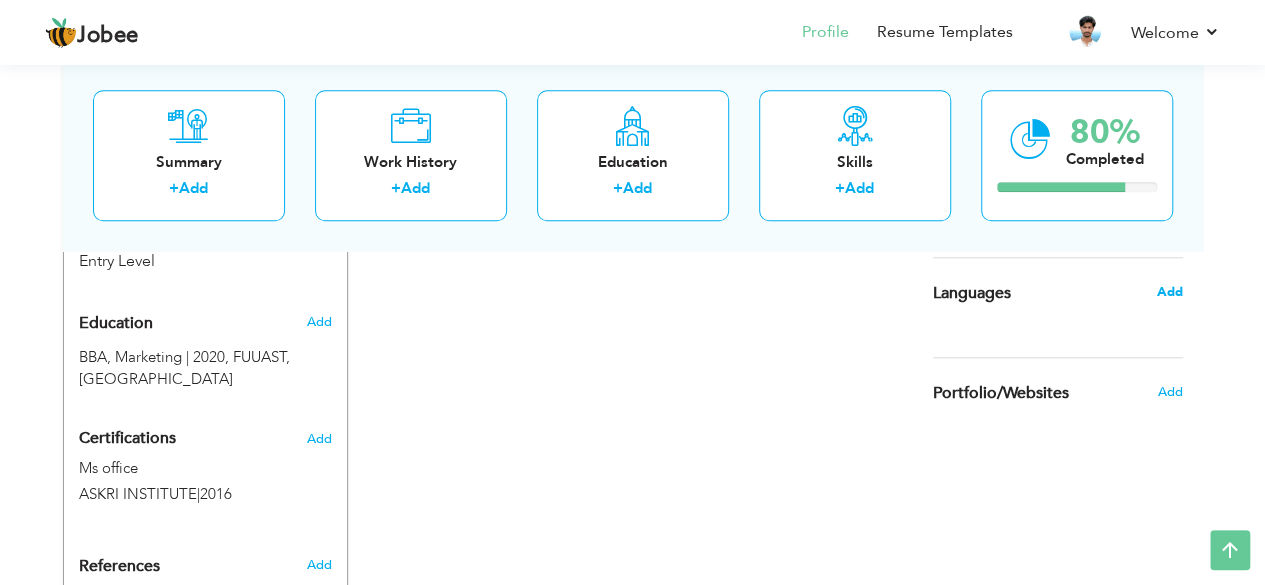 click on "Add" at bounding box center (1169, 292) 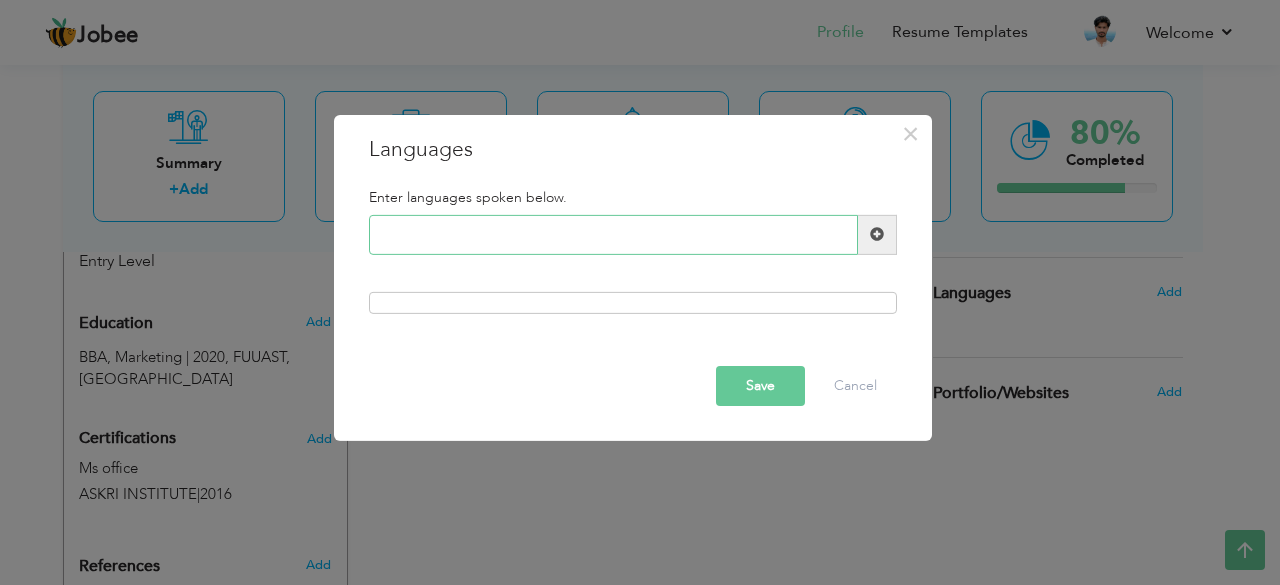 click at bounding box center (613, 235) 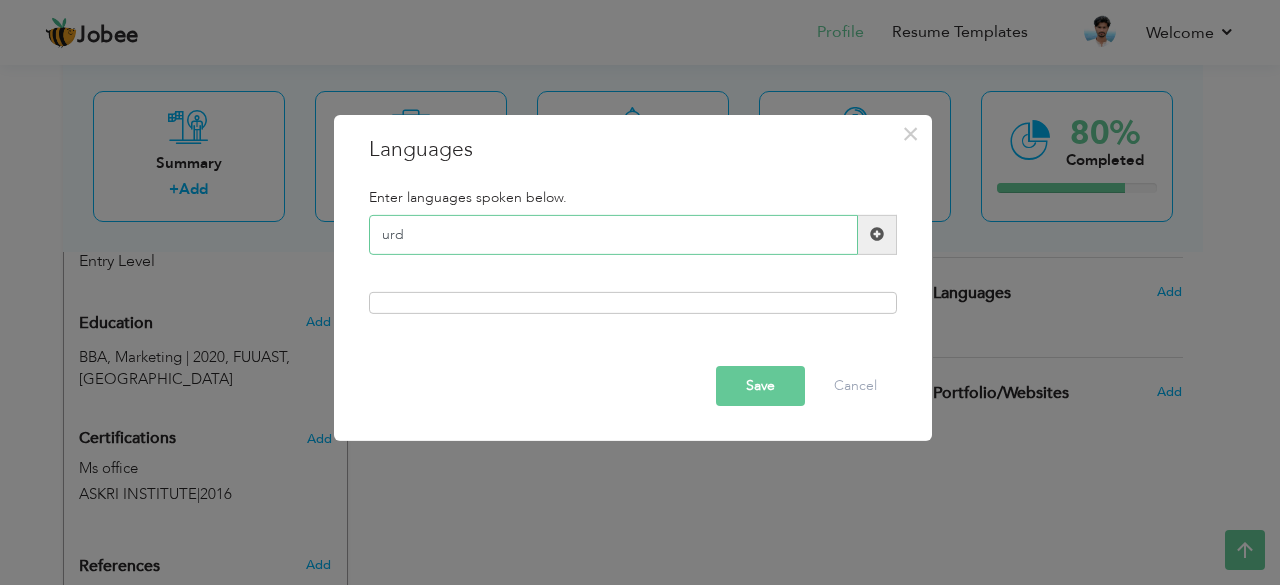 type on "urdu" 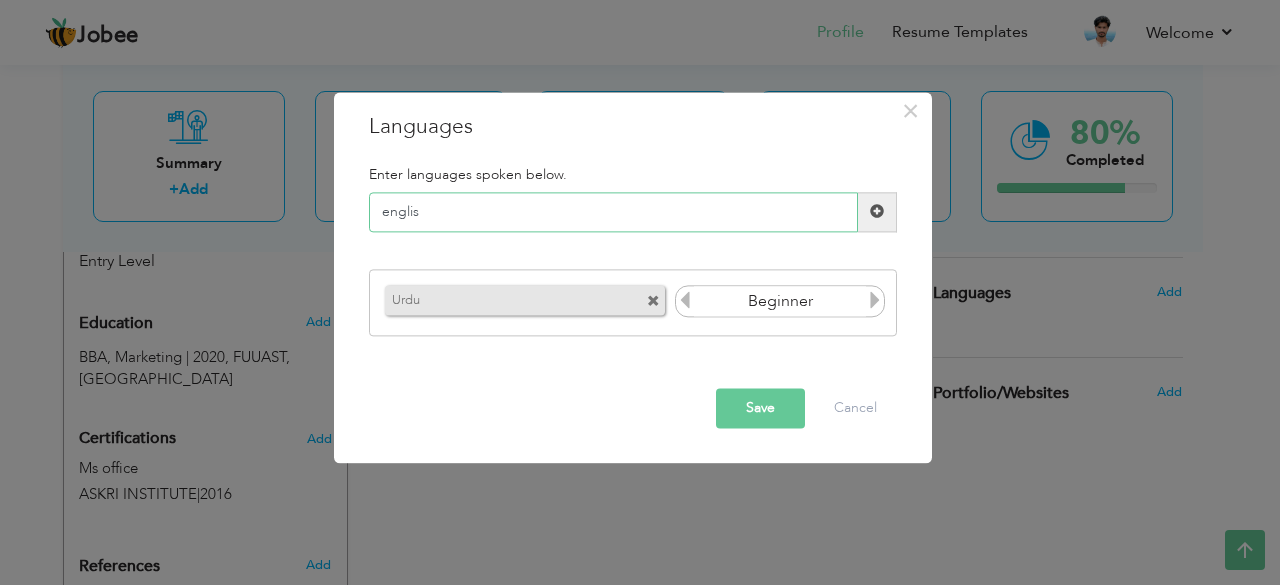 type on "english" 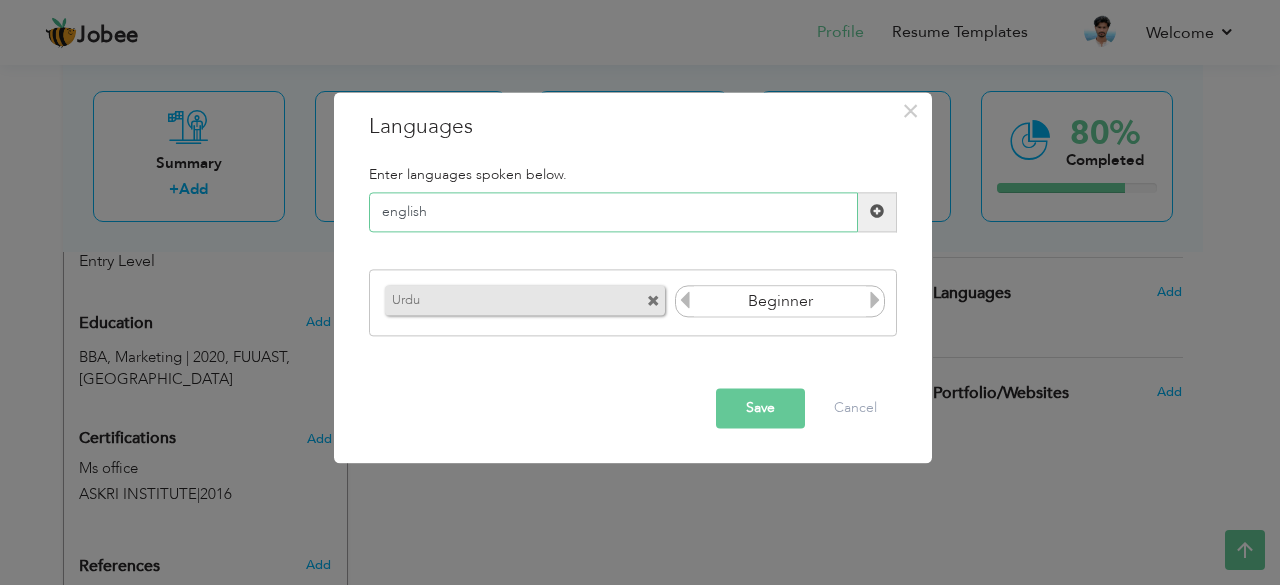 type 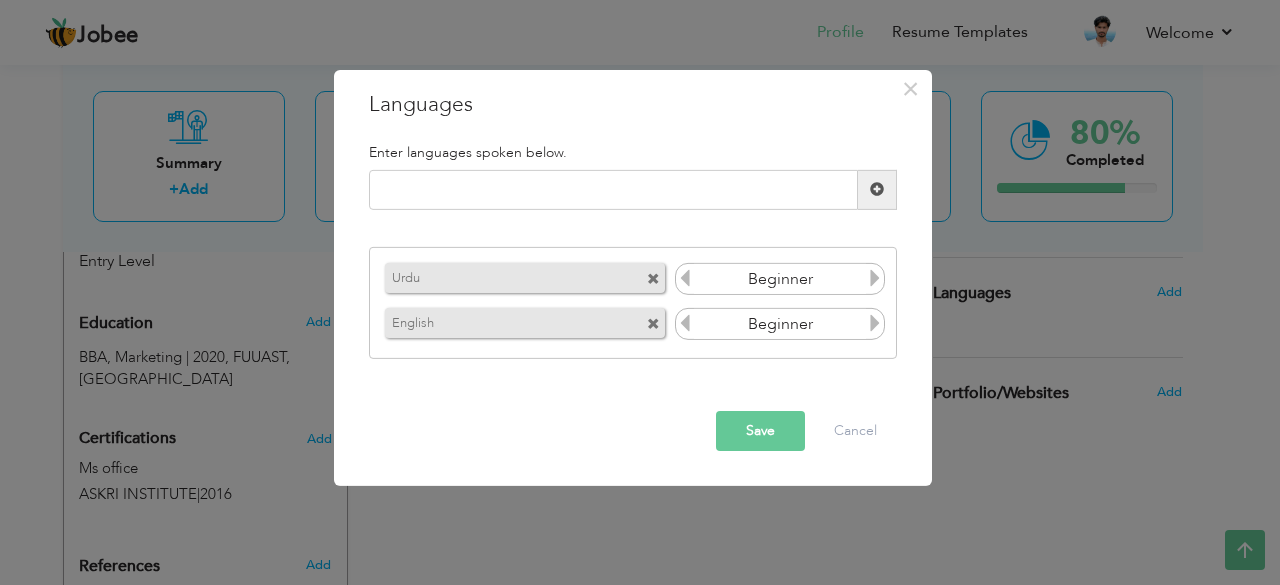 click at bounding box center (875, 278) 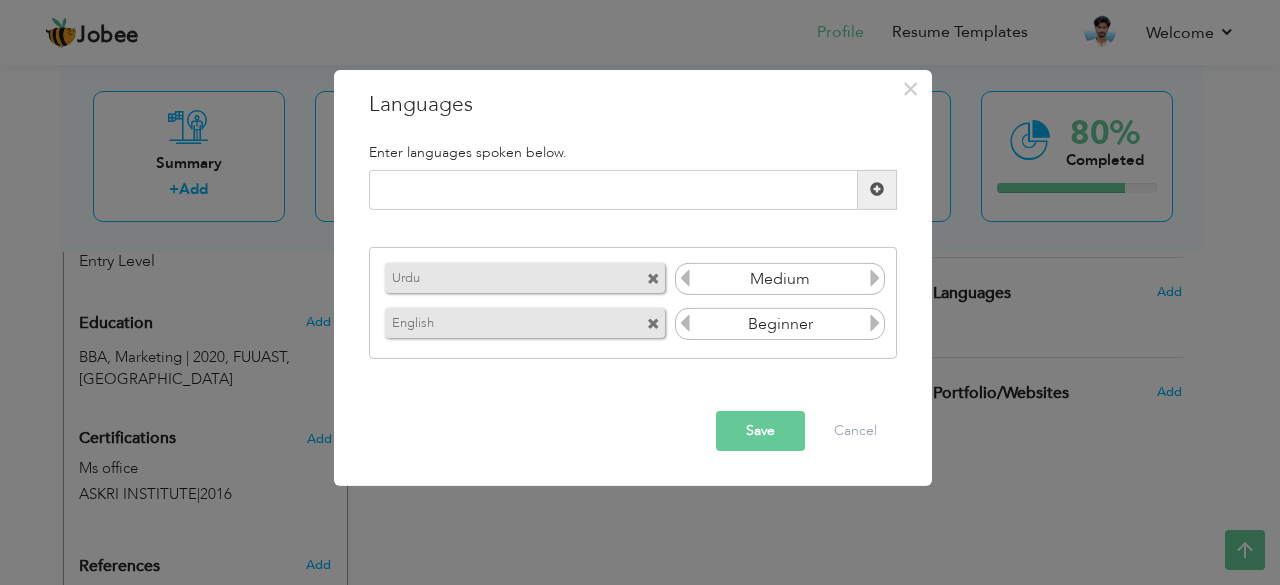 click at bounding box center (875, 278) 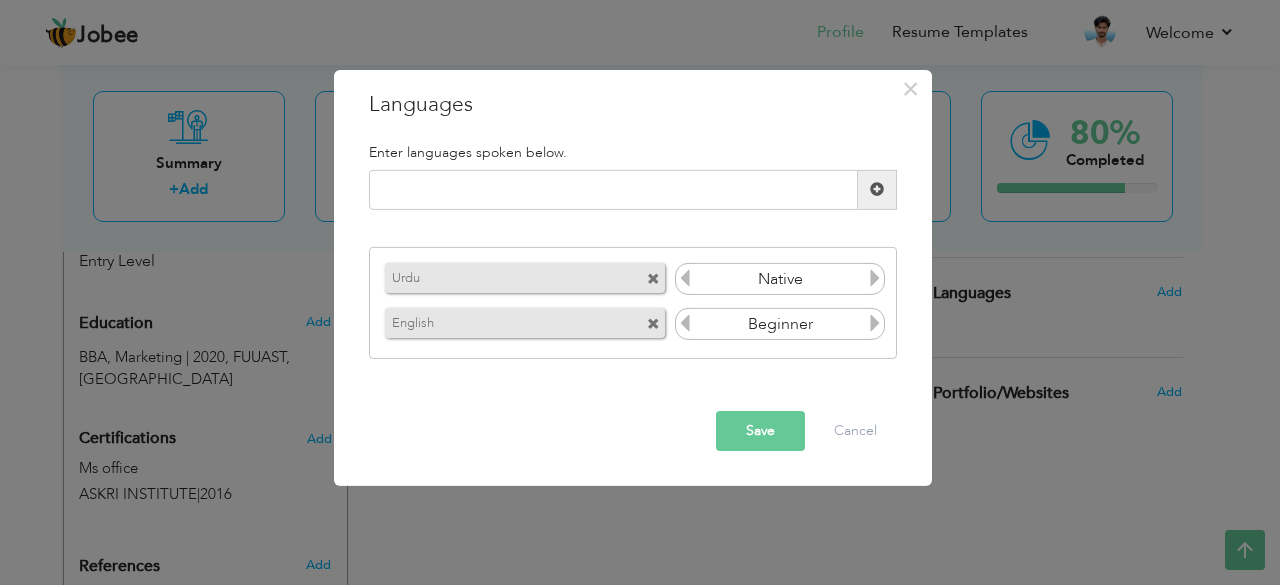 click at bounding box center (875, 278) 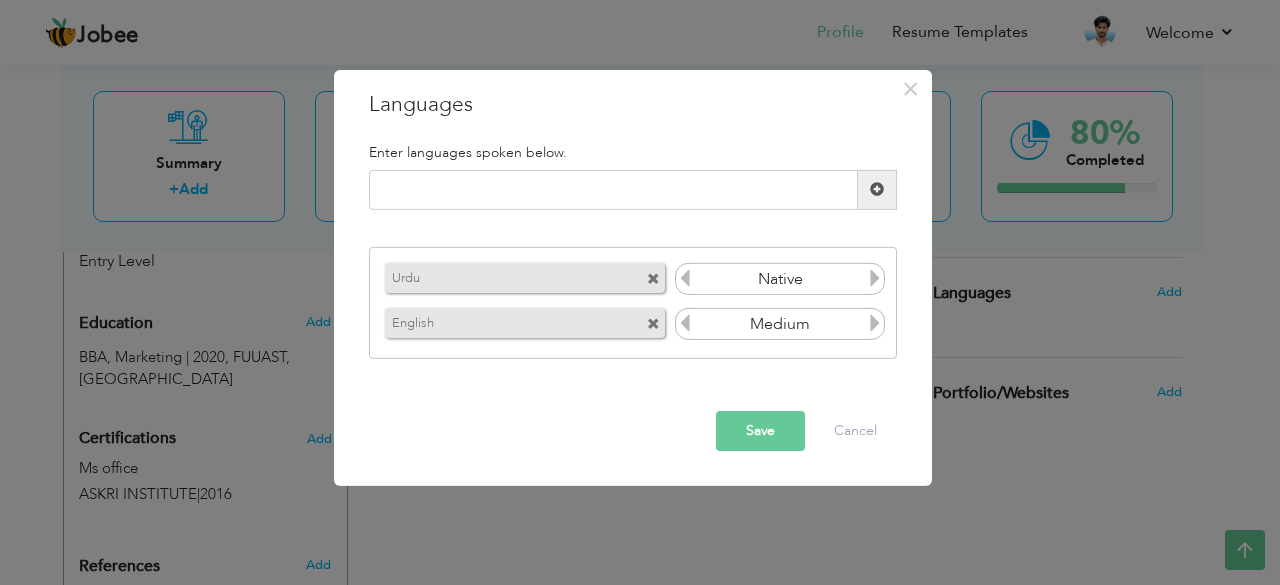 click on "Save" at bounding box center [760, 431] 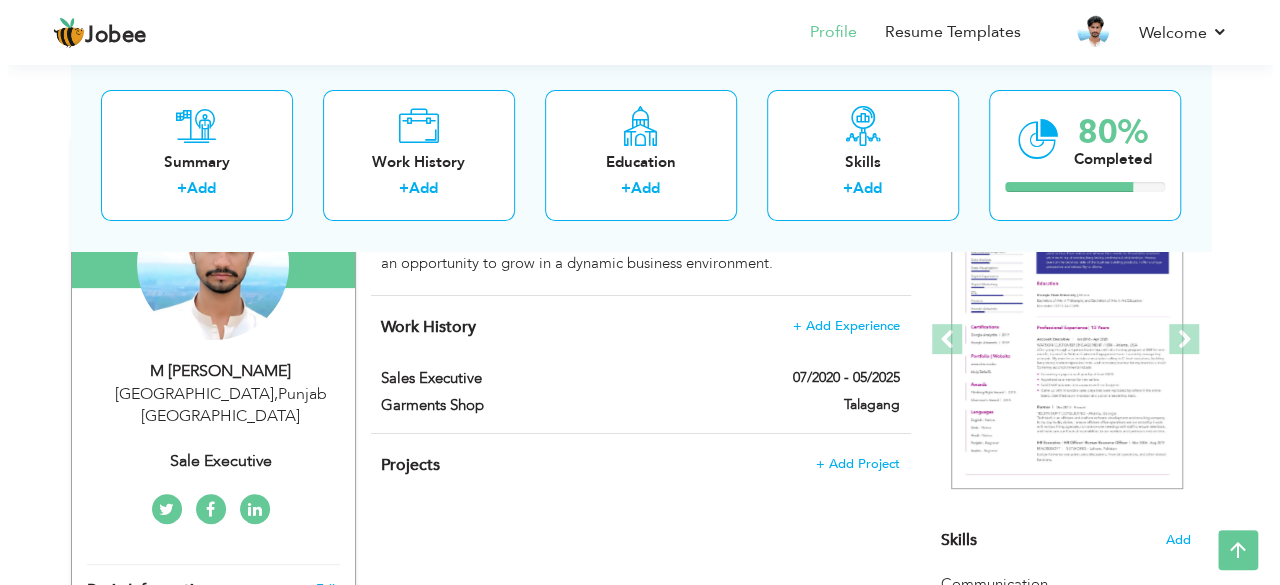 scroll, scrollTop: 208, scrollLeft: 0, axis: vertical 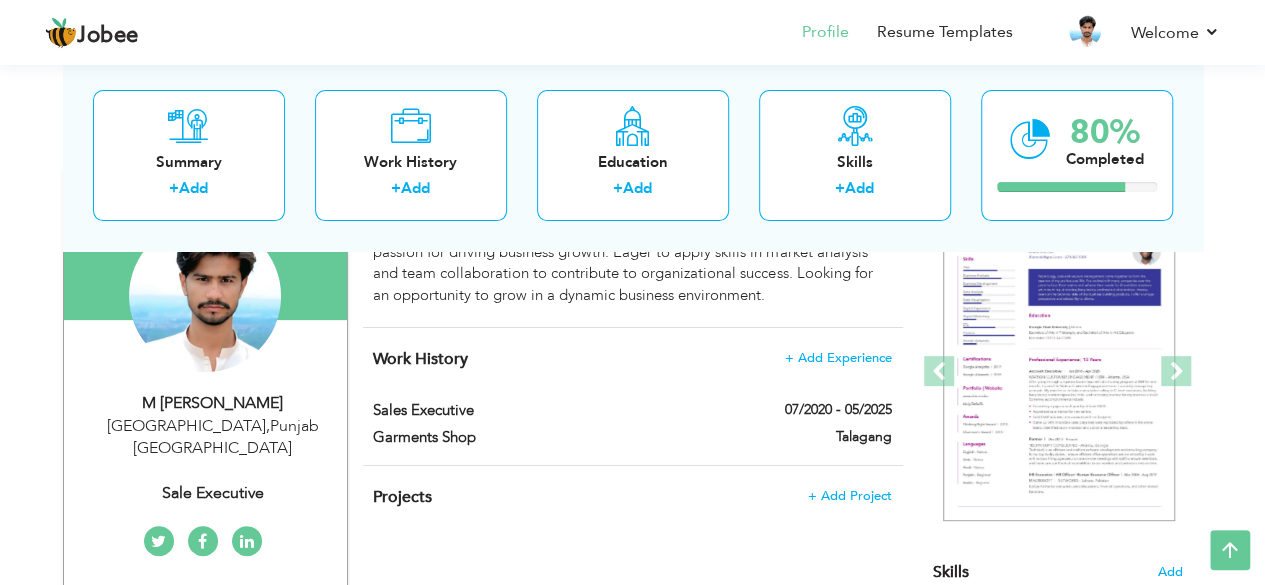 click on "Sale executive" at bounding box center [213, 493] 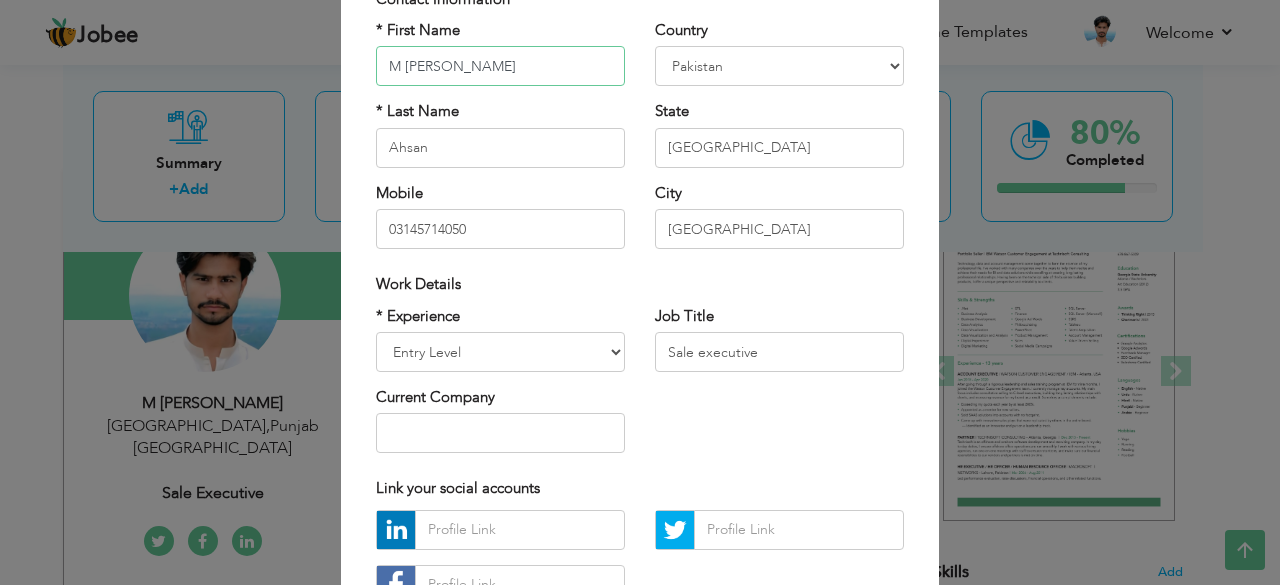 scroll, scrollTop: 200, scrollLeft: 0, axis: vertical 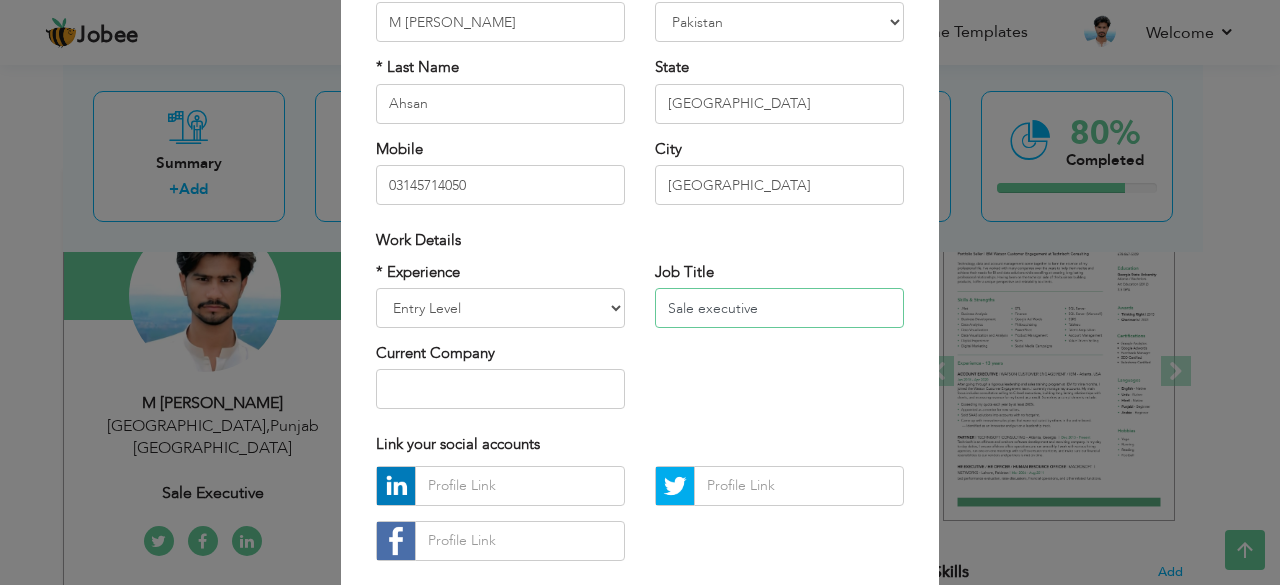 click on "Sale executive" at bounding box center [779, 308] 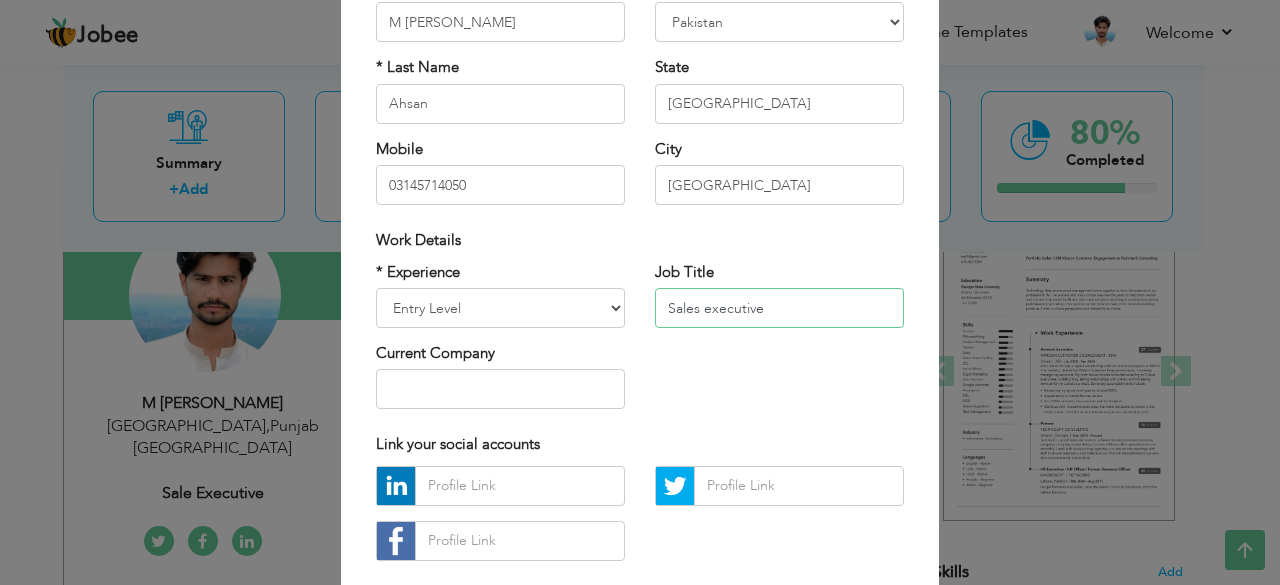 click on "Sales executive" at bounding box center [779, 308] 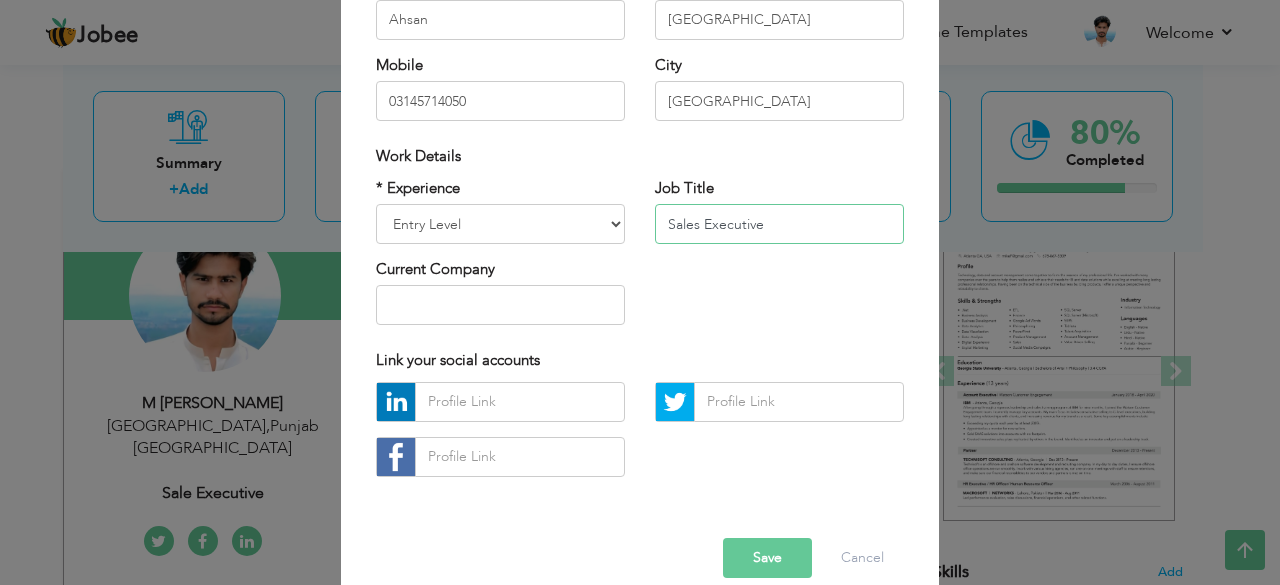 scroll, scrollTop: 0, scrollLeft: 0, axis: both 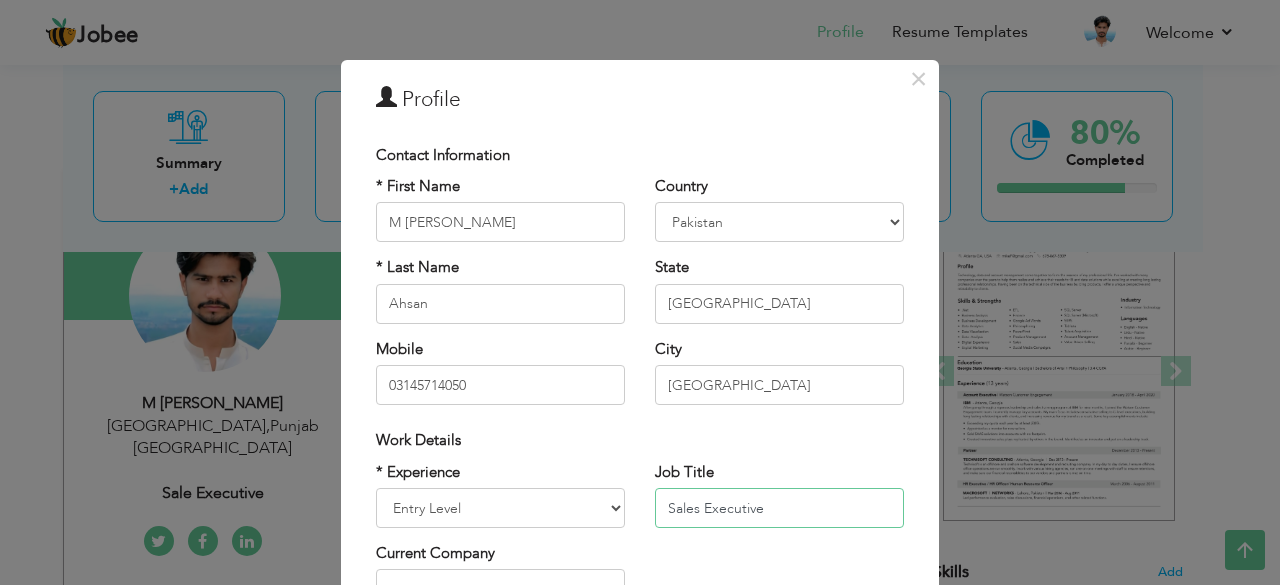 type on "Sales Executive" 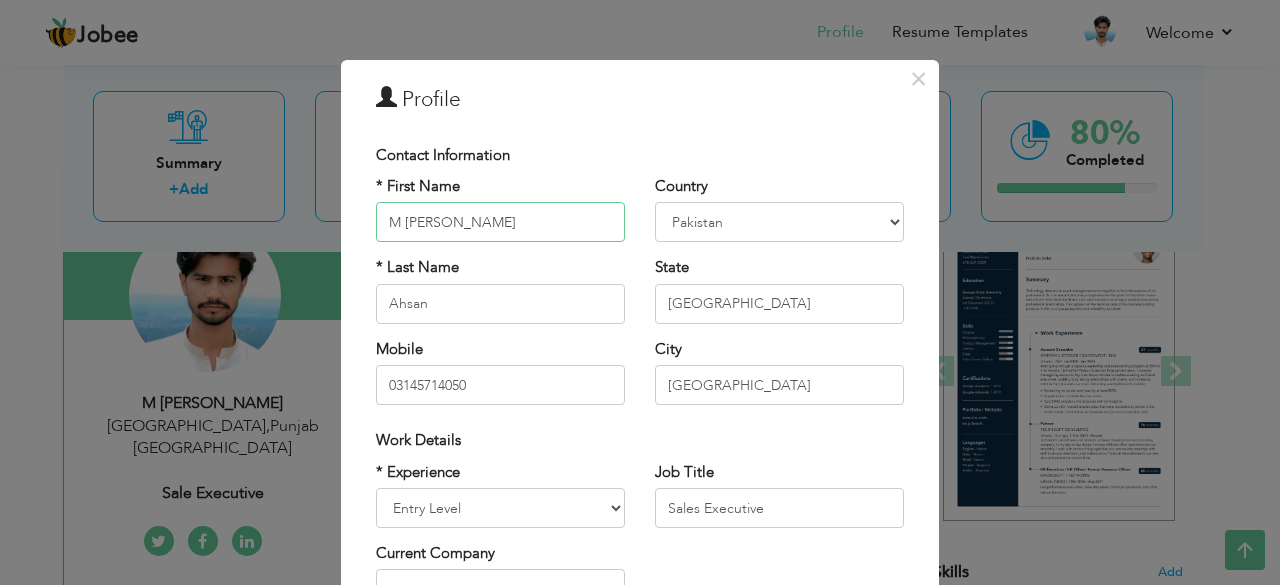 click on "M [PERSON_NAME]" at bounding box center [500, 222] 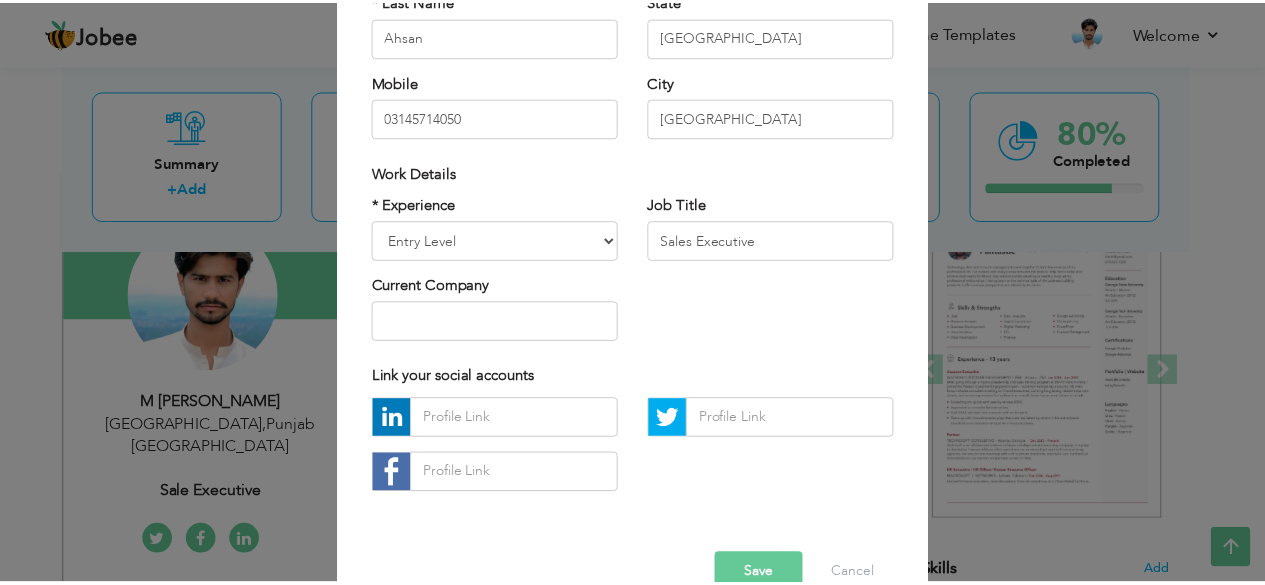 scroll, scrollTop: 311, scrollLeft: 0, axis: vertical 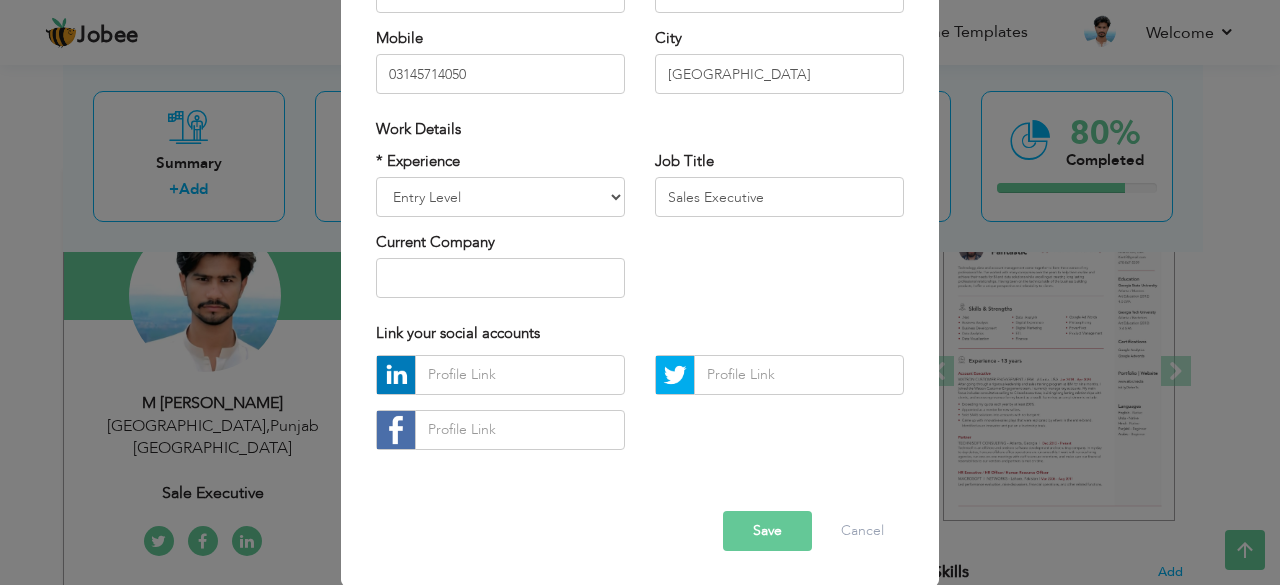 type on "M [PERSON_NAME]" 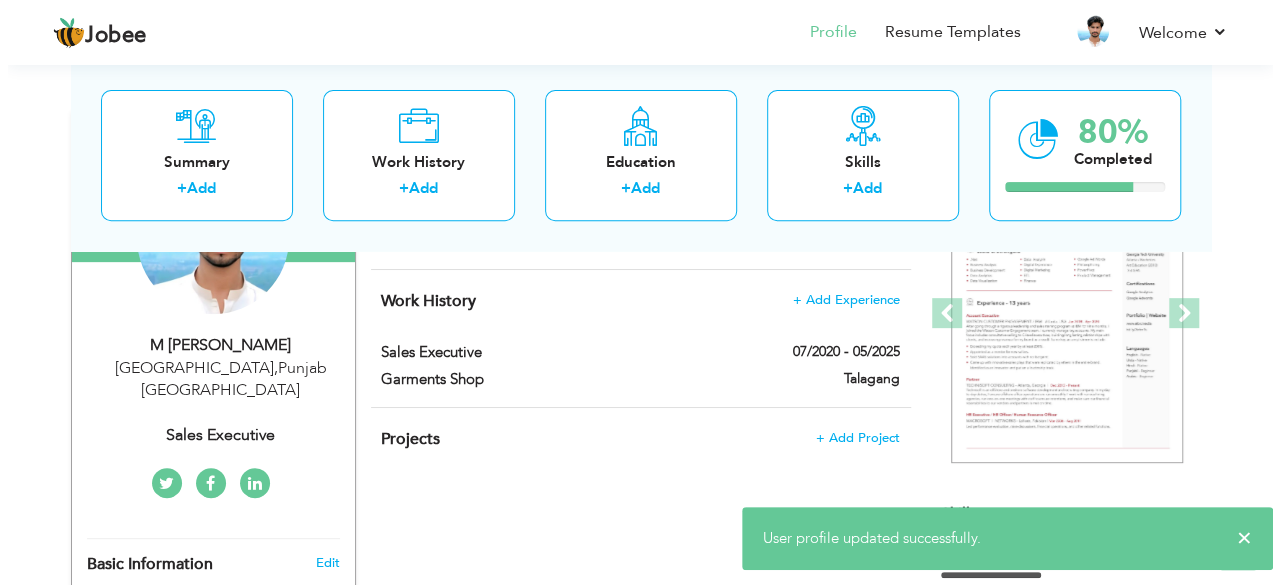scroll, scrollTop: 308, scrollLeft: 0, axis: vertical 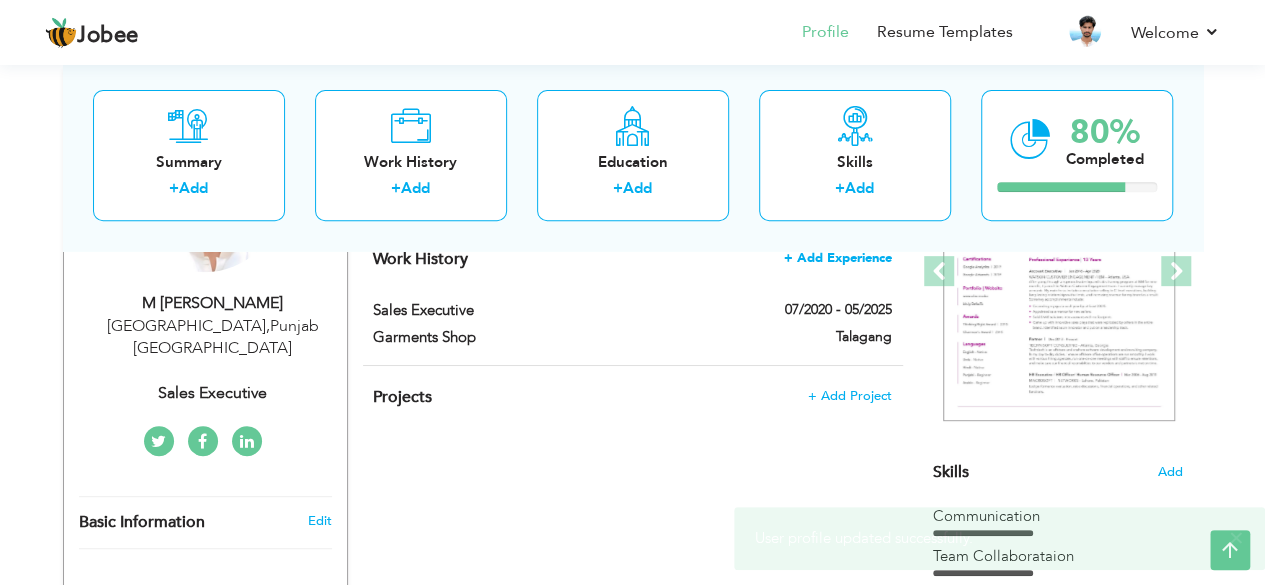 click on "+ Add Experience" at bounding box center [838, 258] 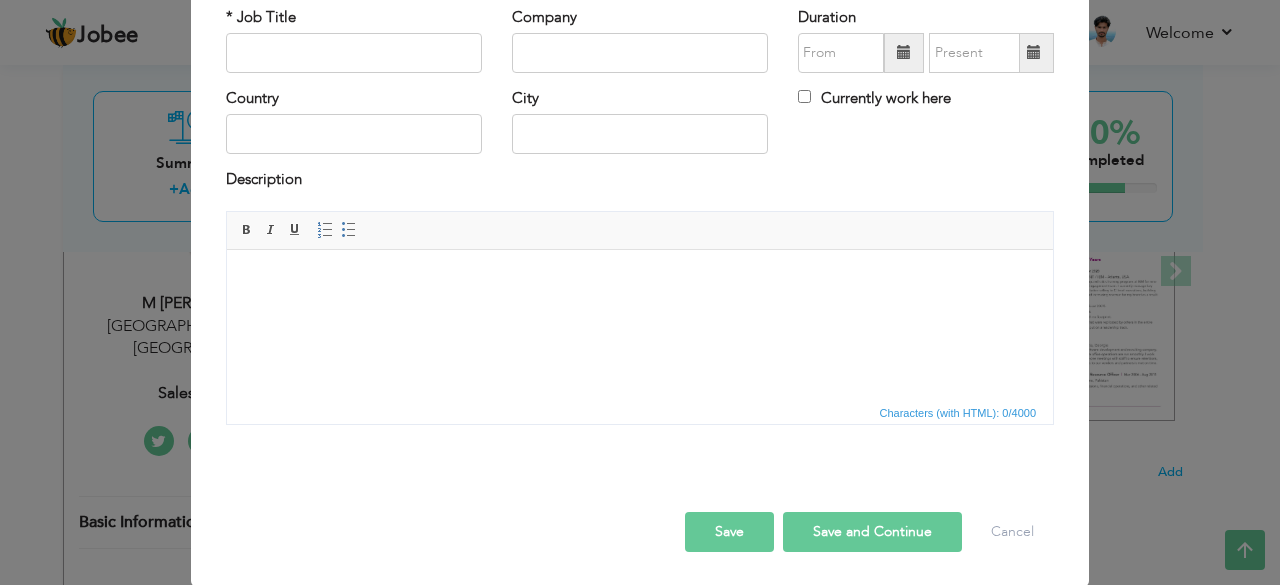 click at bounding box center (640, 279) 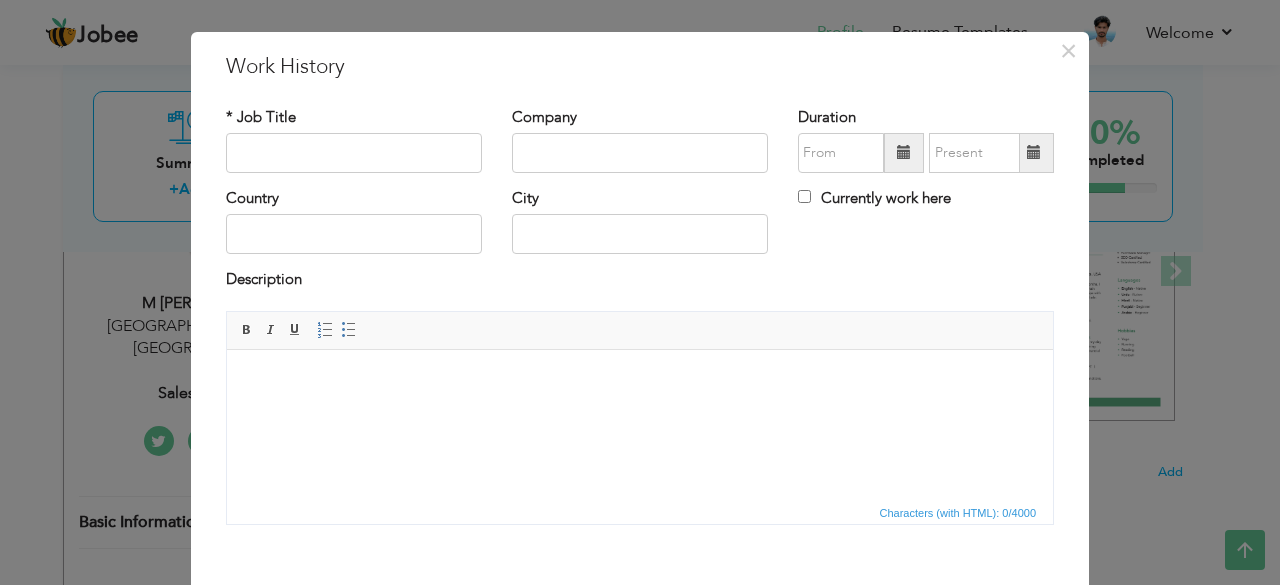 scroll, scrollTop: 0, scrollLeft: 0, axis: both 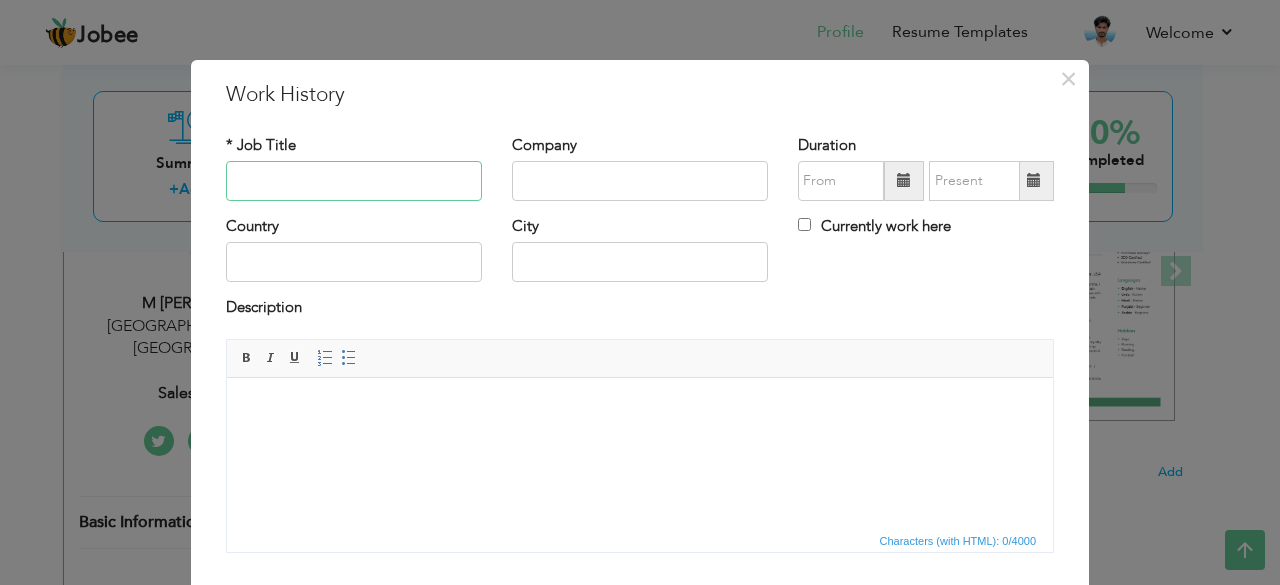click at bounding box center [354, 181] 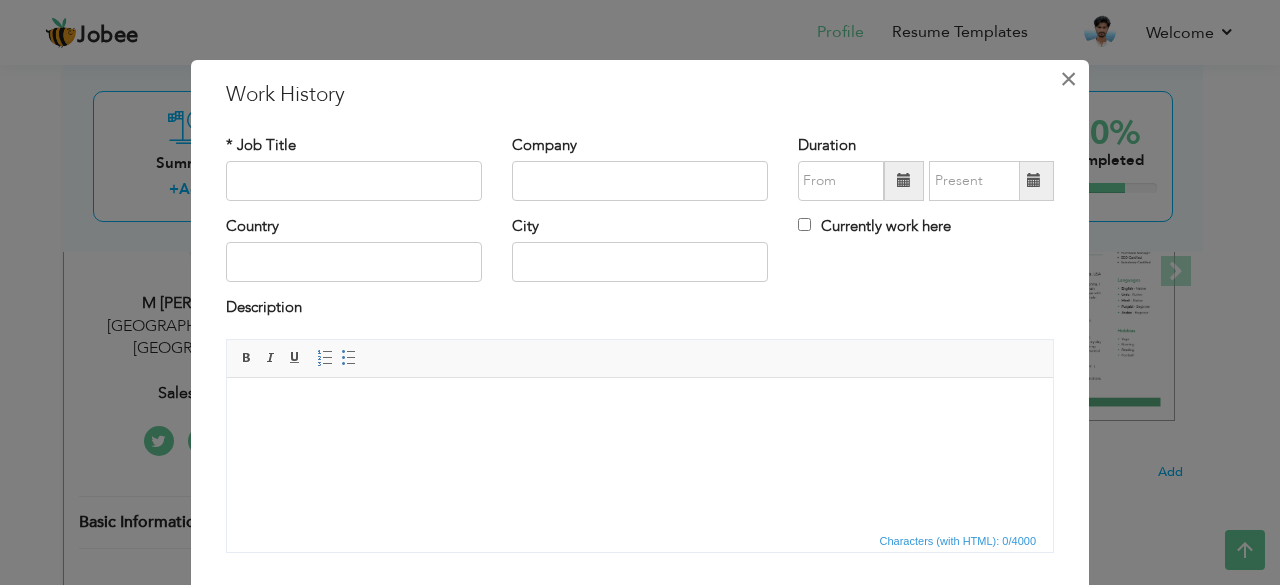 click on "×" at bounding box center [1068, 79] 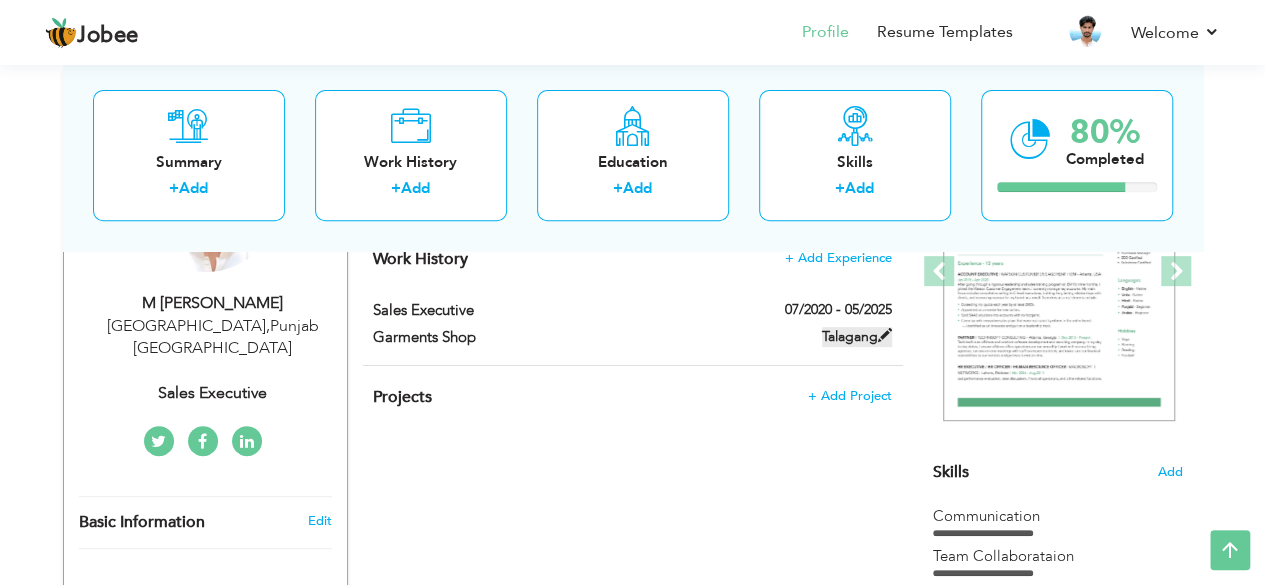 click at bounding box center [885, 335] 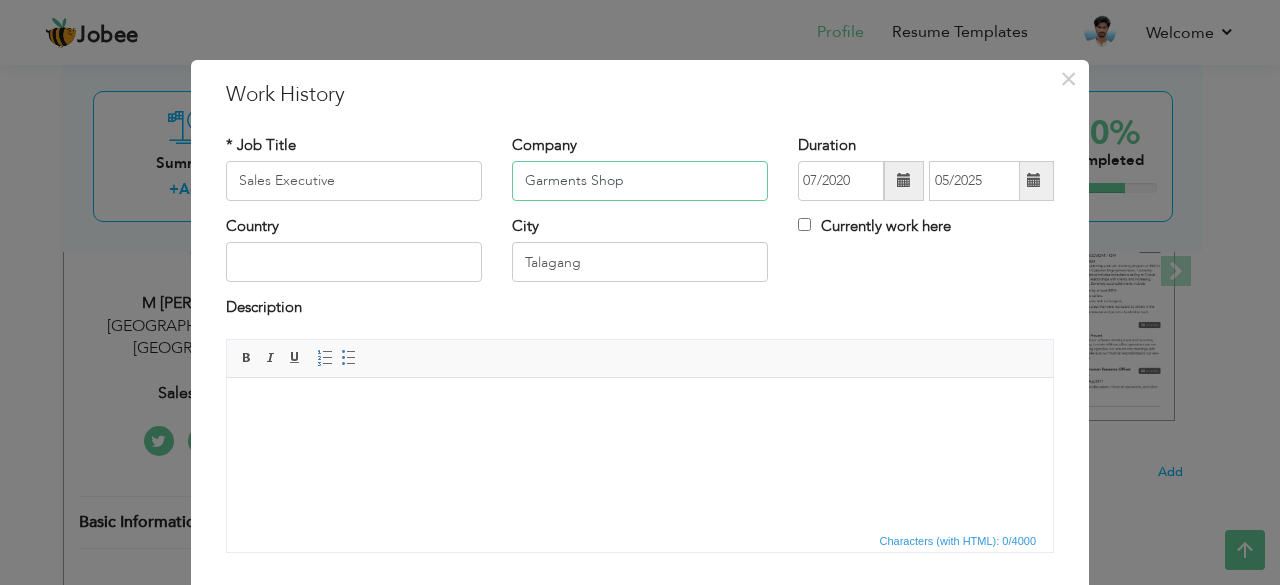 click on "Garments Shop" at bounding box center [640, 181] 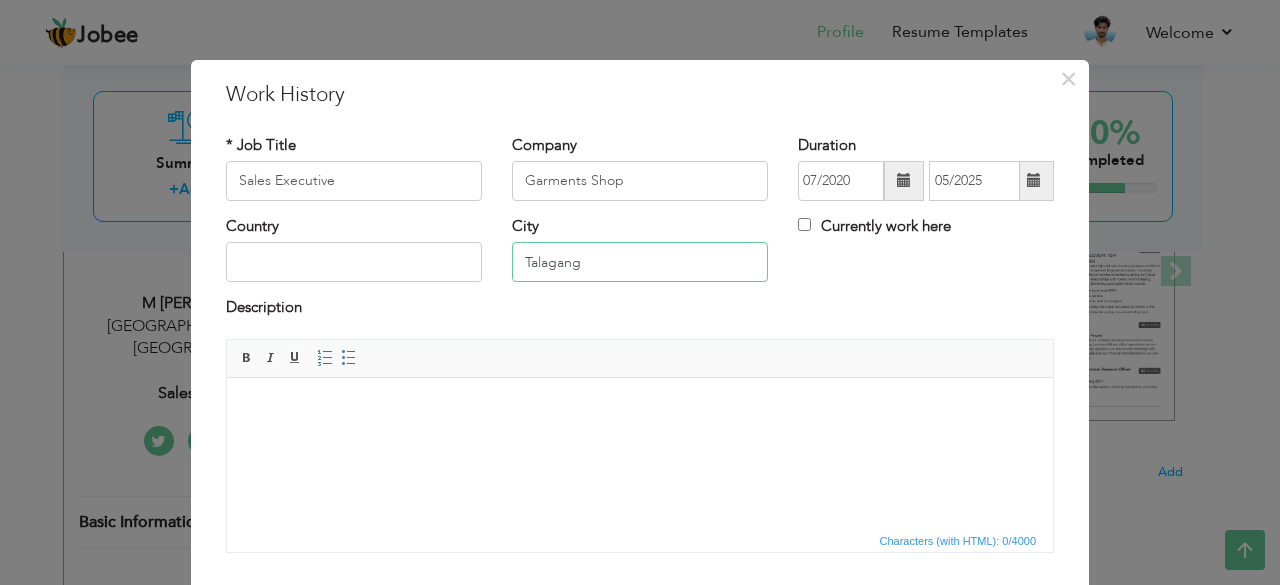 click on "Talagang" at bounding box center (640, 262) 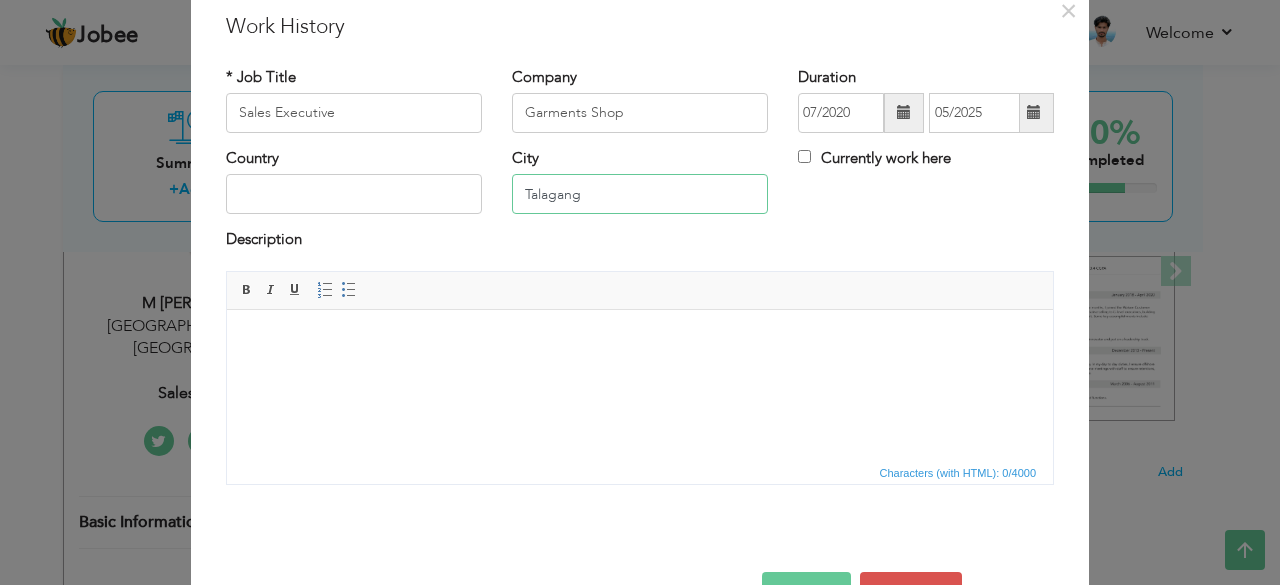 scroll, scrollTop: 100, scrollLeft: 0, axis: vertical 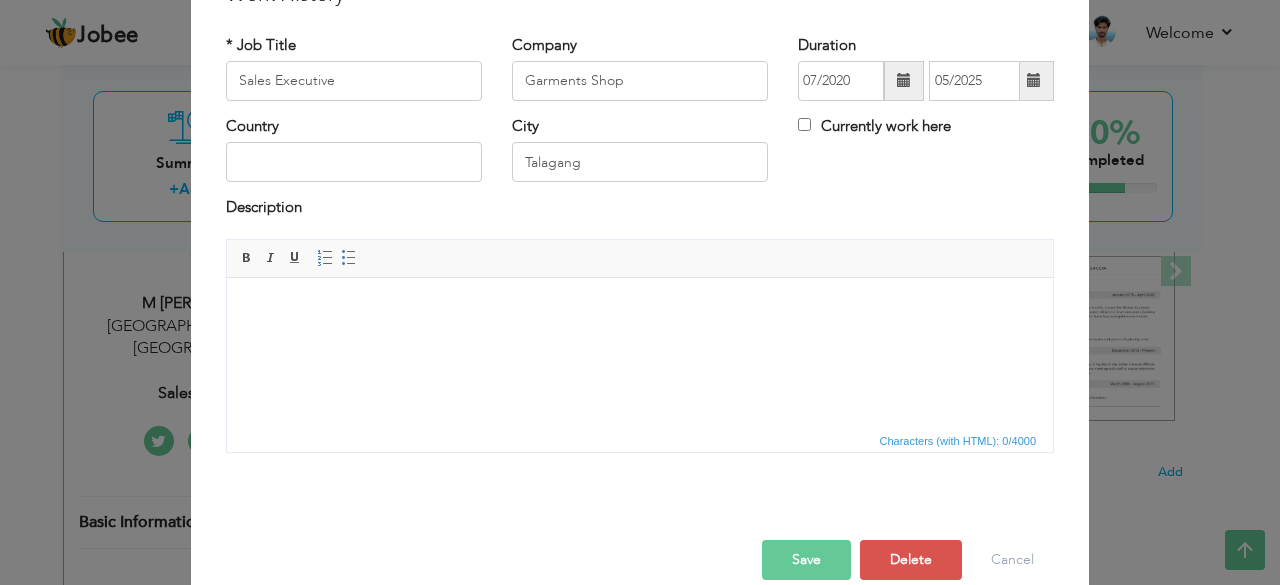click at bounding box center (640, 307) 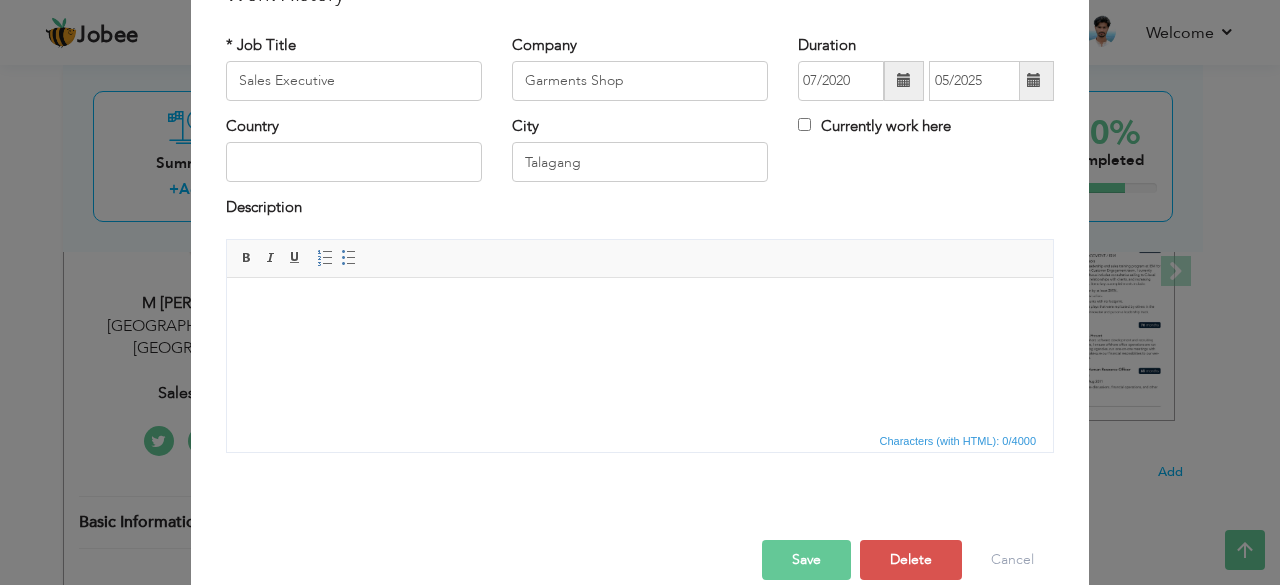 click on "Save" at bounding box center [806, 560] 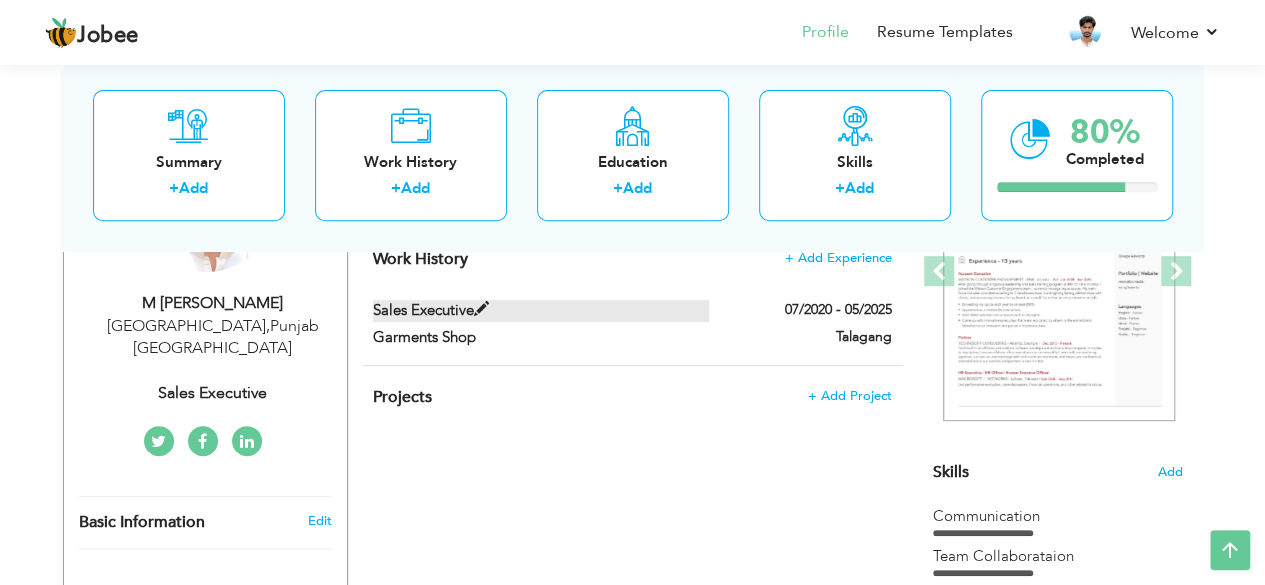 click at bounding box center (481, 309) 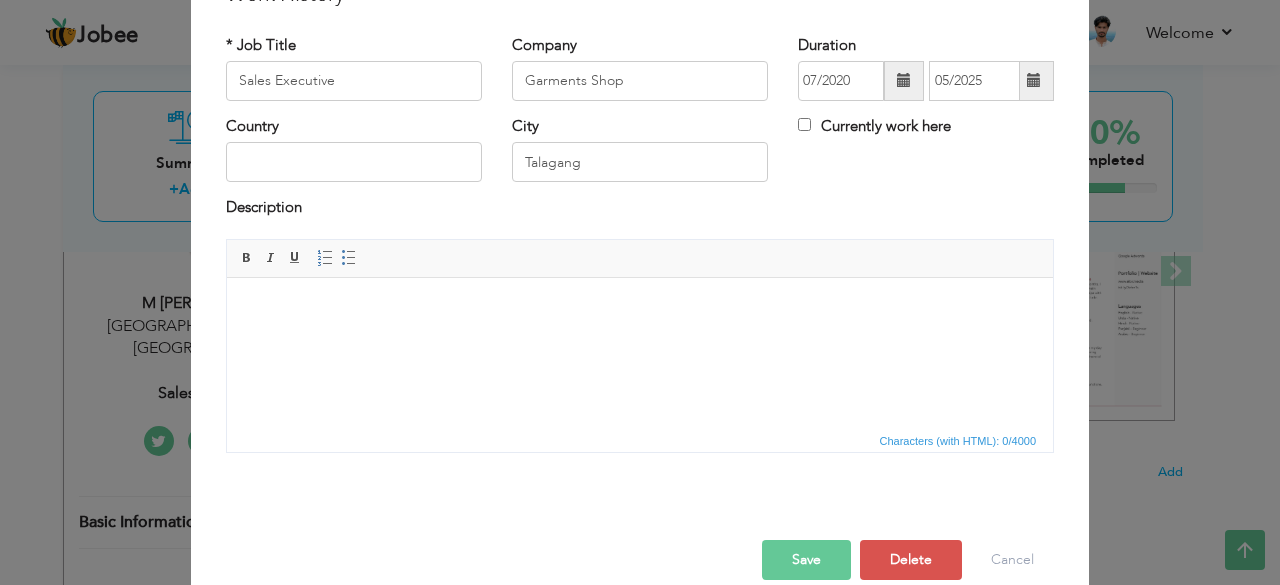 scroll, scrollTop: 0, scrollLeft: 0, axis: both 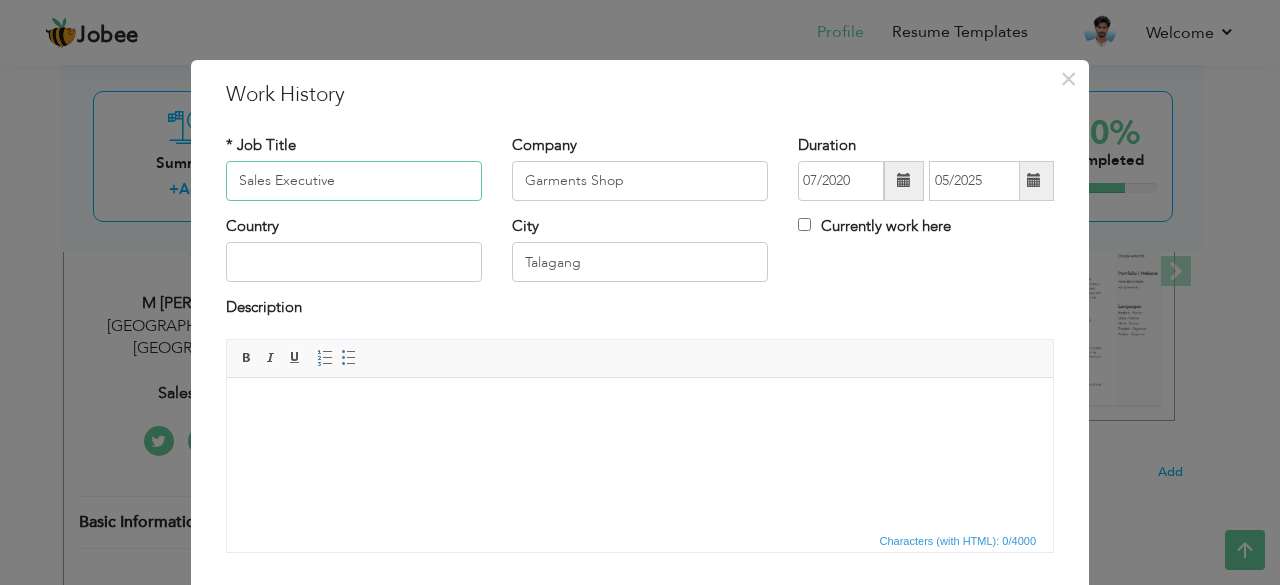 click on "Sales Executive" at bounding box center [354, 181] 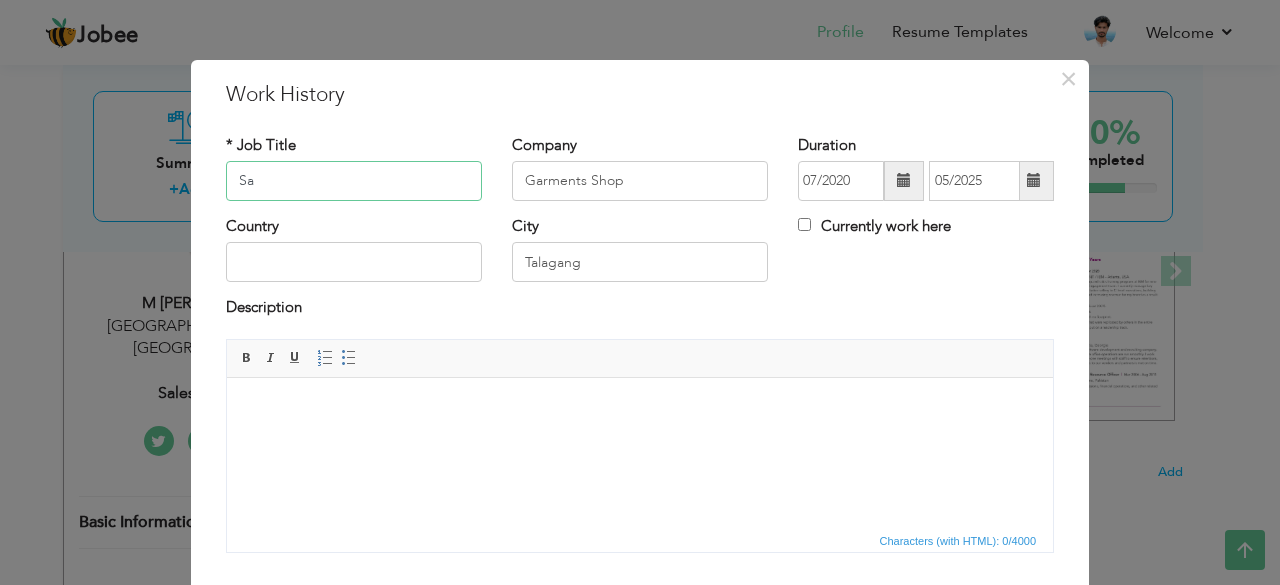 type on "S" 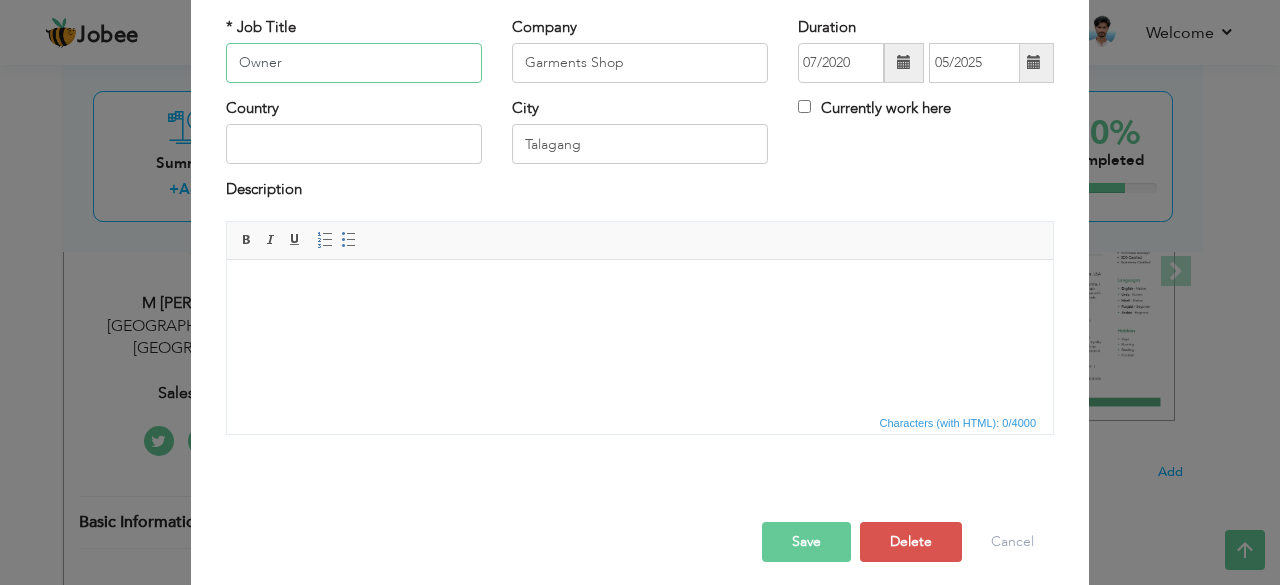 scroll, scrollTop: 128, scrollLeft: 0, axis: vertical 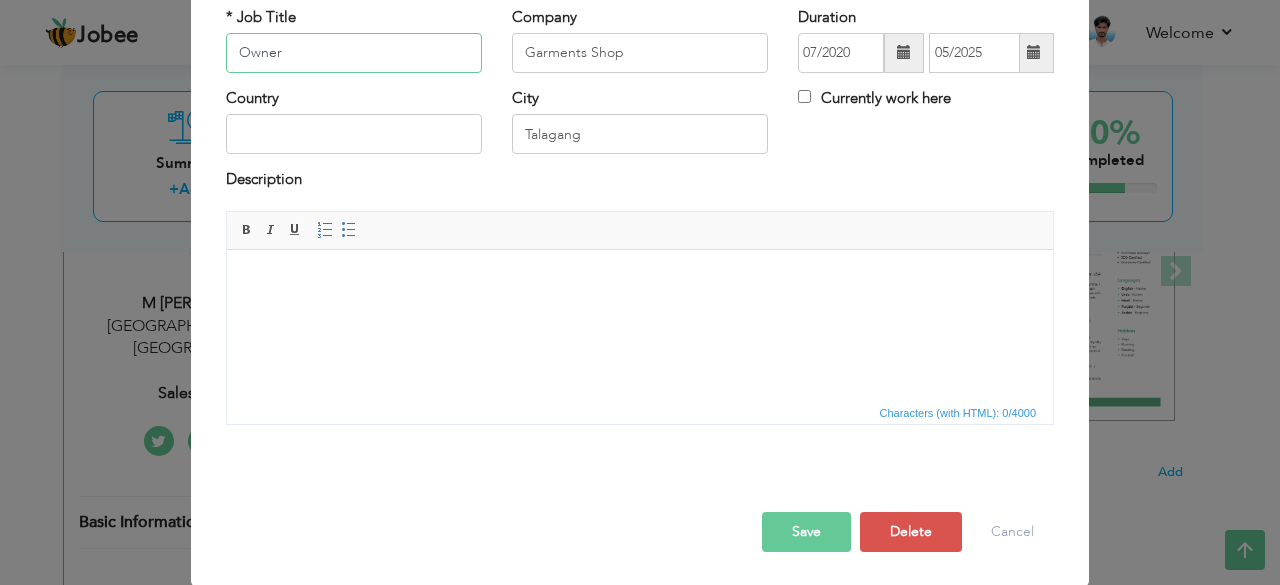 type on "Owner" 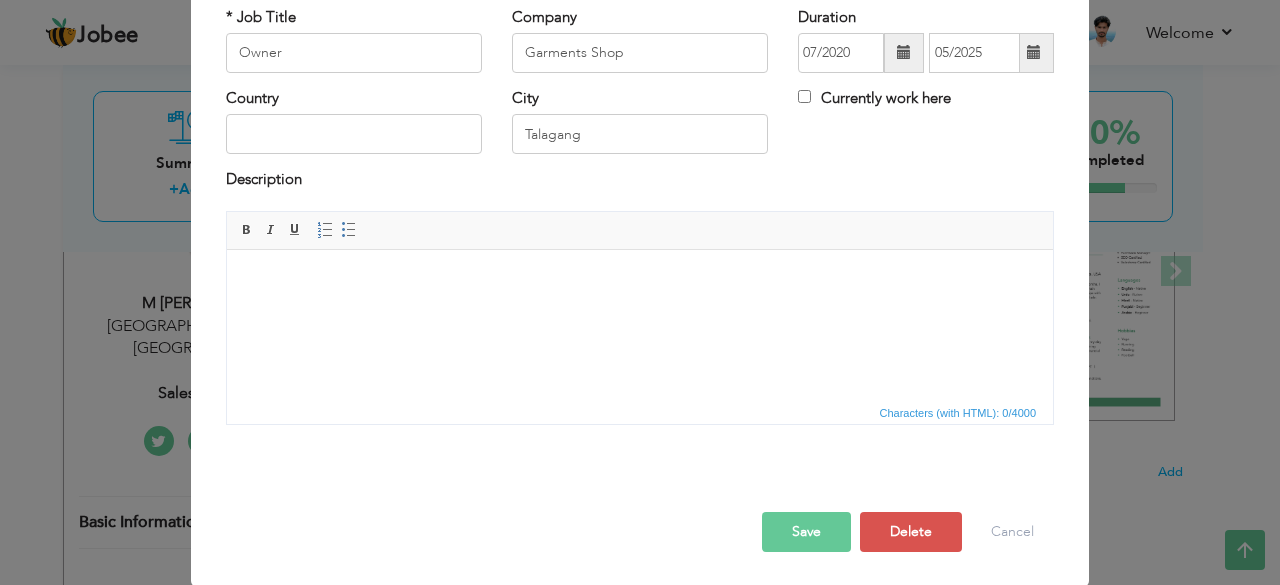 click on "Save" at bounding box center (806, 532) 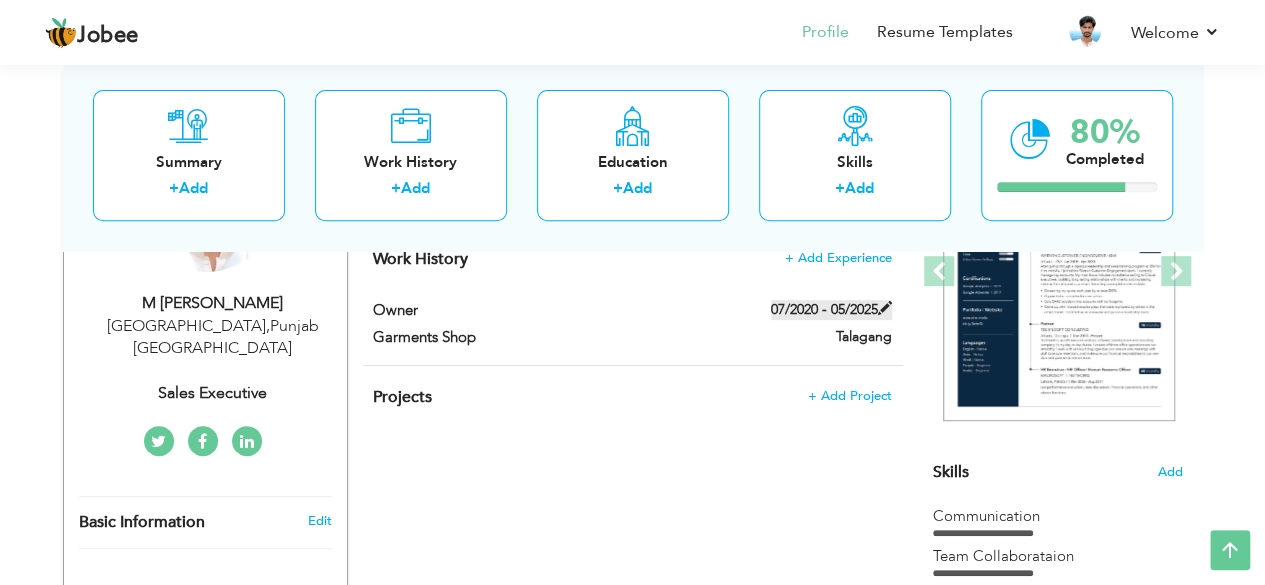 click at bounding box center (885, 308) 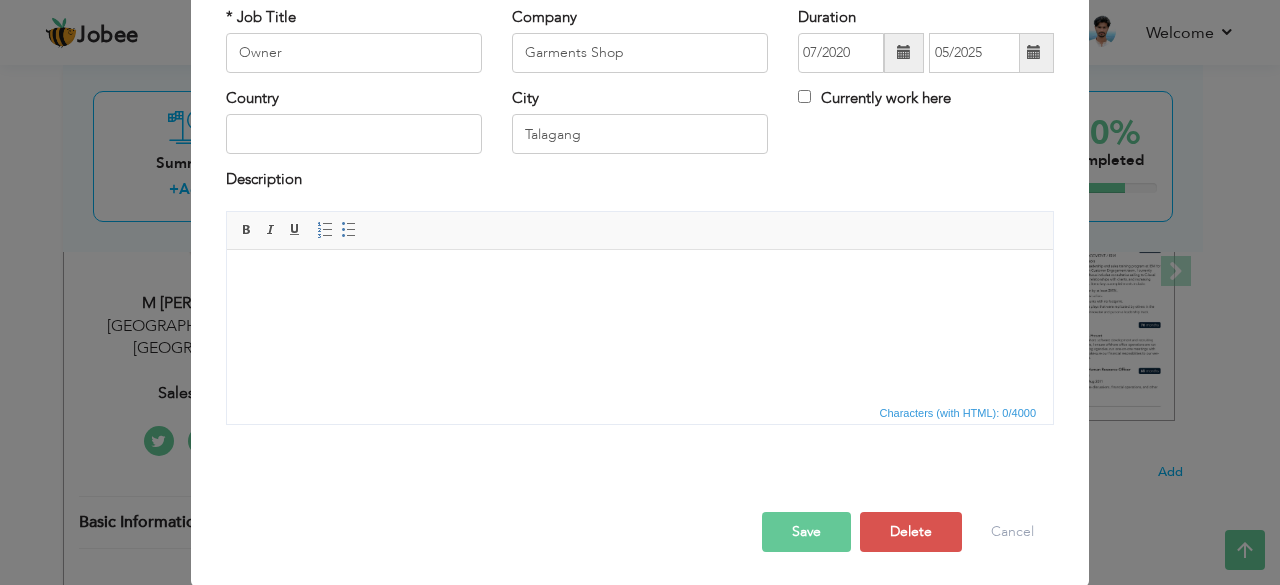 scroll, scrollTop: 0, scrollLeft: 0, axis: both 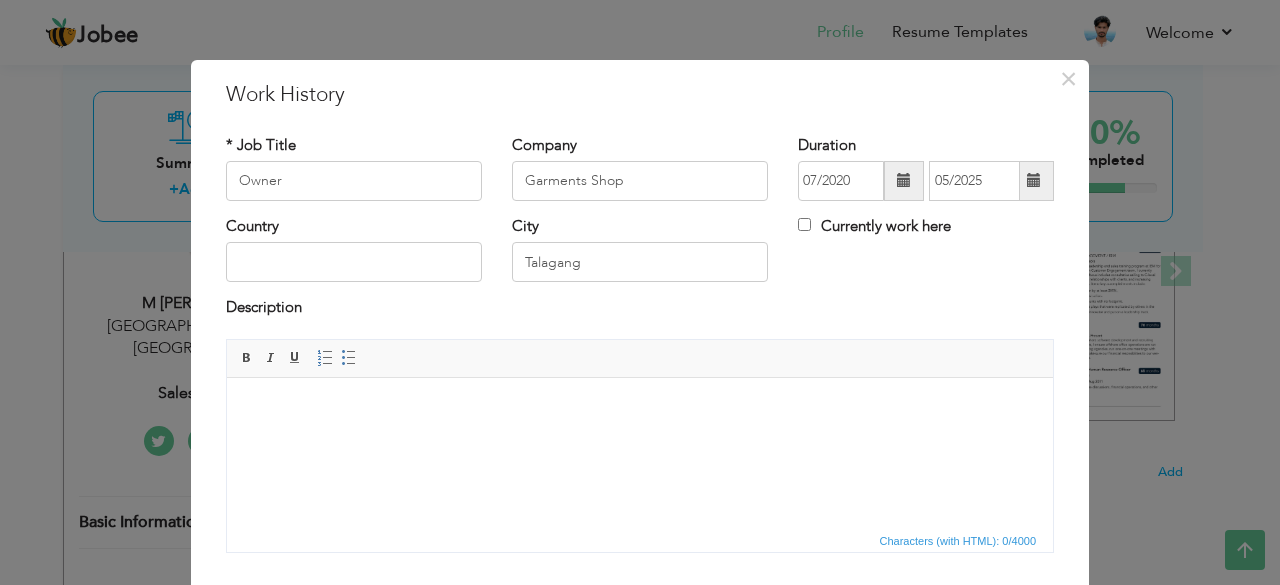 click at bounding box center [640, 407] 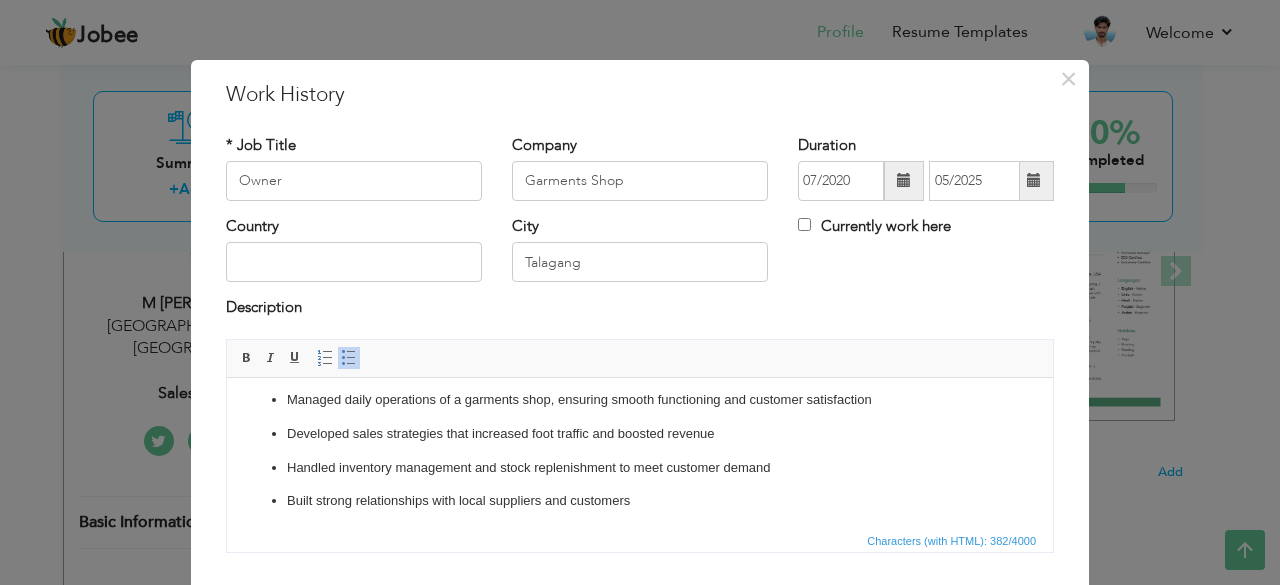 scroll, scrollTop: 12, scrollLeft: 0, axis: vertical 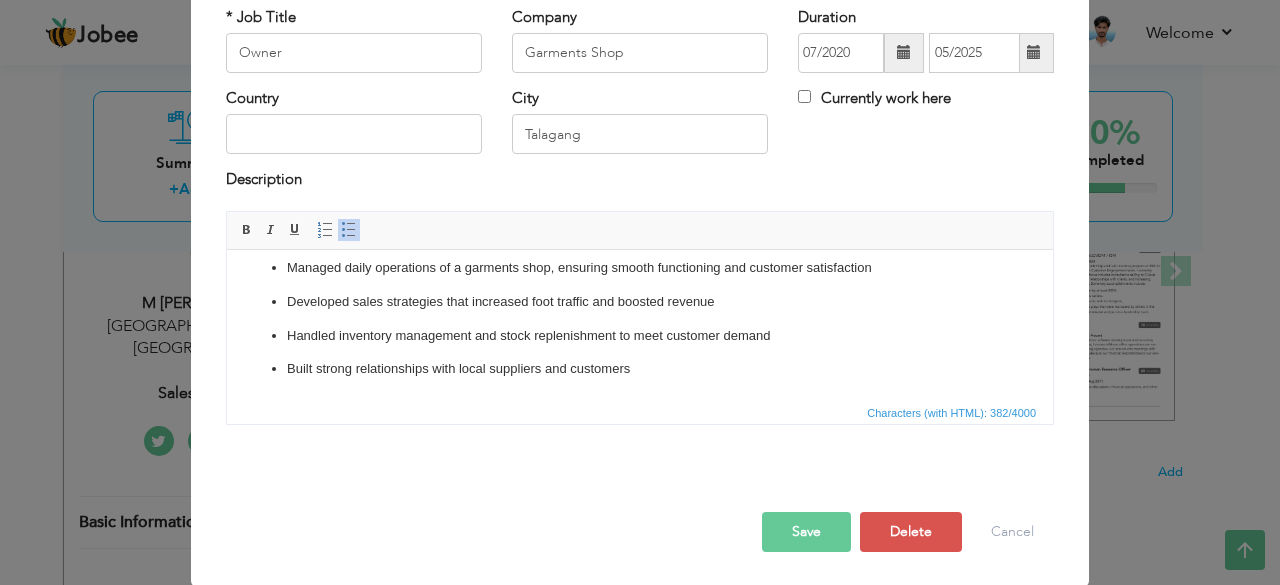 click on "Save" at bounding box center [806, 532] 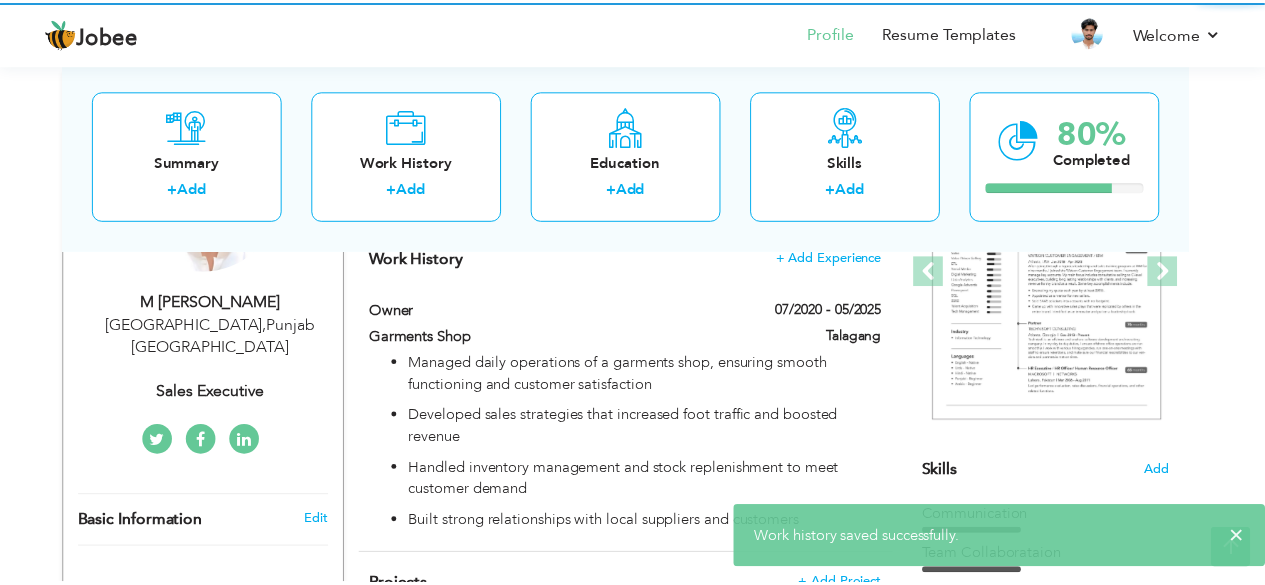 scroll, scrollTop: 0, scrollLeft: 0, axis: both 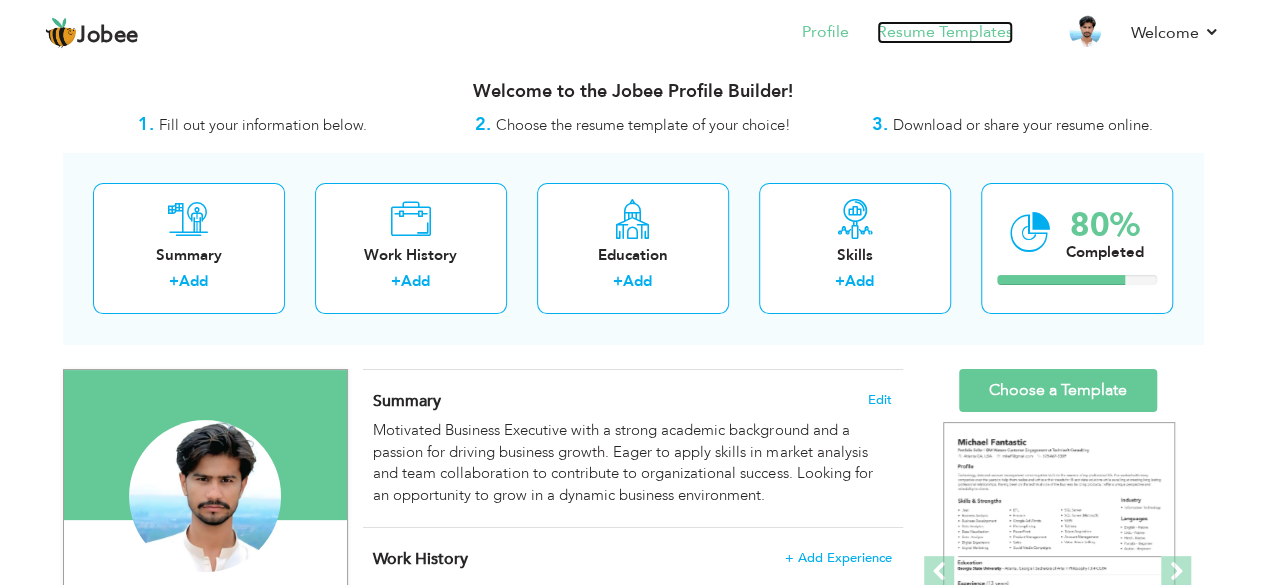 click on "Resume Templates" at bounding box center (945, 32) 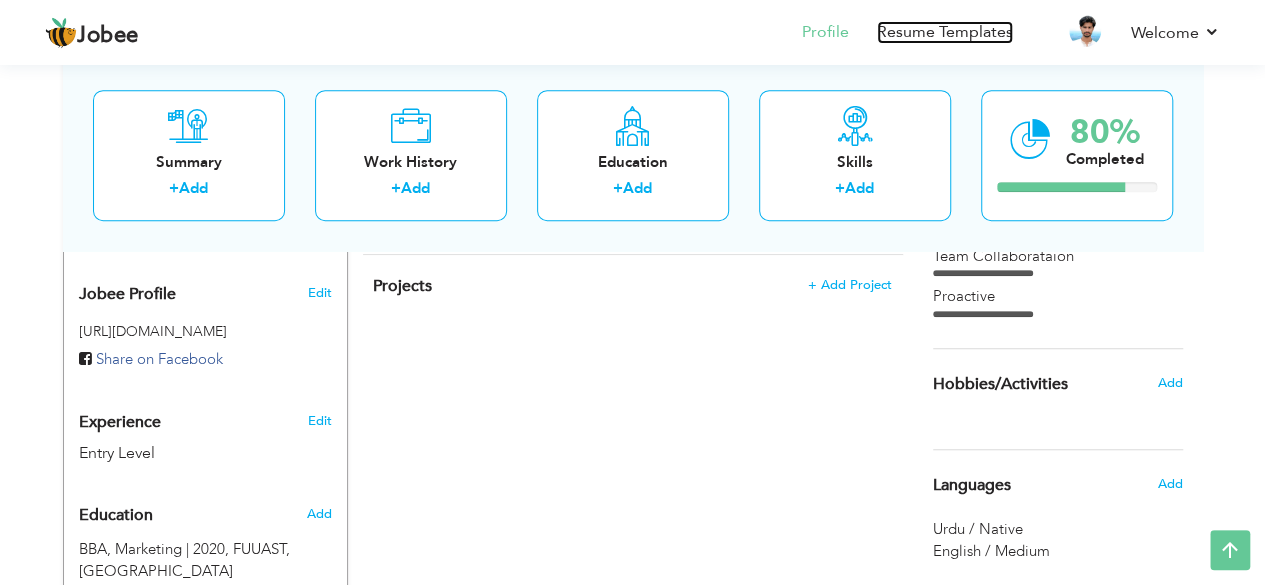 scroll, scrollTop: 508, scrollLeft: 0, axis: vertical 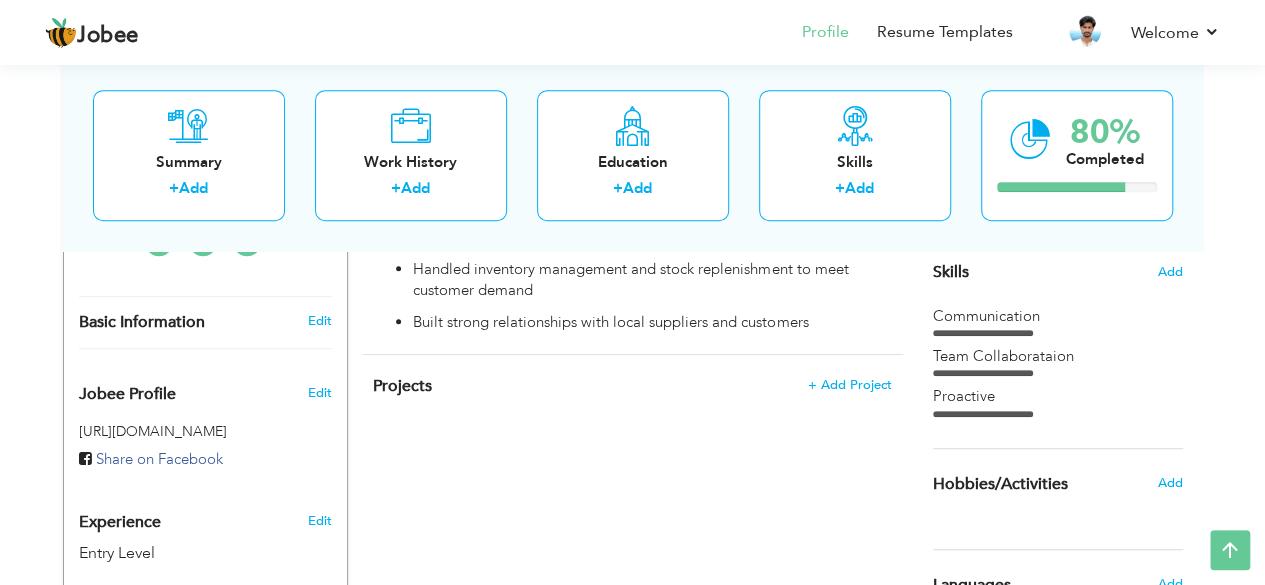 click on "Communication
Team Collaborataion
Proactive" at bounding box center [1058, 361] 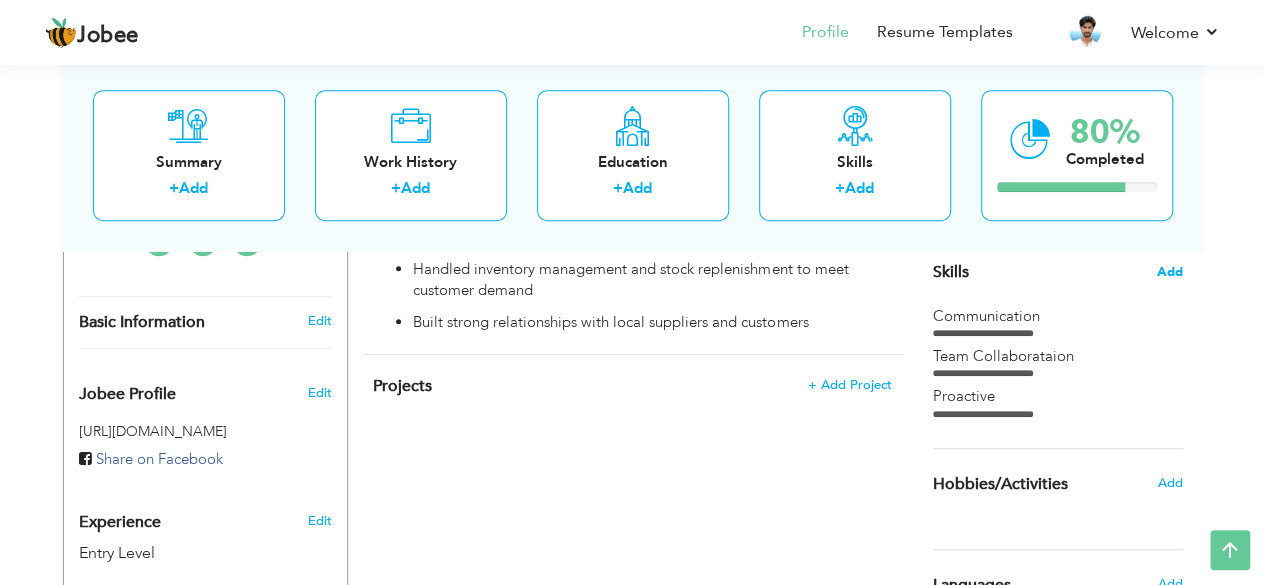 click on "Add" at bounding box center [1170, 272] 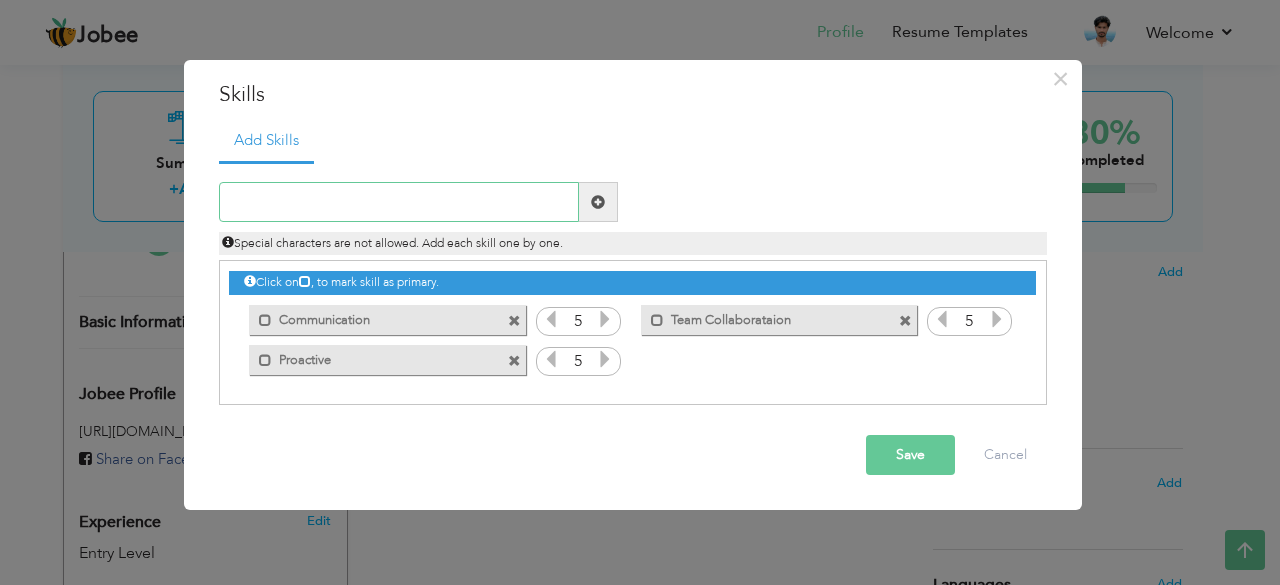 click at bounding box center (399, 202) 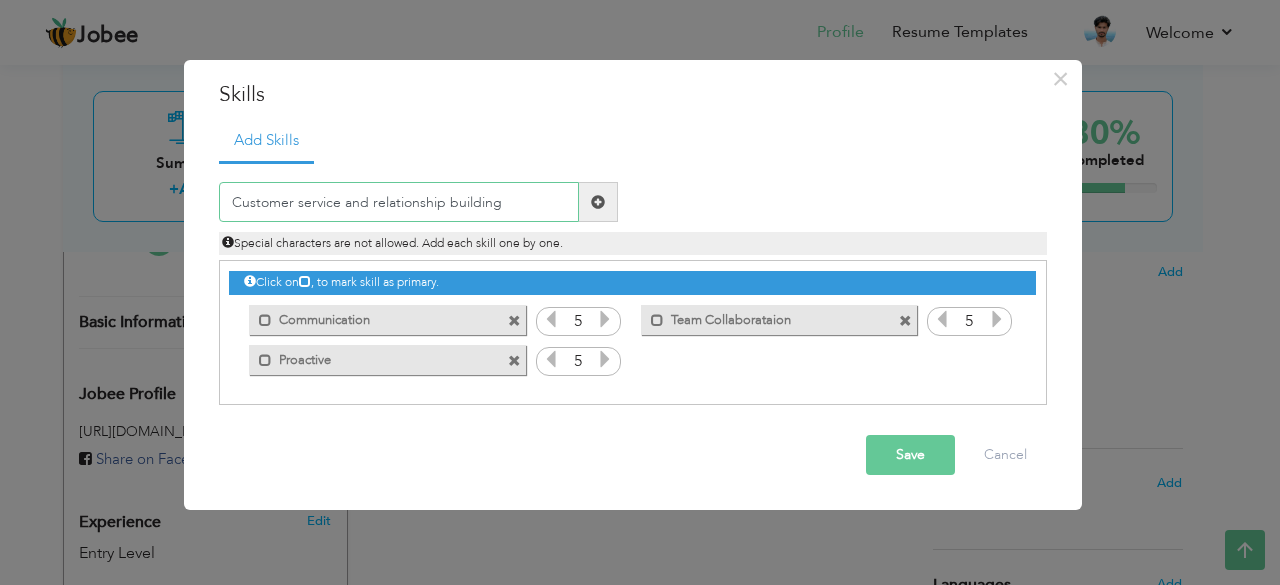 type on "Customer service and relationship building" 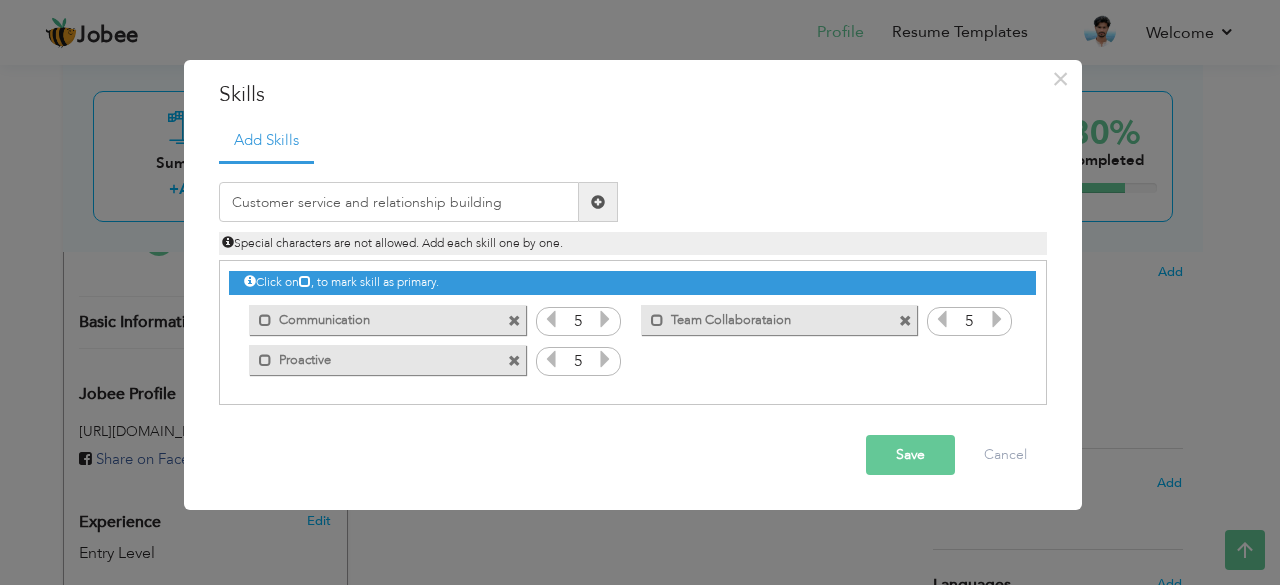 click on "Save" at bounding box center (910, 455) 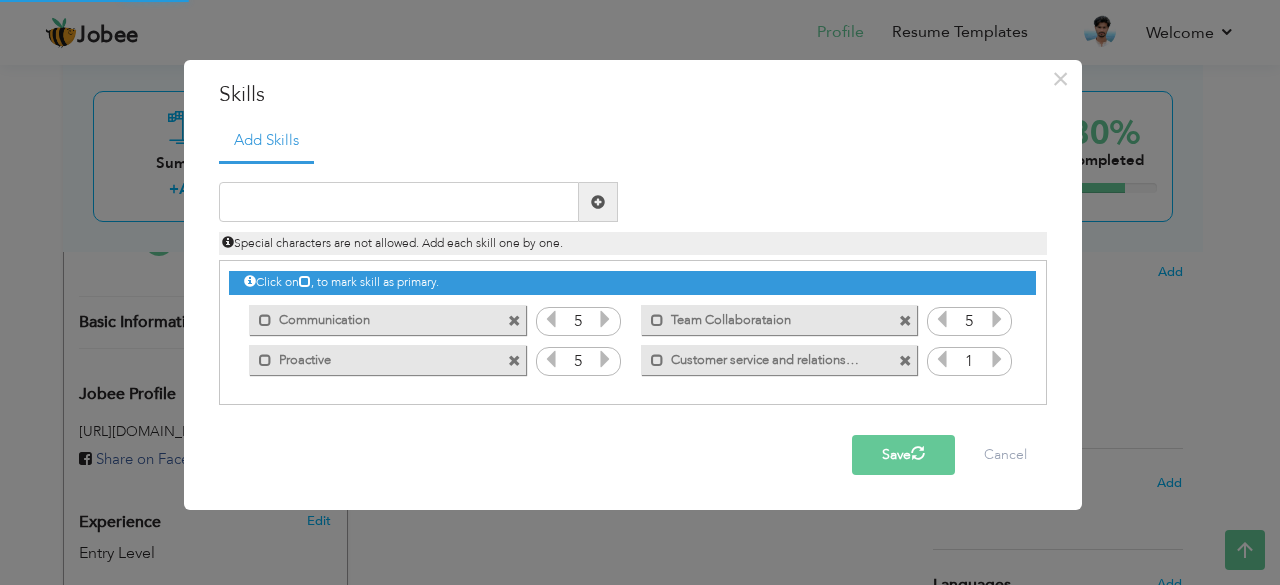 click at bounding box center (997, 359) 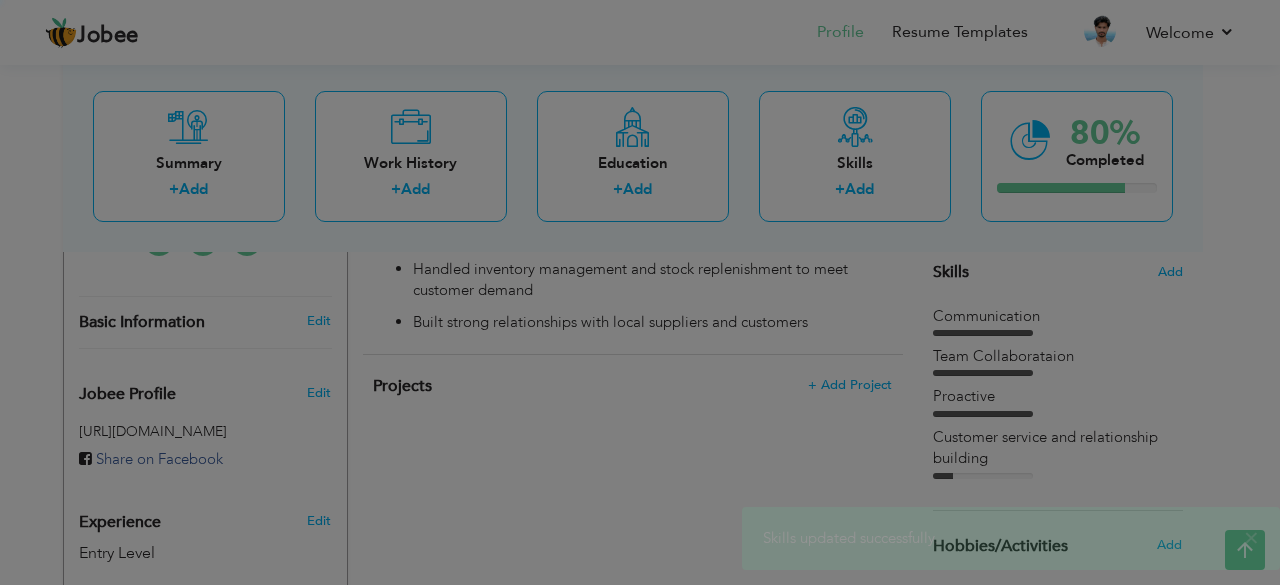 click at bounding box center [997, 359] 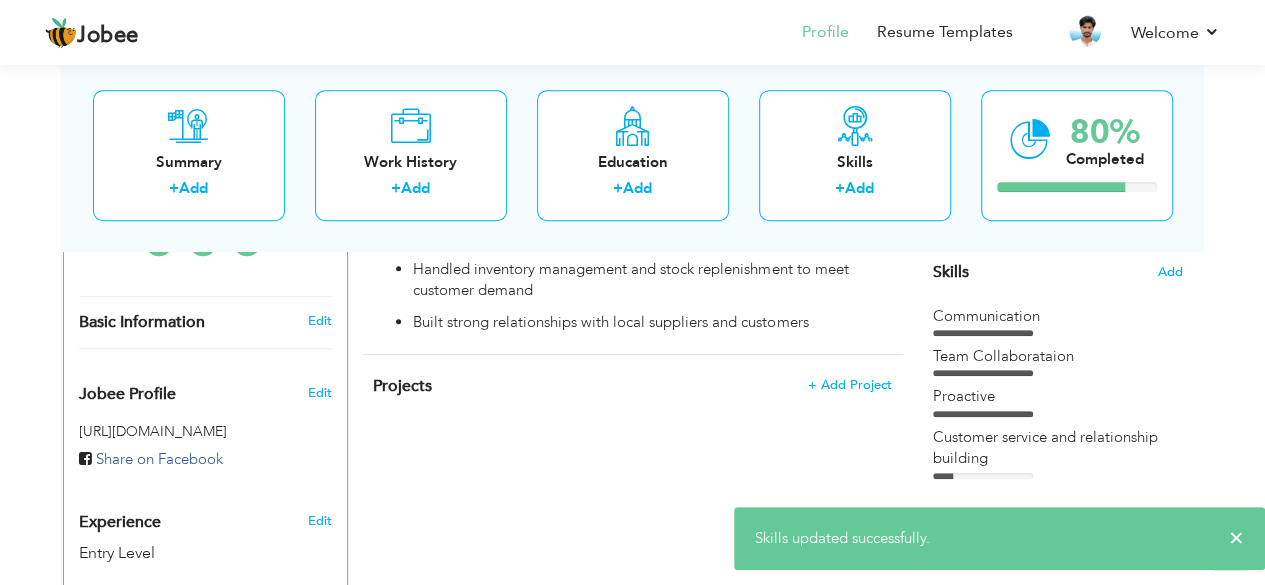 click on "Customer service and relationship building" at bounding box center [1058, 448] 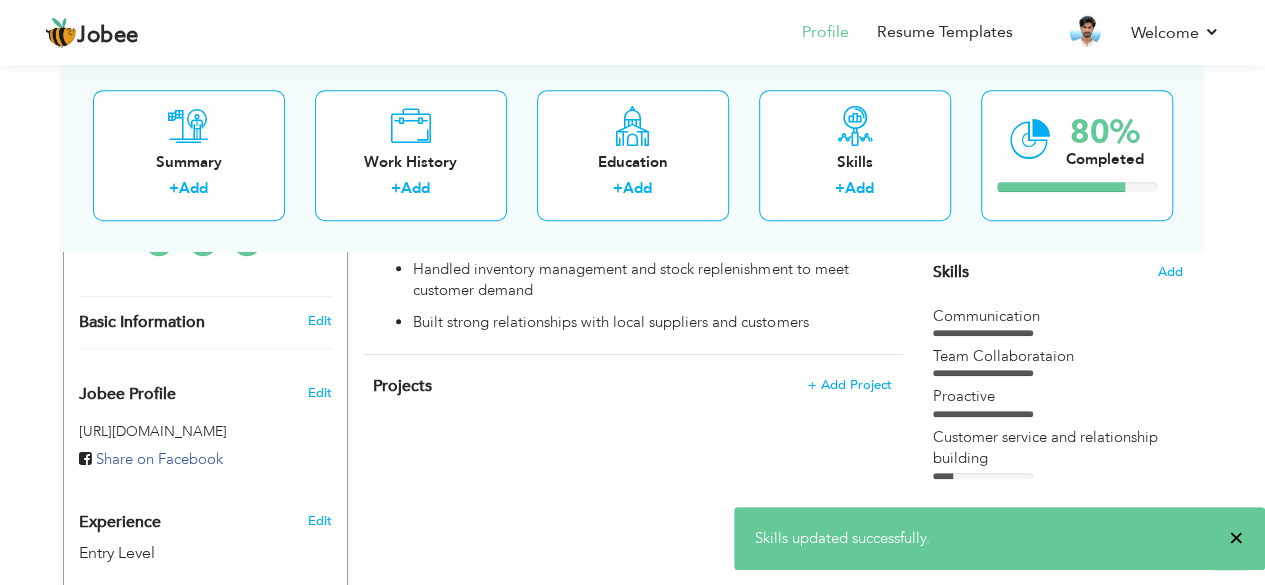click on "×" at bounding box center [1236, 538] 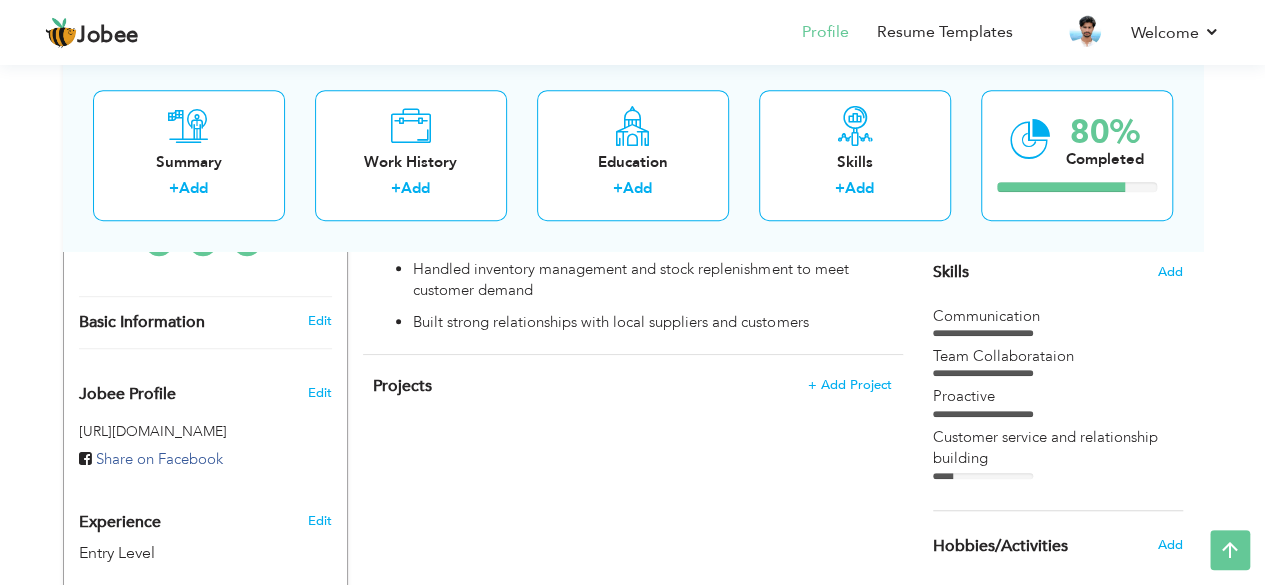 click on "Customer service and relationship building" at bounding box center (1058, 448) 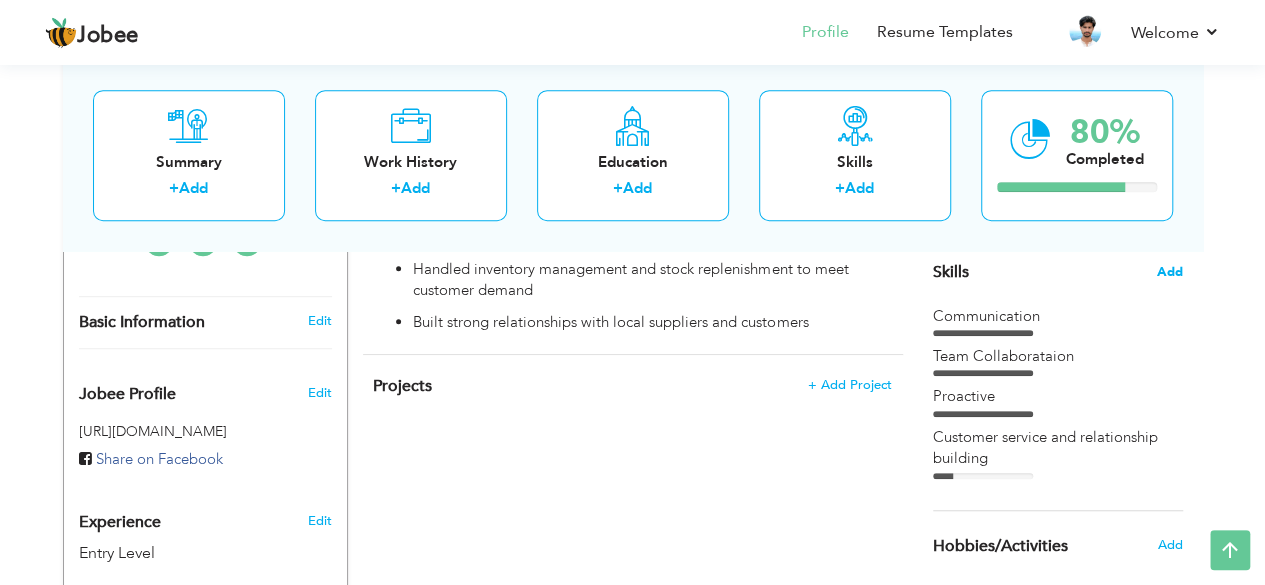 click on "Add" at bounding box center (1170, 272) 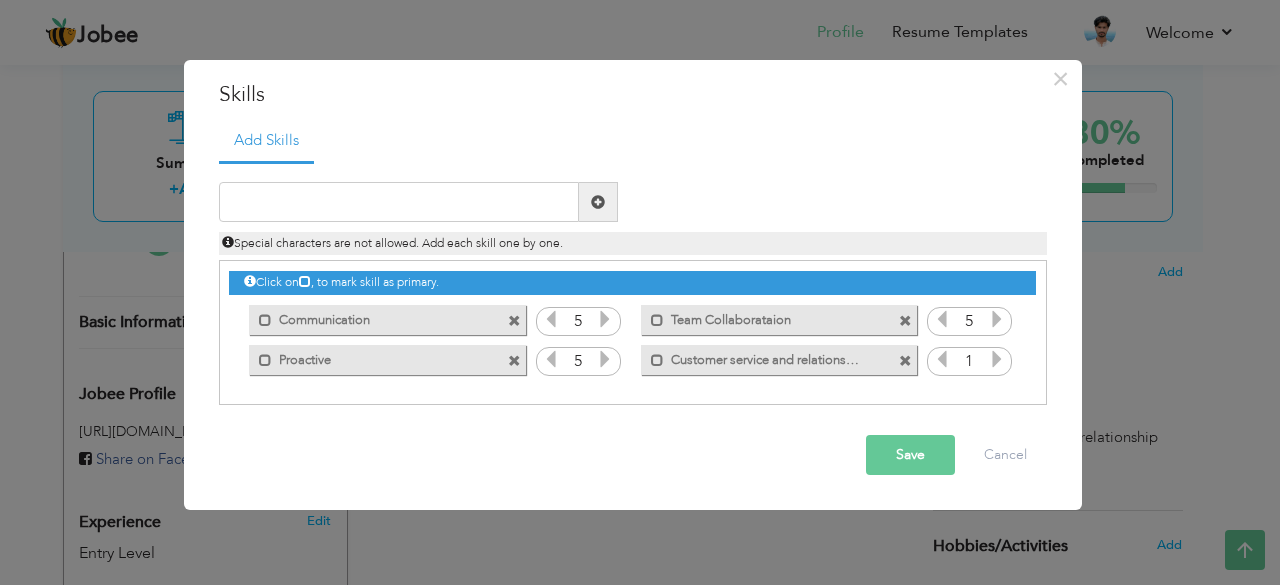 click at bounding box center [997, 359] 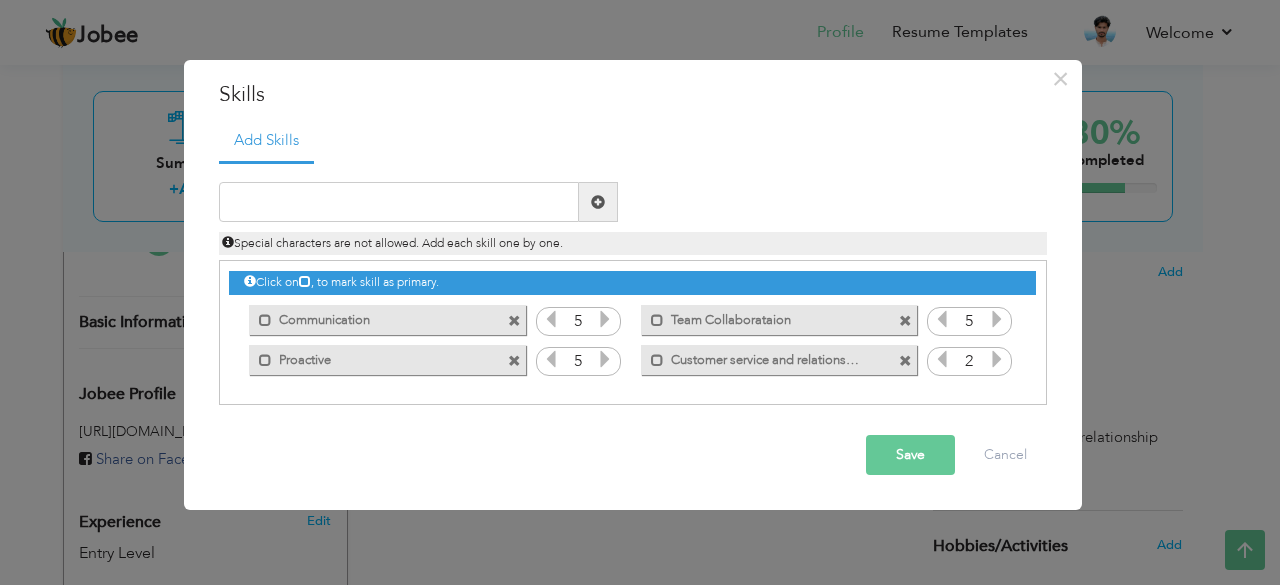 click at bounding box center (997, 359) 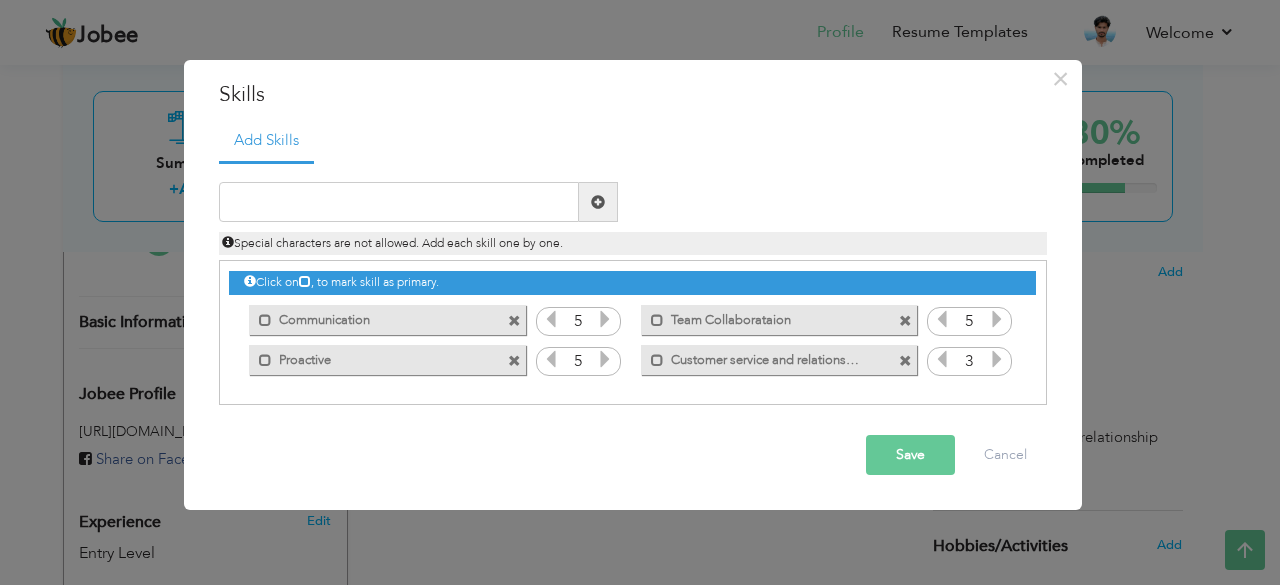 click at bounding box center (997, 359) 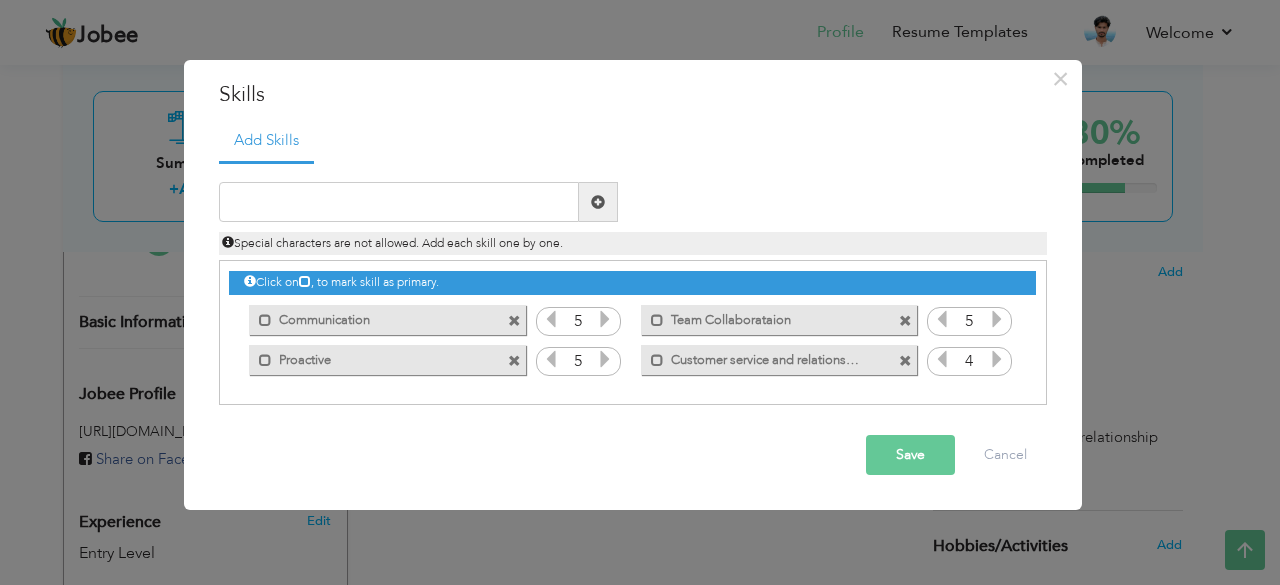 click at bounding box center (997, 359) 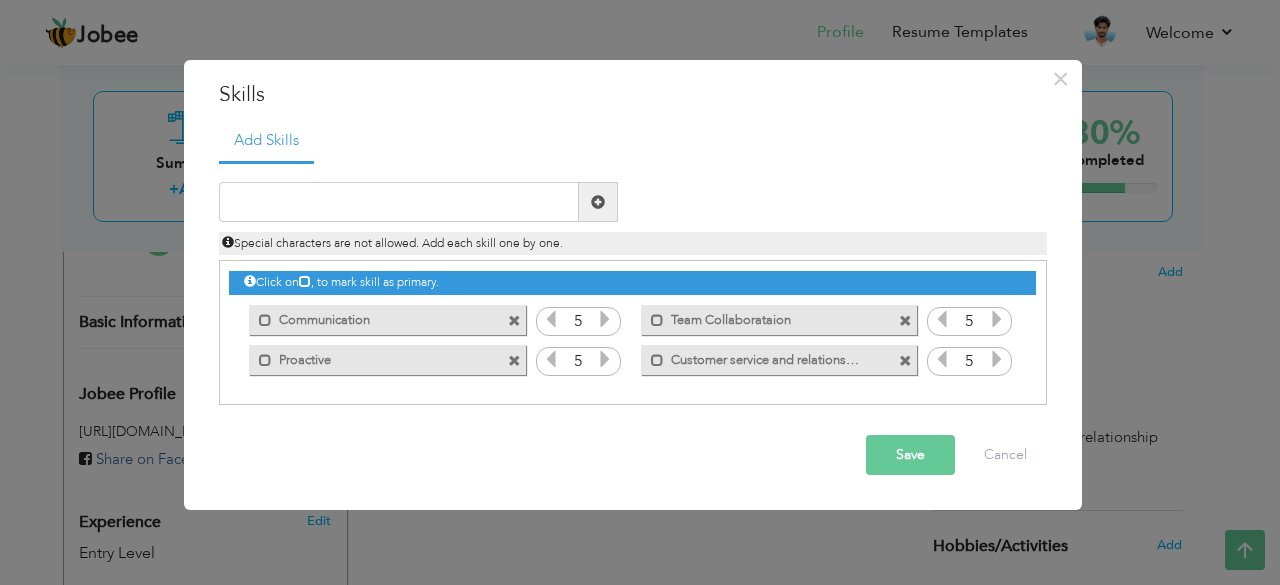 click on "Save" at bounding box center [910, 455] 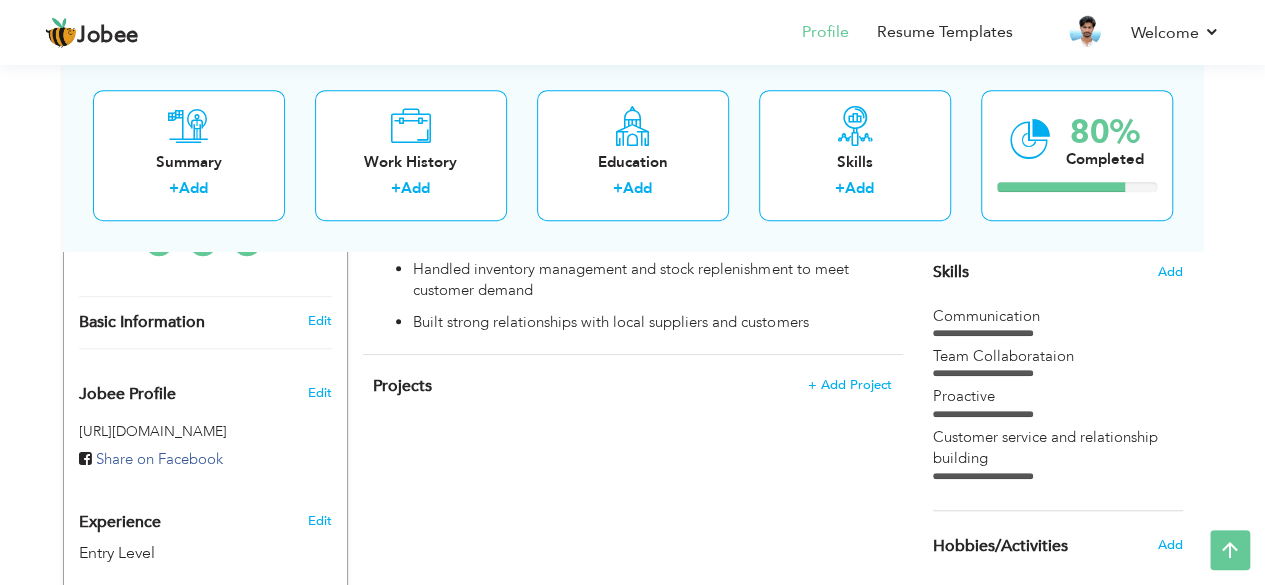 click on "Skills
Add" at bounding box center [1058, 76] 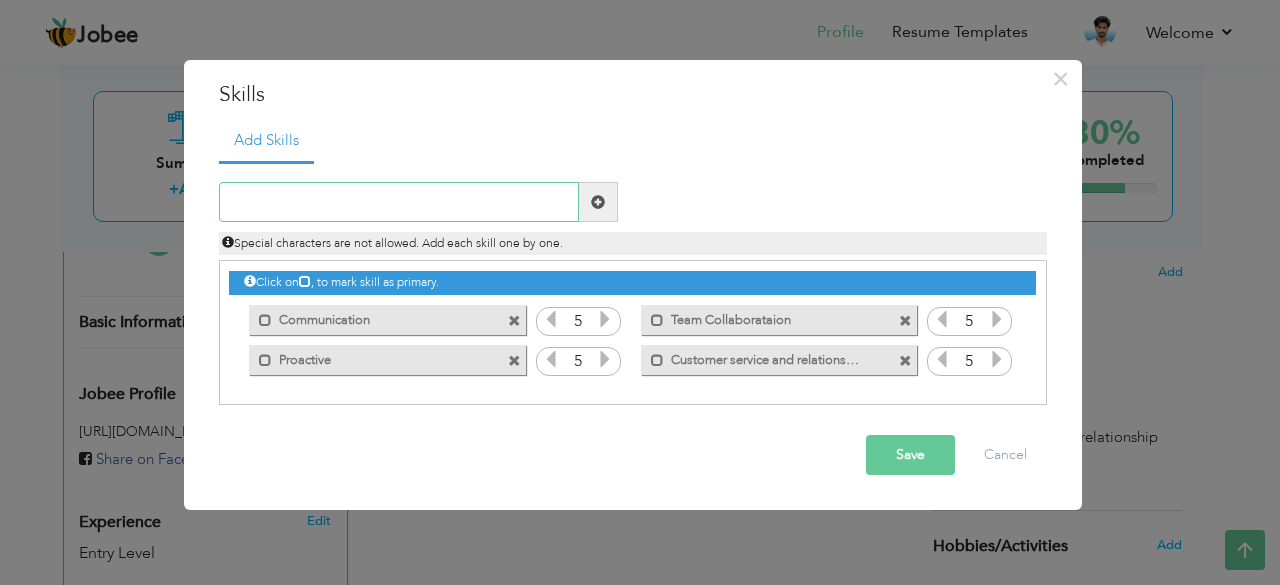 paste on "Problem-solving" 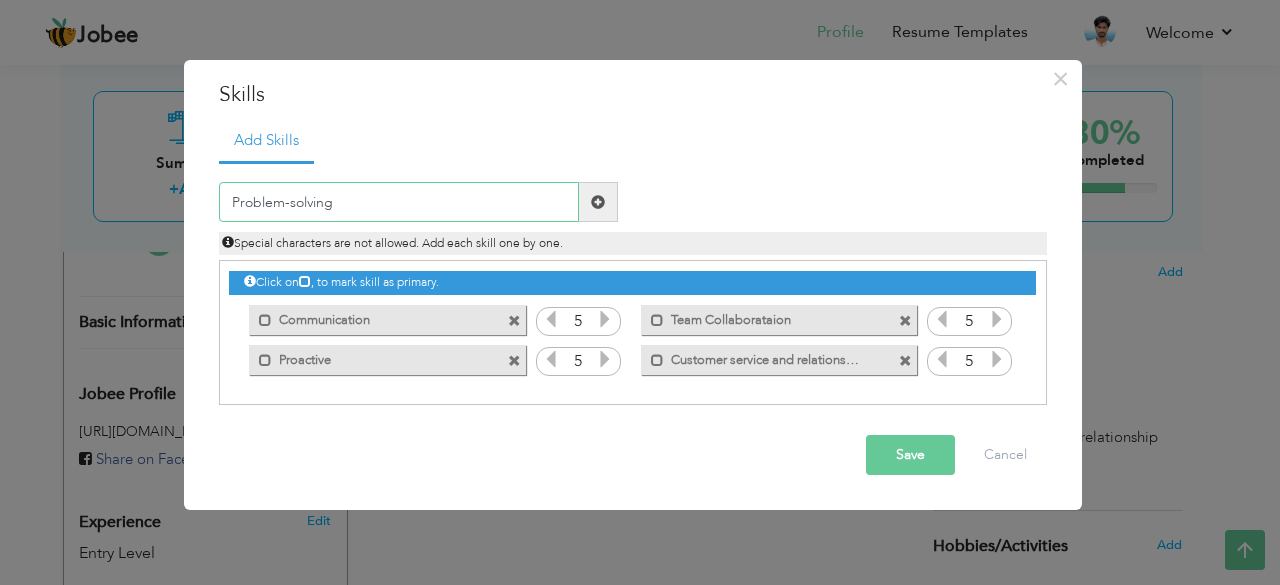type on "Problem-solving" 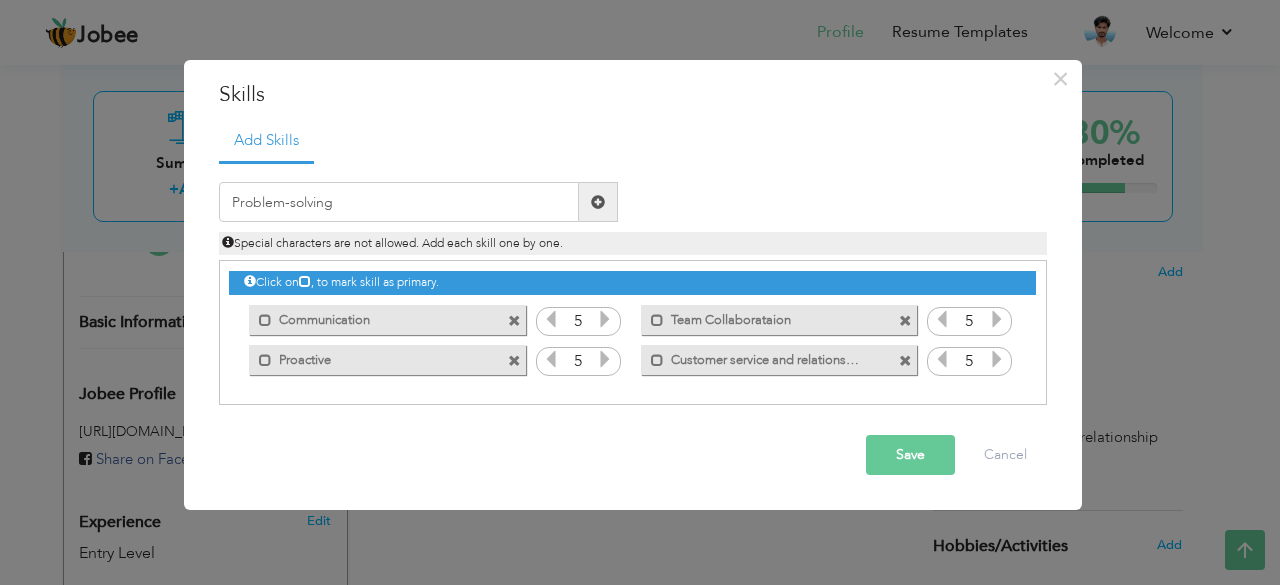 click at bounding box center [598, 202] 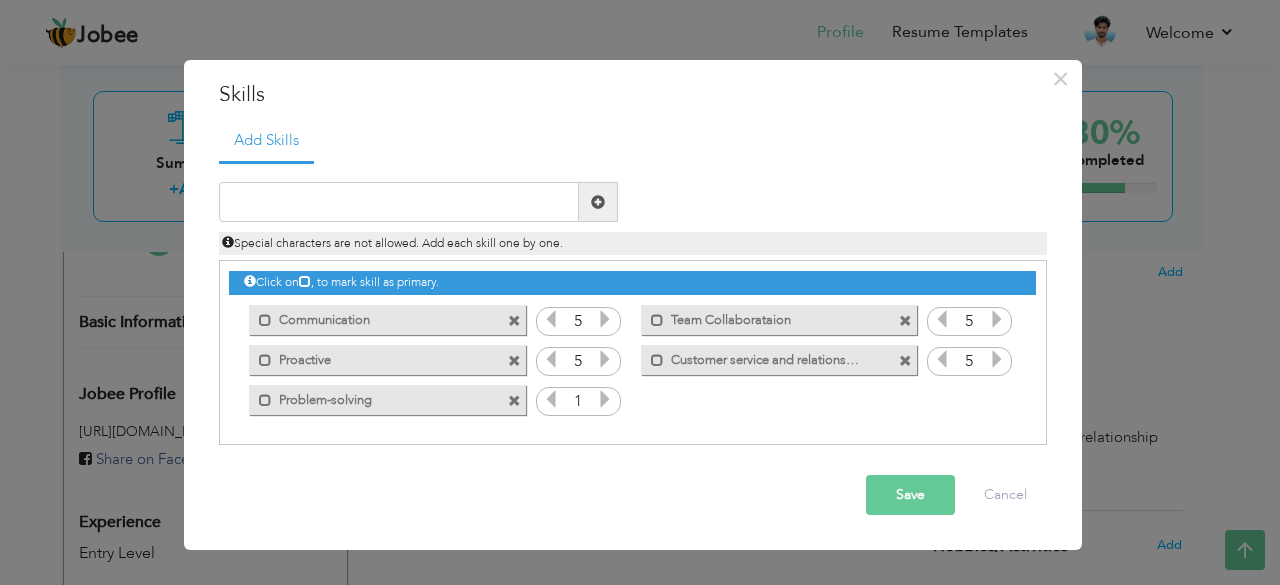 click at bounding box center (605, 399) 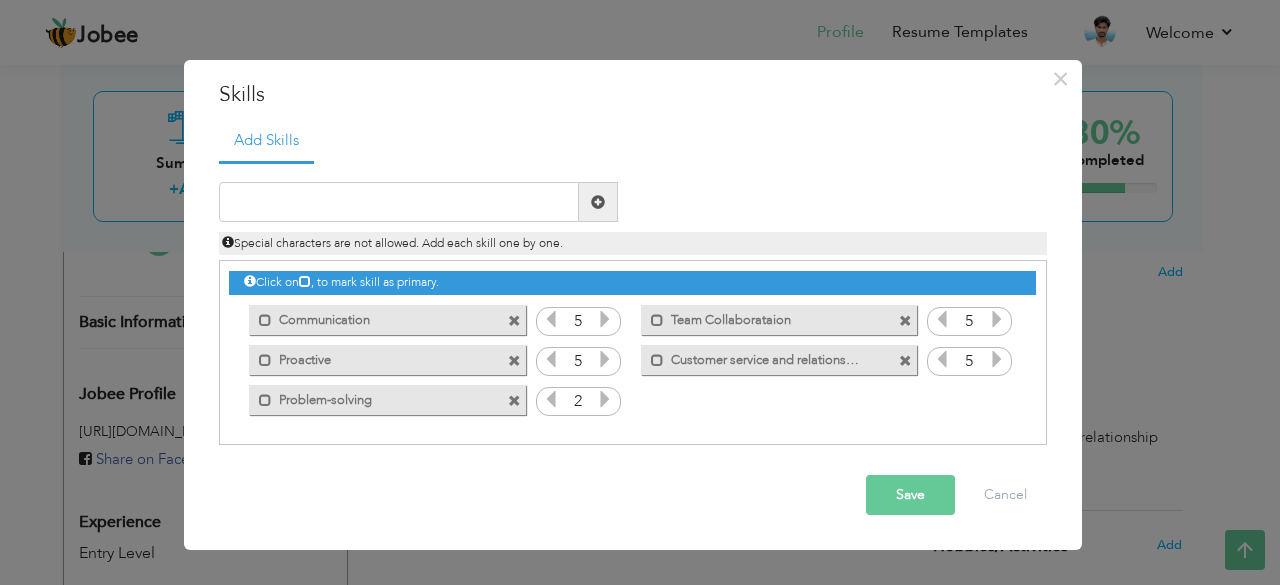 click at bounding box center [605, 399] 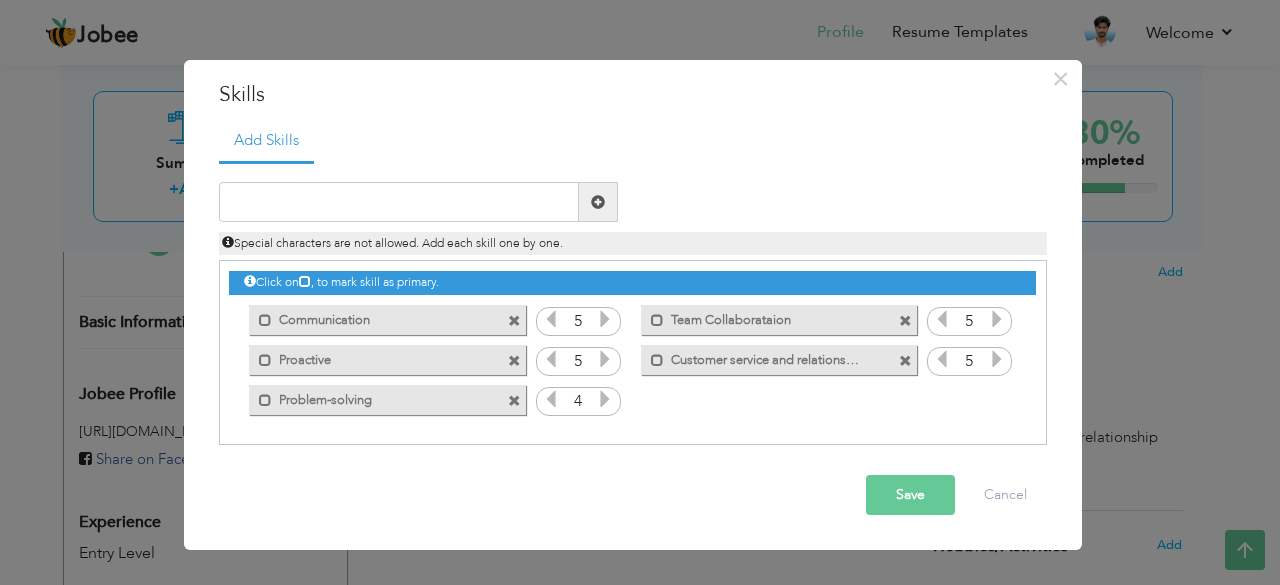click at bounding box center [605, 399] 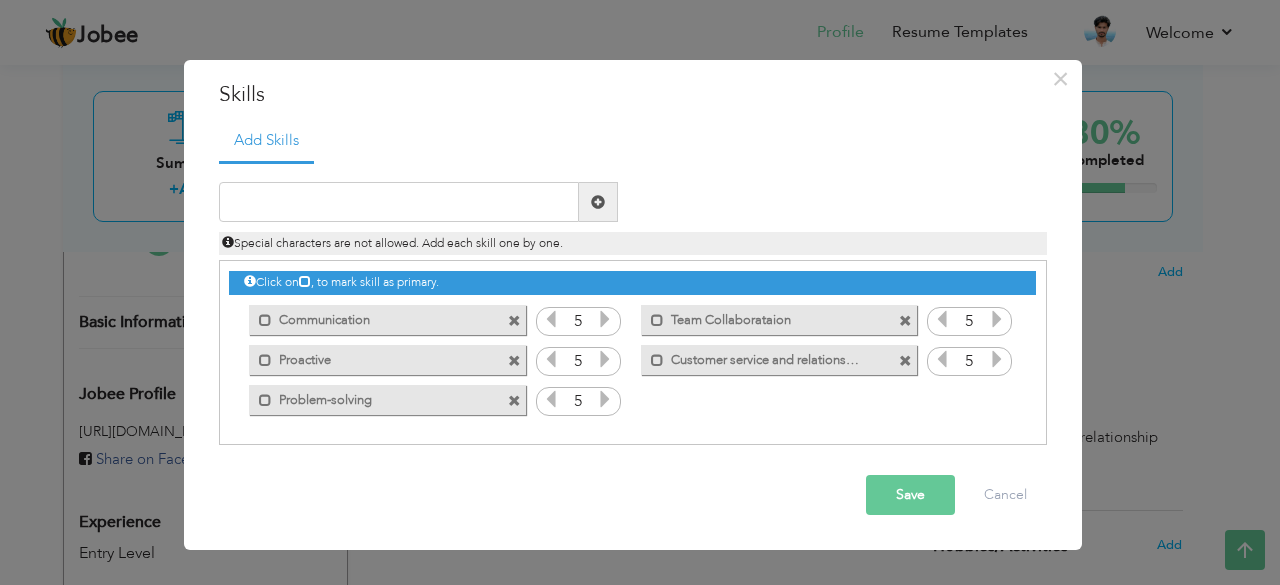click at bounding box center (551, 399) 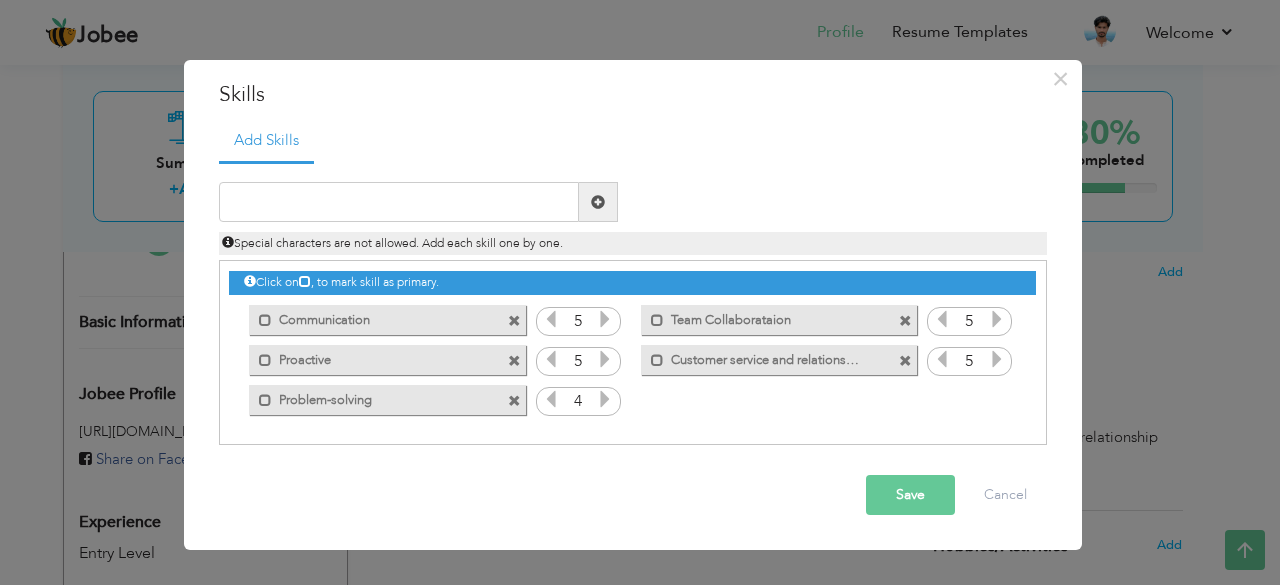click on "Save" at bounding box center (910, 495) 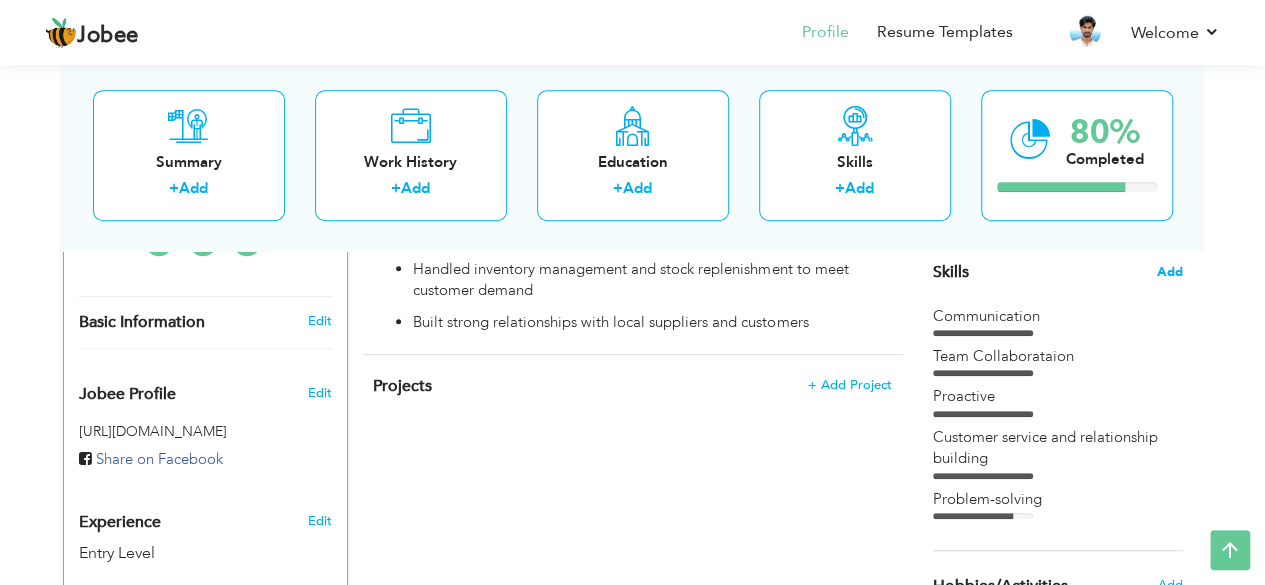click on "Add" at bounding box center (1170, 272) 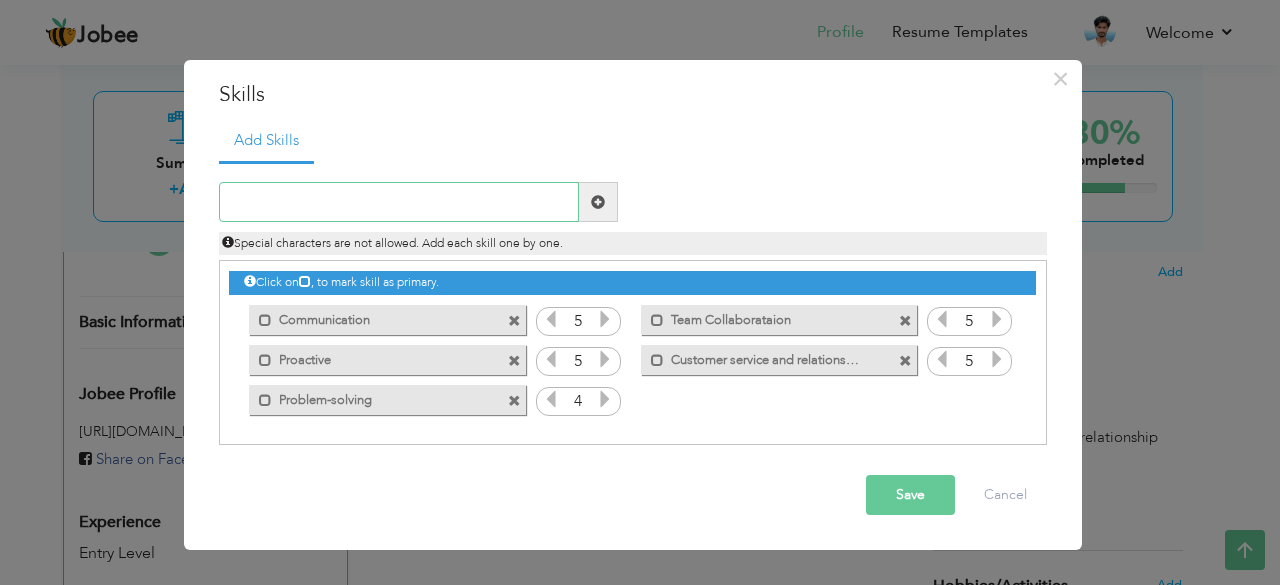click at bounding box center [399, 202] 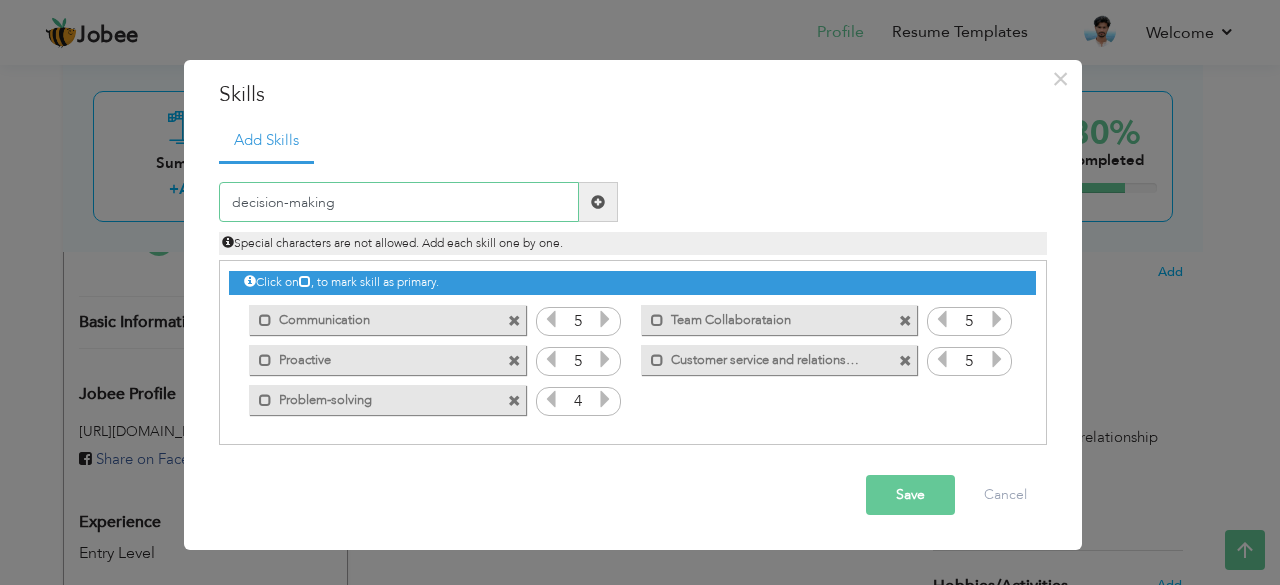 click on "decision-making" at bounding box center (399, 202) 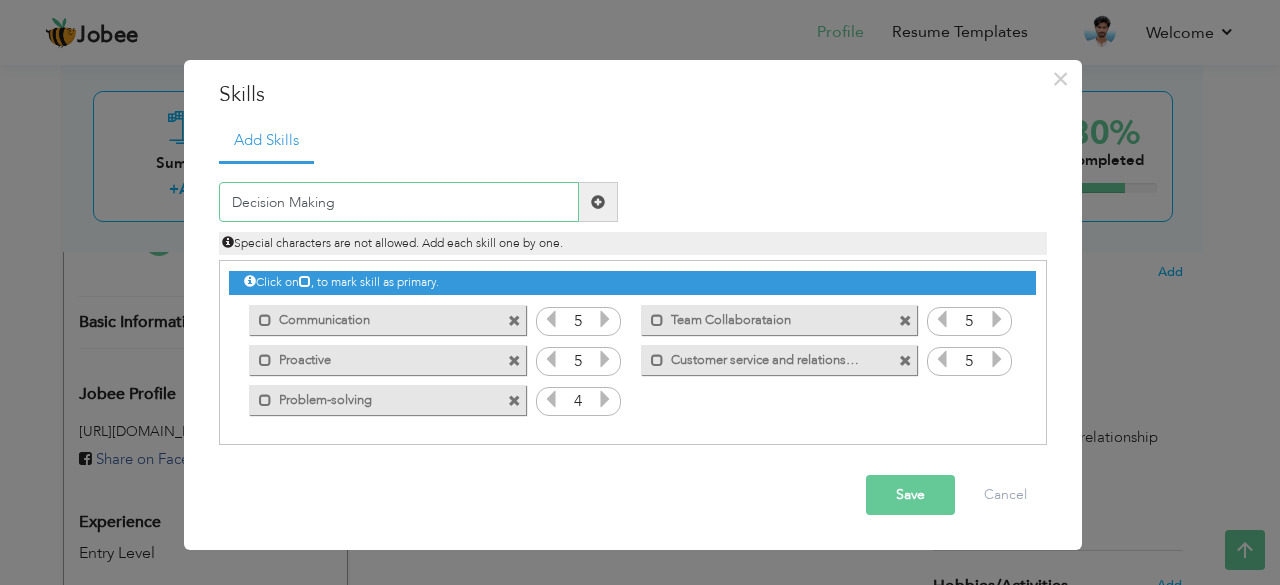 type on "Decision Making" 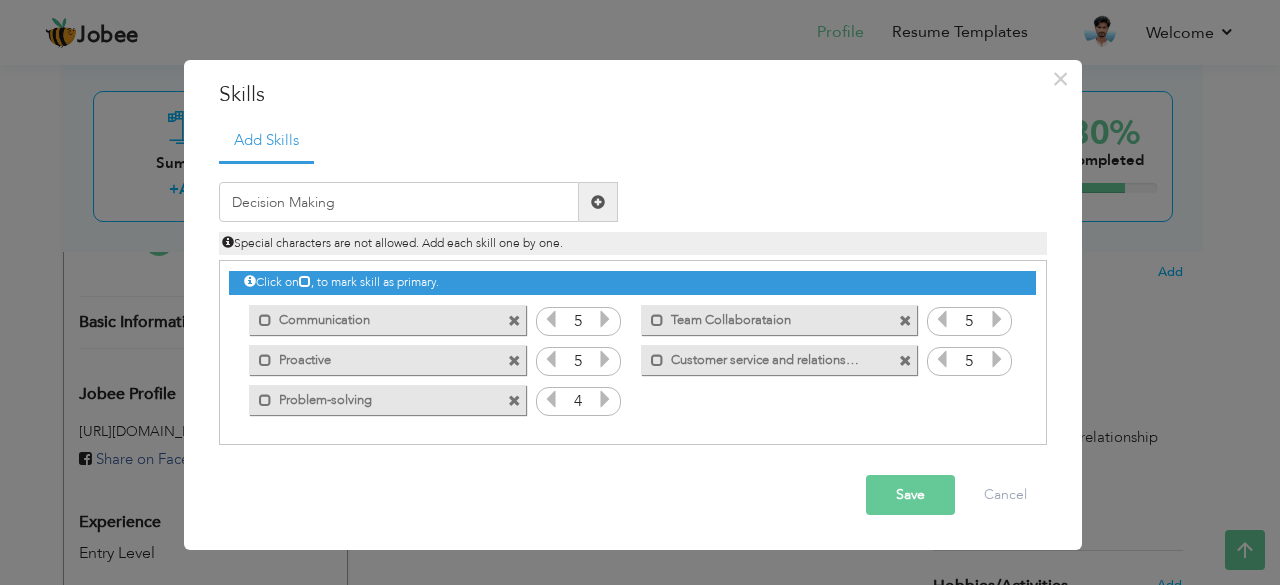 click at bounding box center (598, 202) 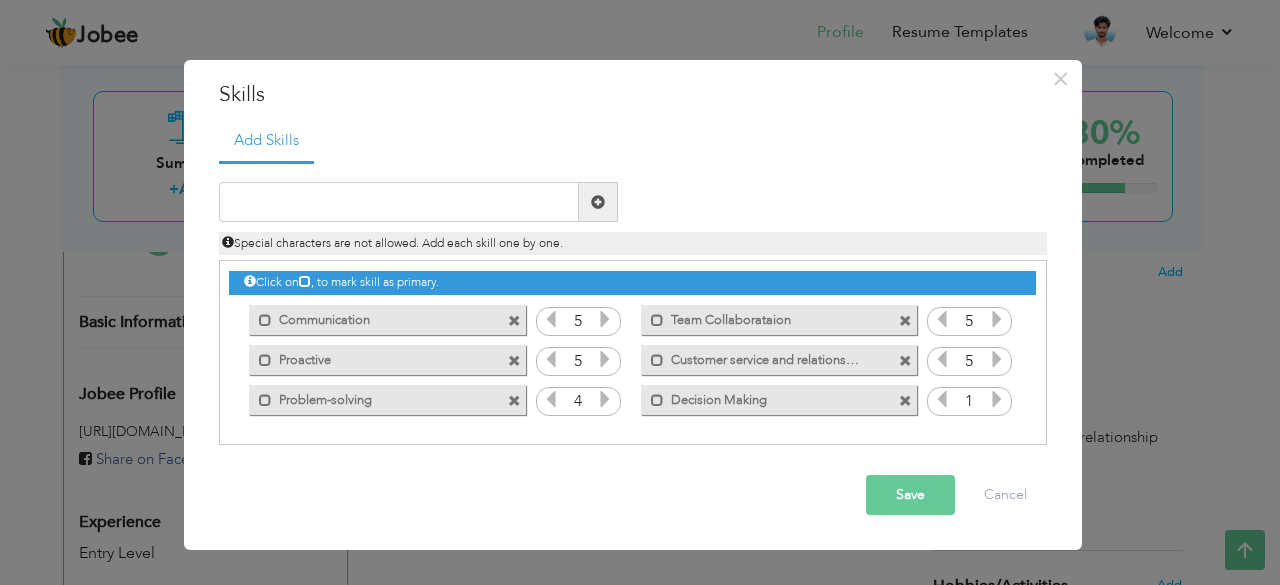 click at bounding box center (997, 399) 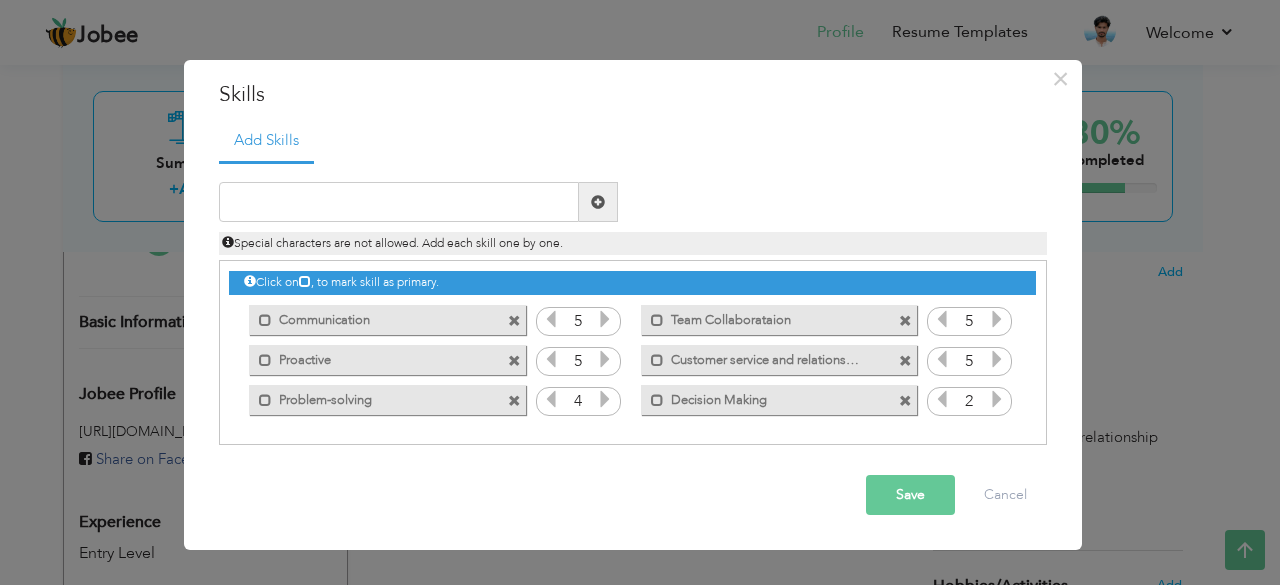 click at bounding box center [997, 399] 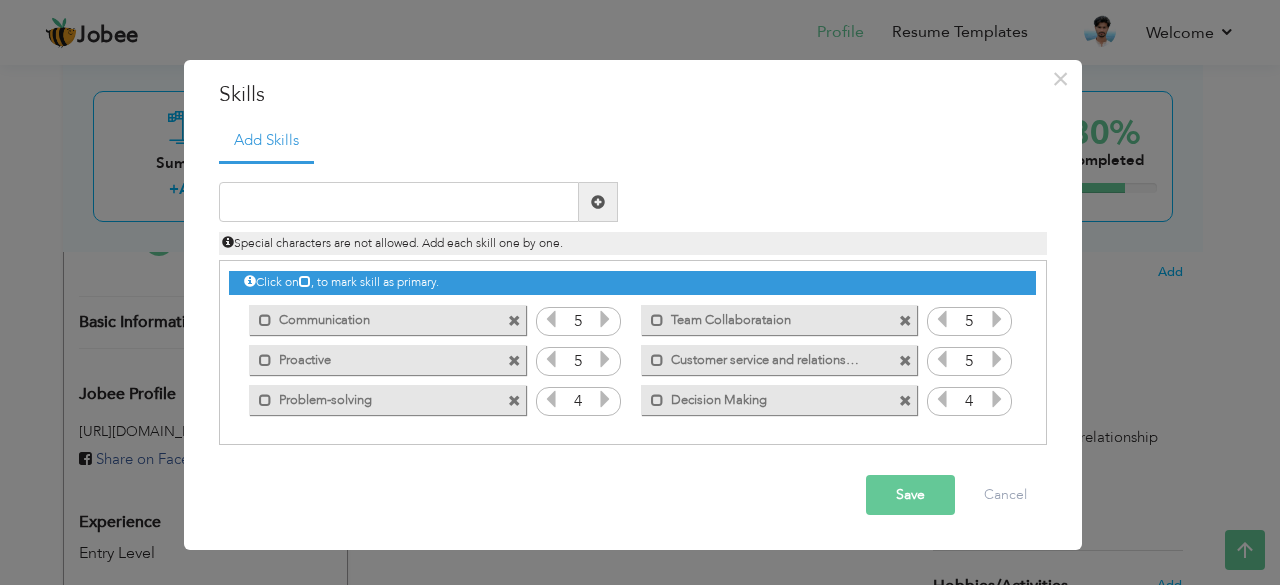 click at bounding box center (997, 399) 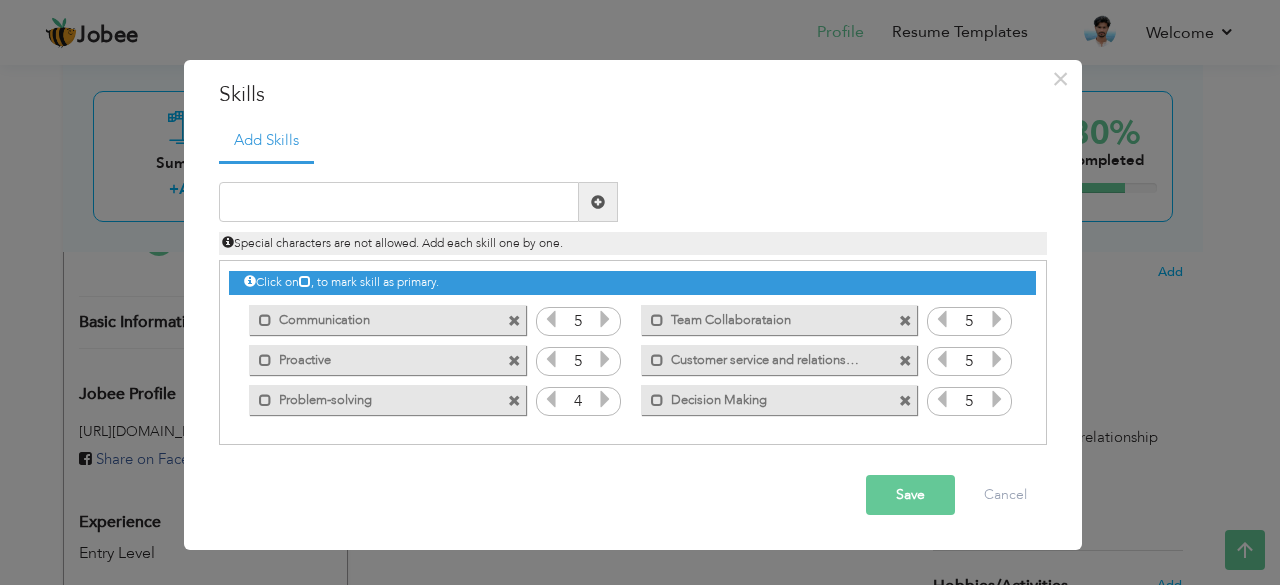 click at bounding box center [514, 361] 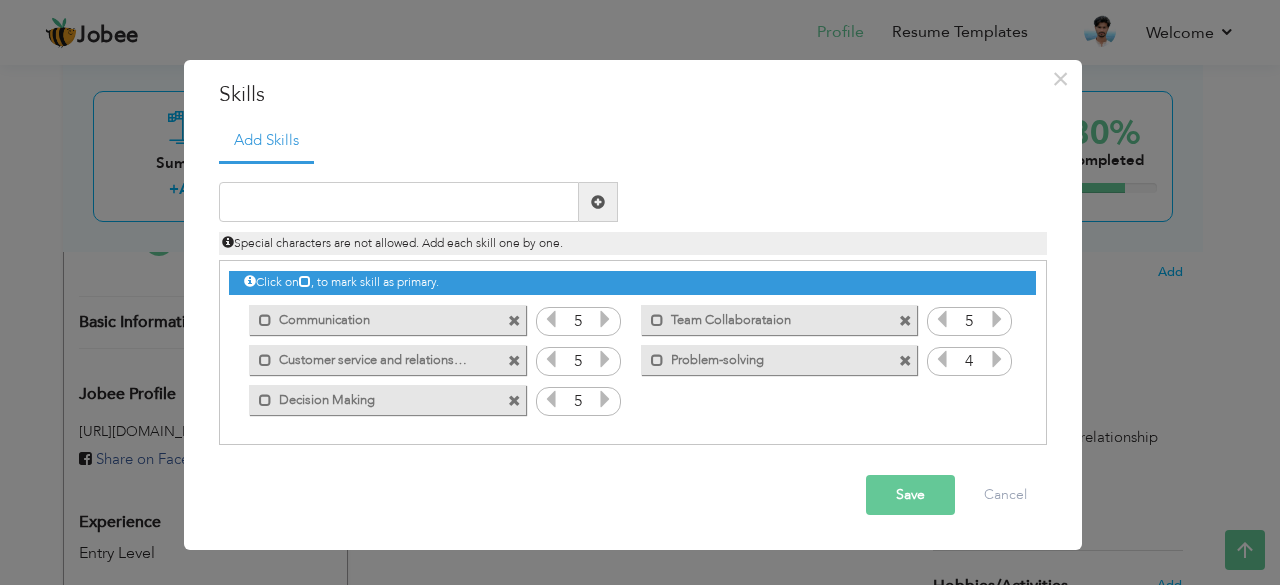 click on "Save" at bounding box center (910, 495) 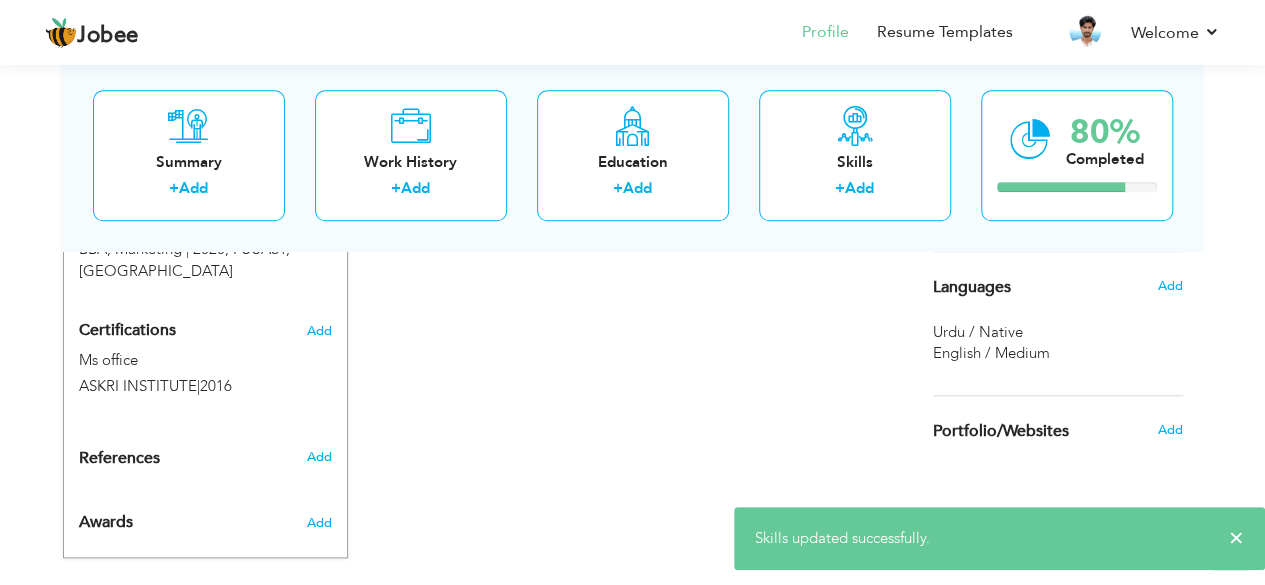scroll, scrollTop: 808, scrollLeft: 0, axis: vertical 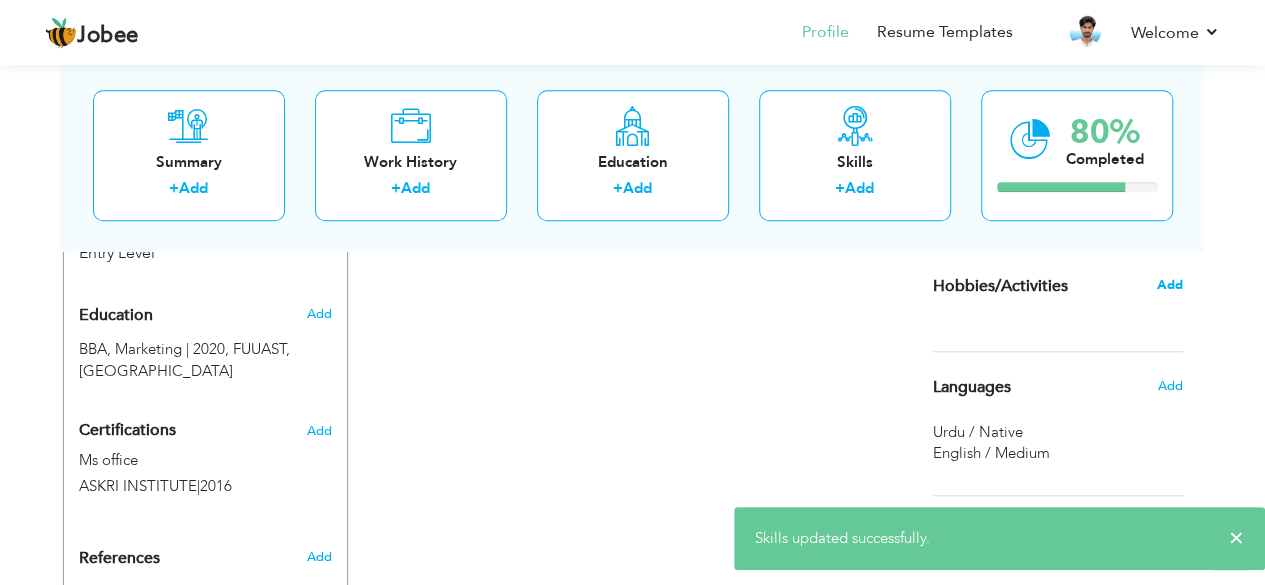click on "Add" at bounding box center [1169, 285] 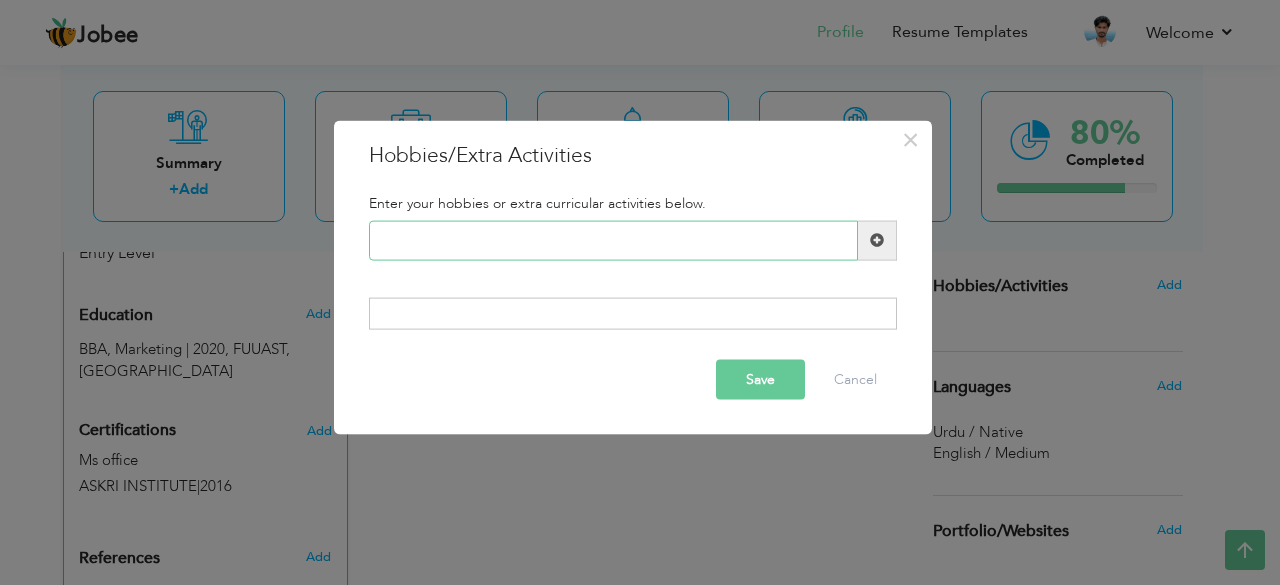 click at bounding box center [613, 240] 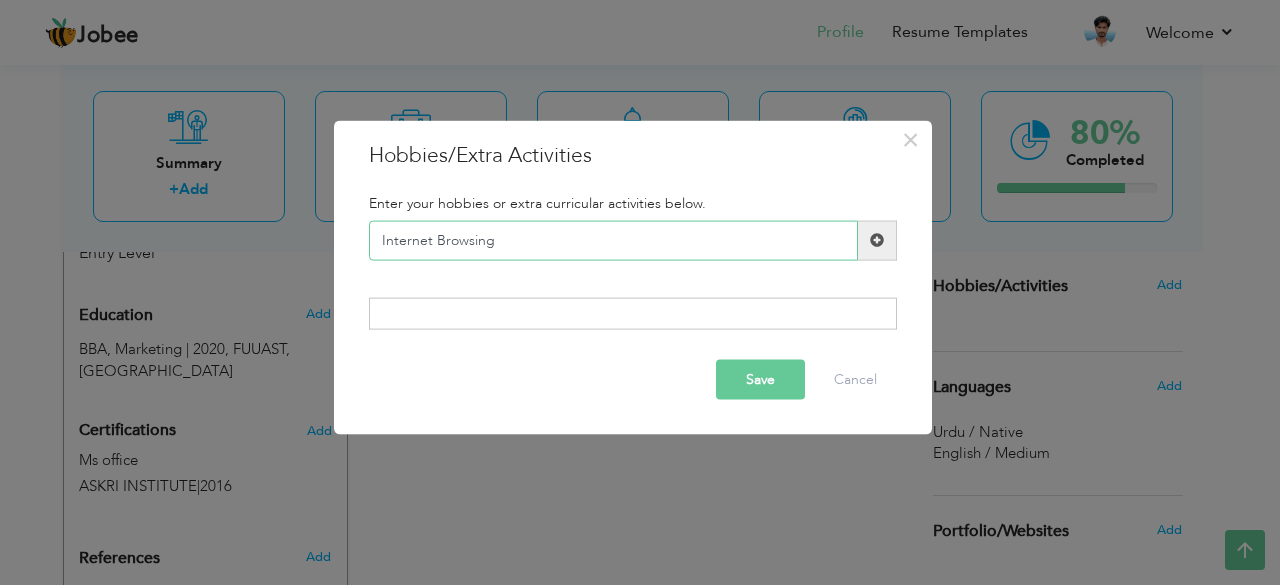type on "Internet Browsing" 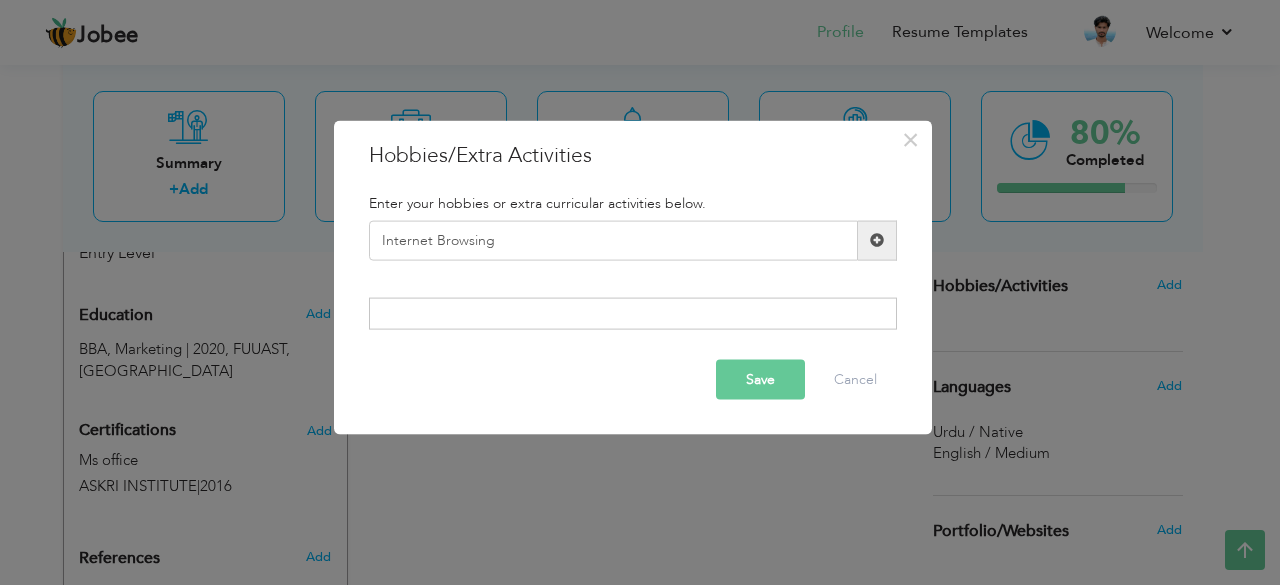 click on "Save" at bounding box center [760, 380] 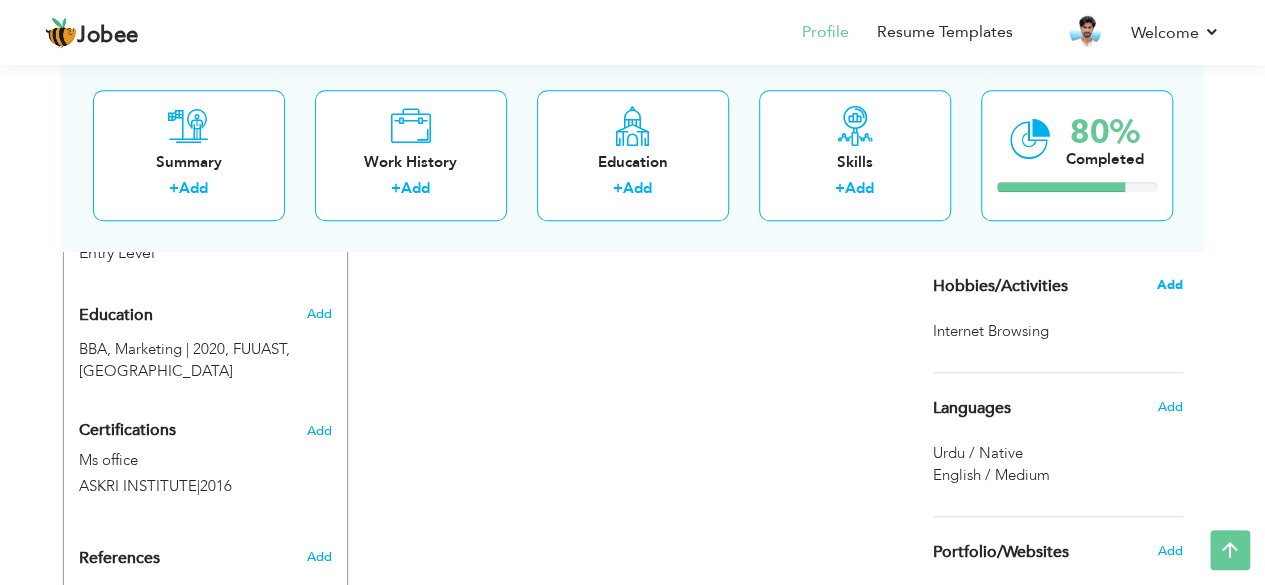 click on "Add" at bounding box center (1169, 285) 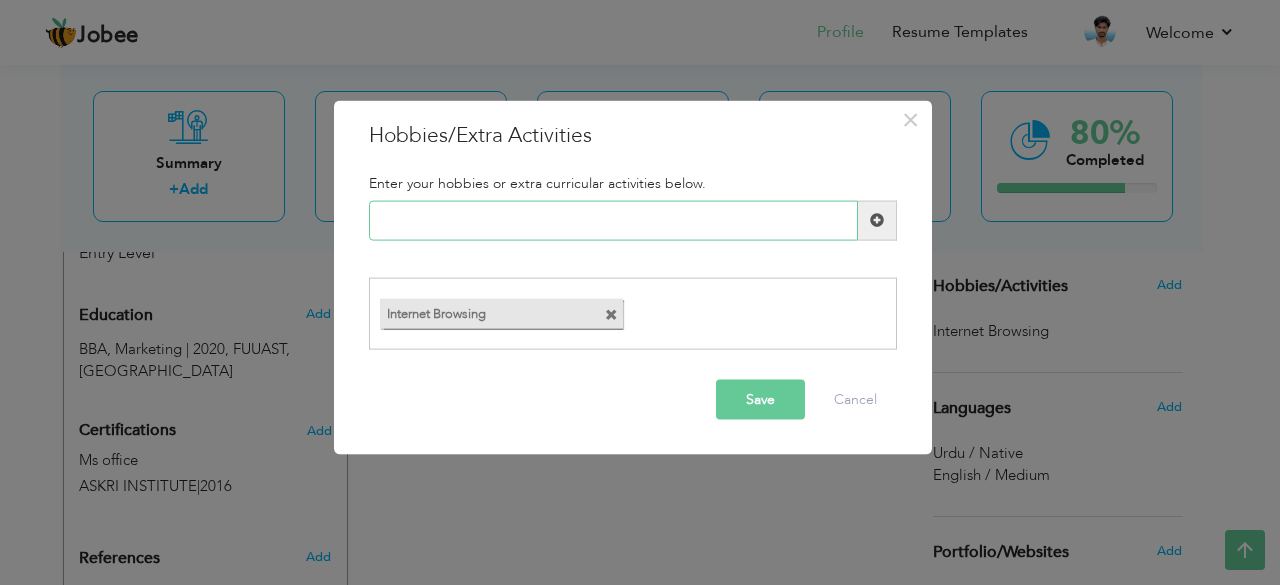 click at bounding box center (613, 220) 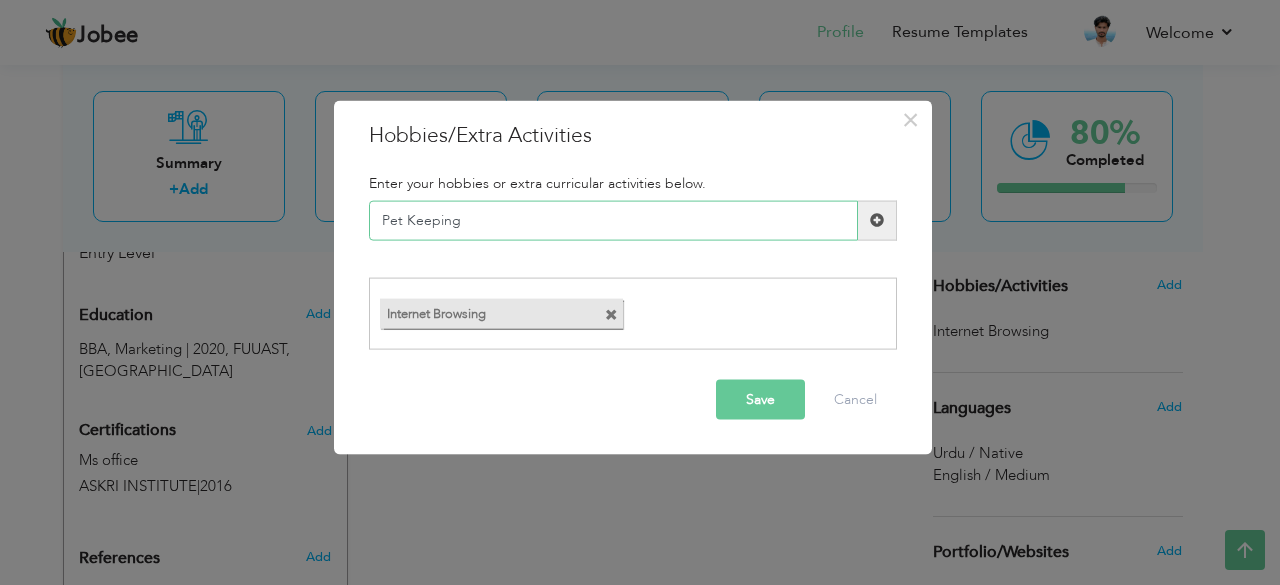 type on "Pet Keeping" 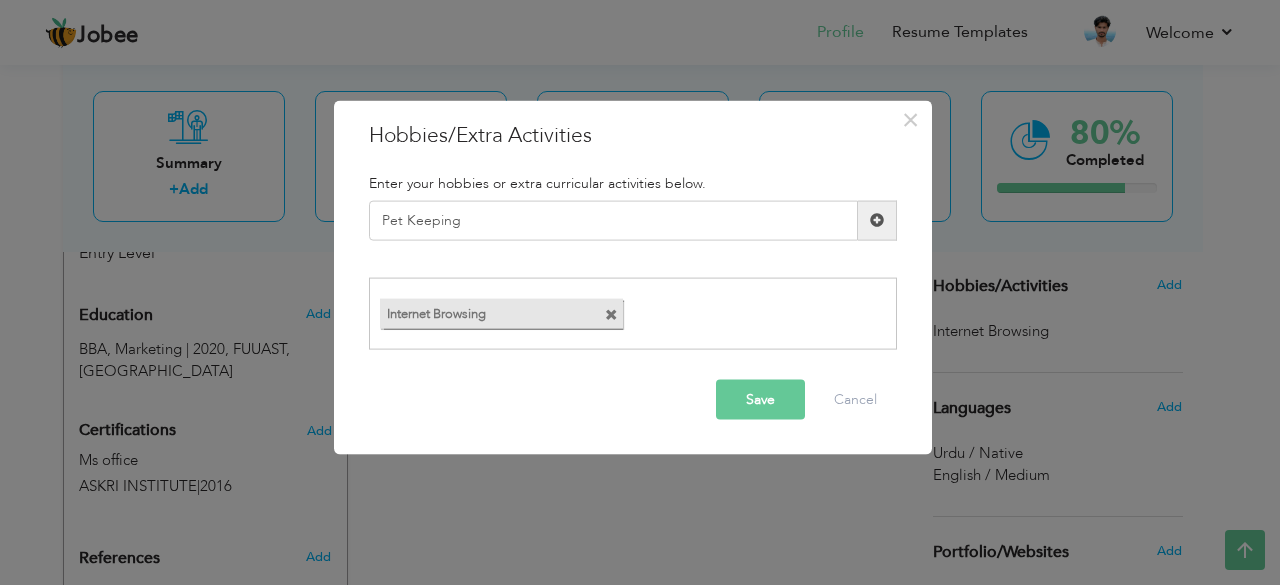 click at bounding box center (877, 220) 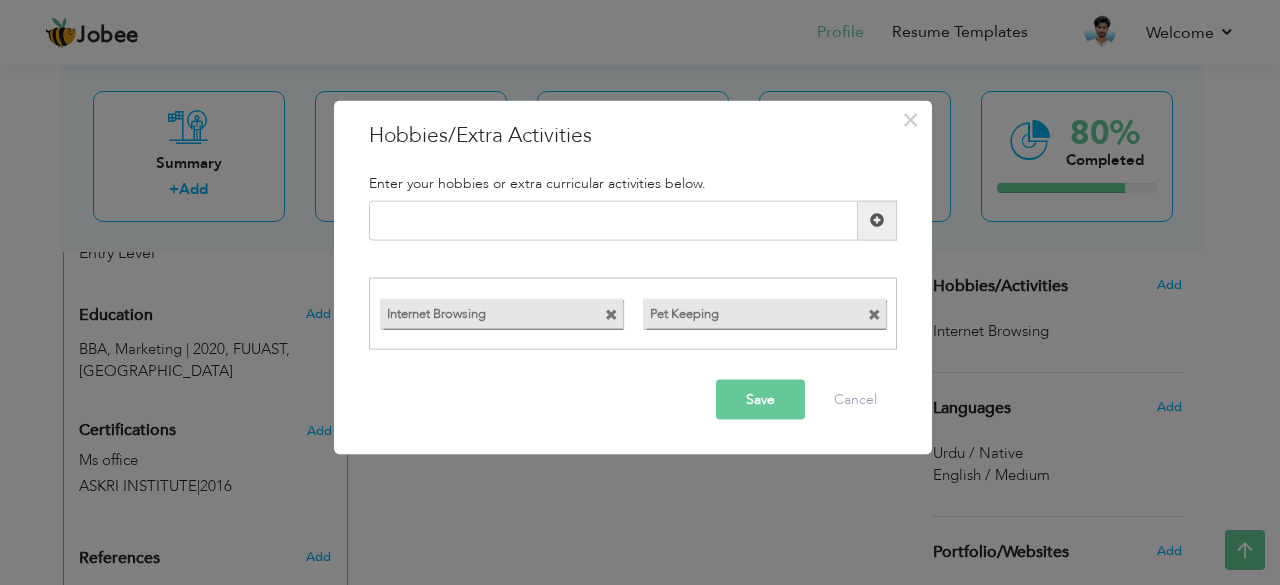 click on "Save" at bounding box center (760, 400) 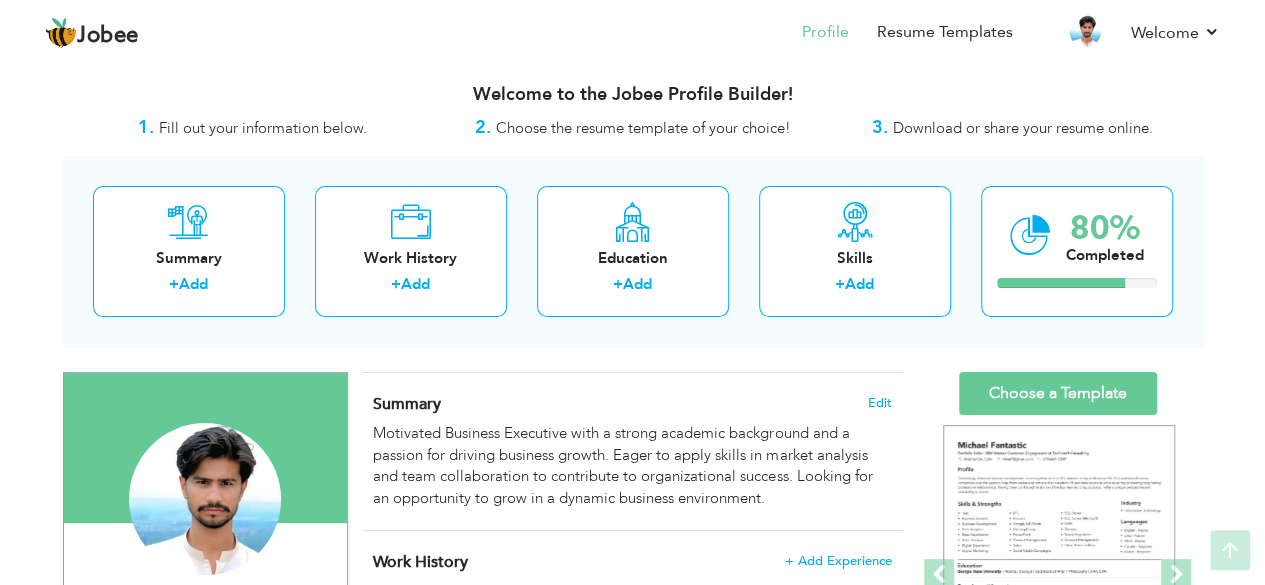 scroll, scrollTop: 0, scrollLeft: 0, axis: both 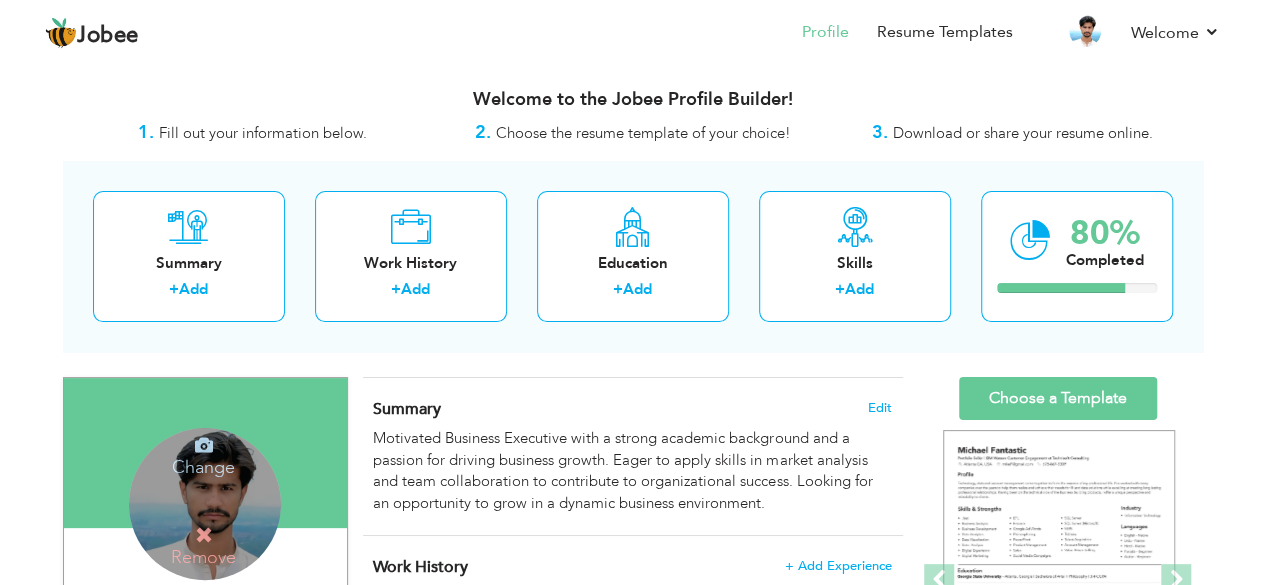 click on "Change
Remove" at bounding box center (205, 504) 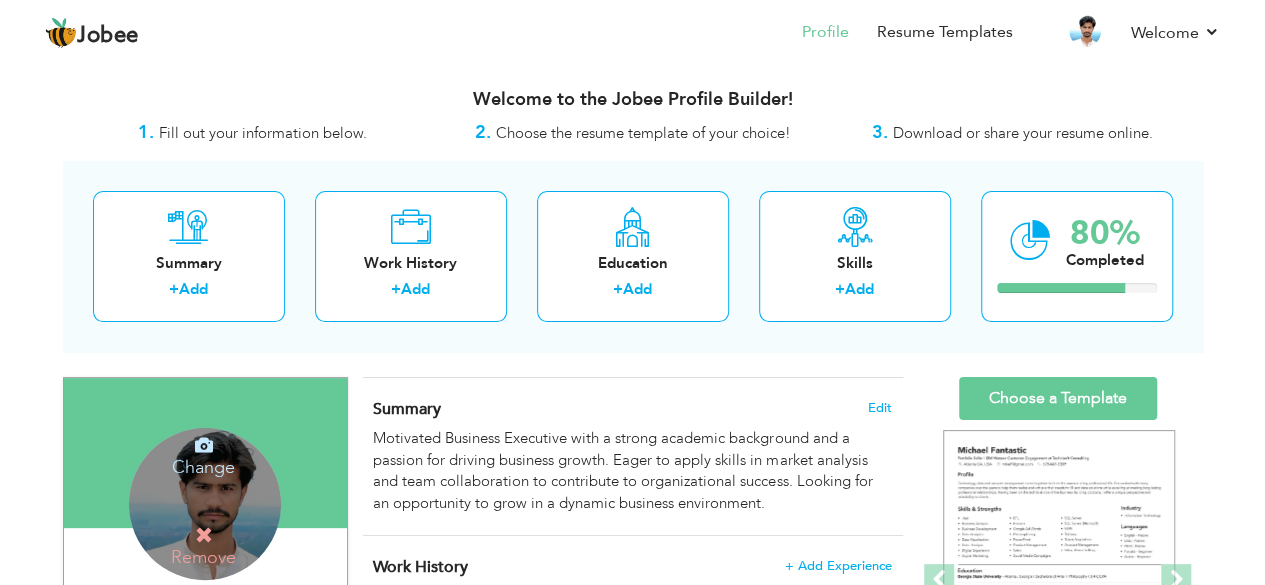 click on "Change
Remove" at bounding box center [205, 504] 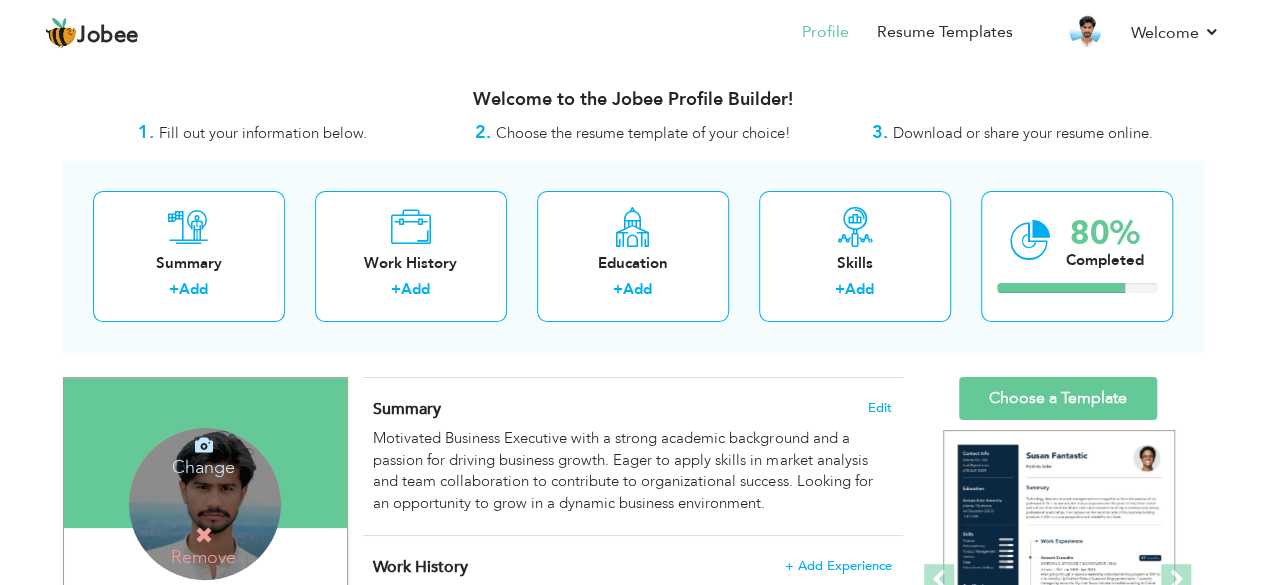 click on "Change
Remove" at bounding box center [205, 504] 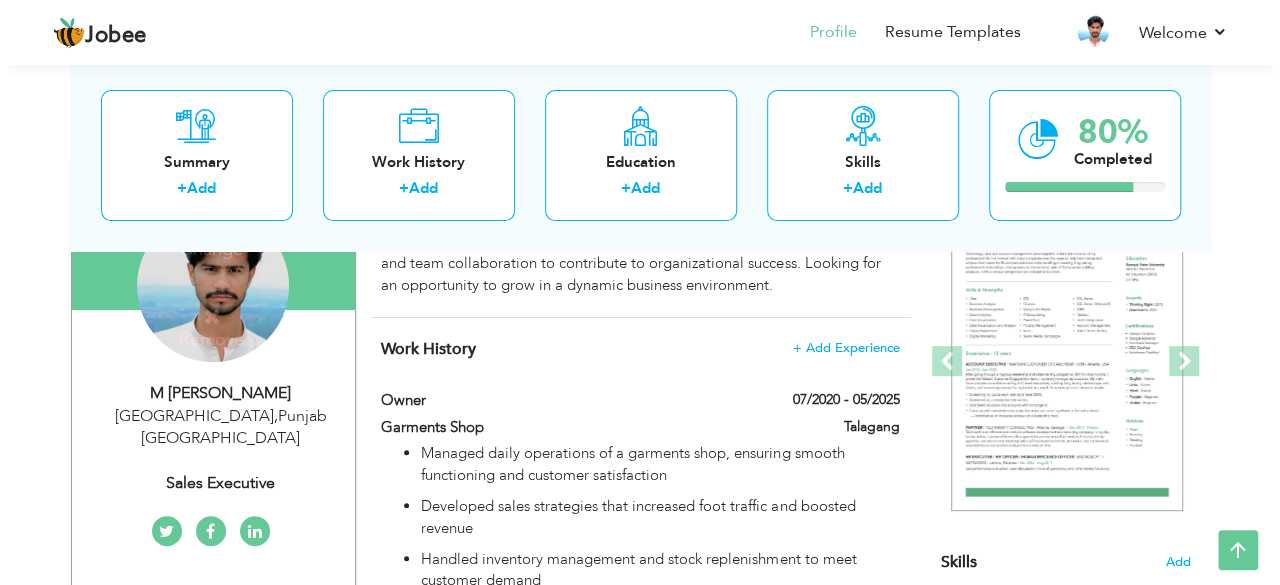 scroll, scrollTop: 200, scrollLeft: 0, axis: vertical 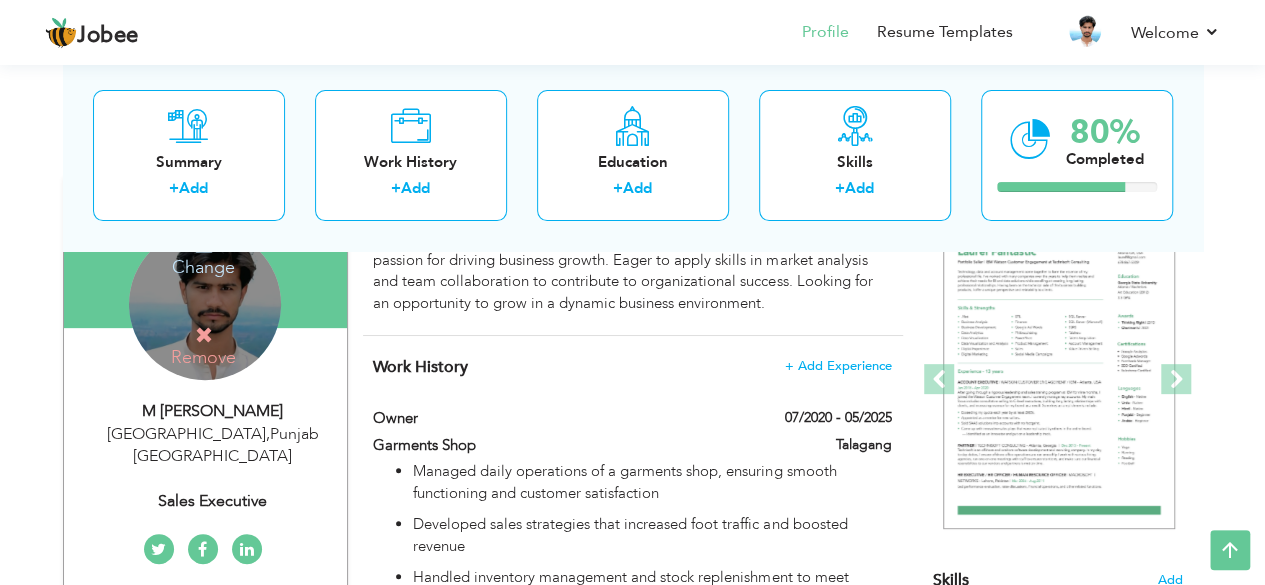 click on "Change" at bounding box center (203, 254) 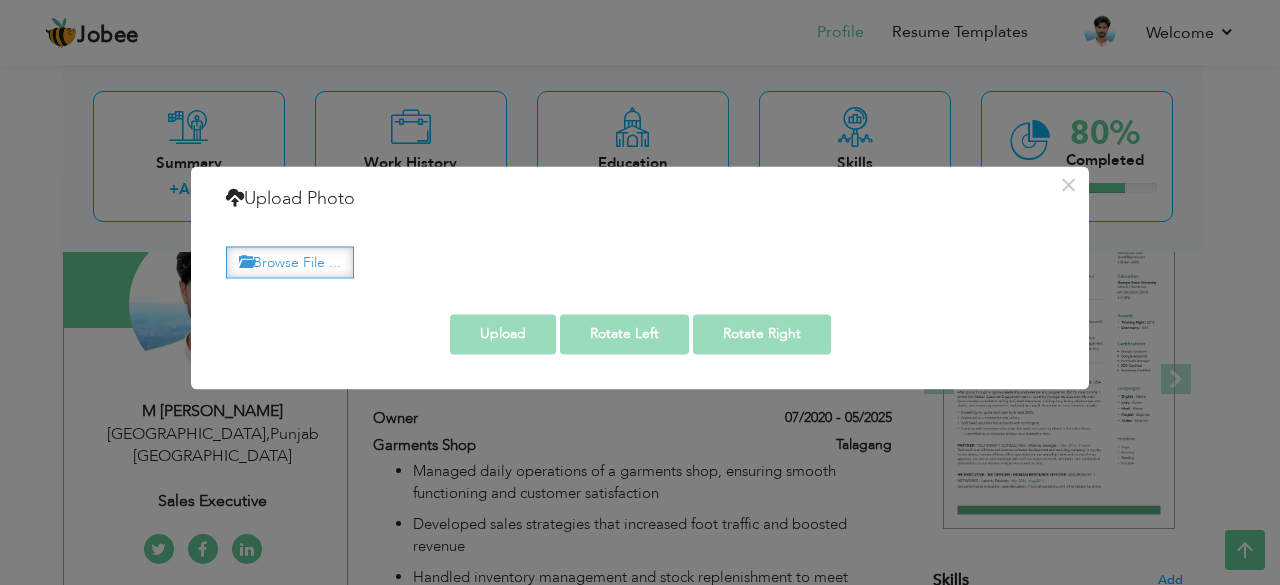 click on "Browse File ..." at bounding box center [290, 262] 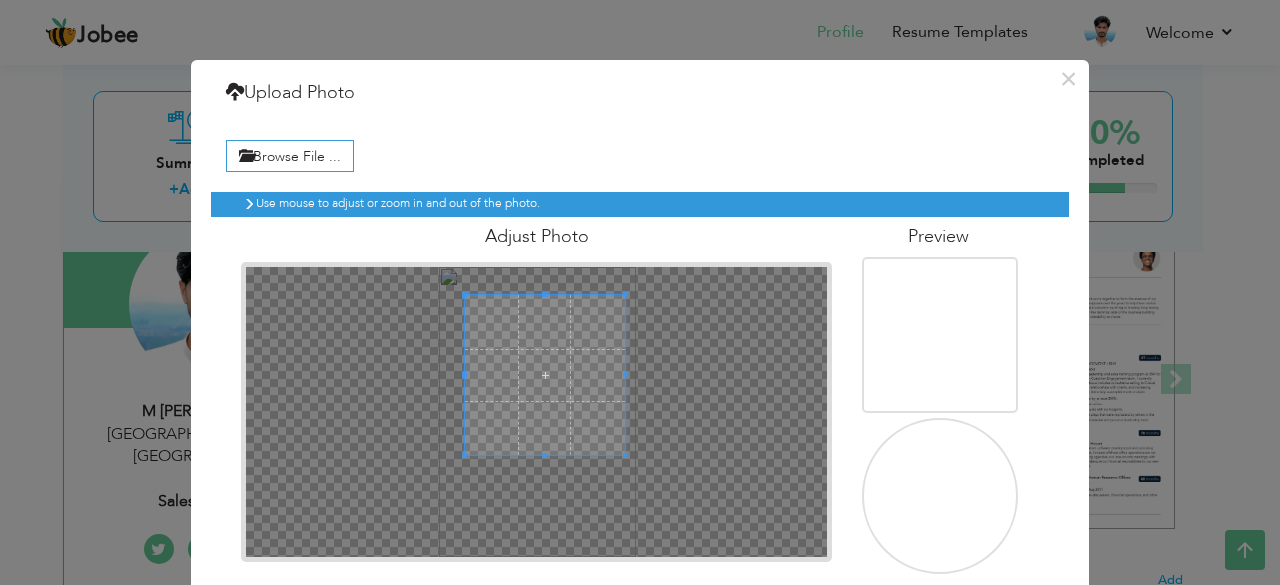 click at bounding box center (545, 375) 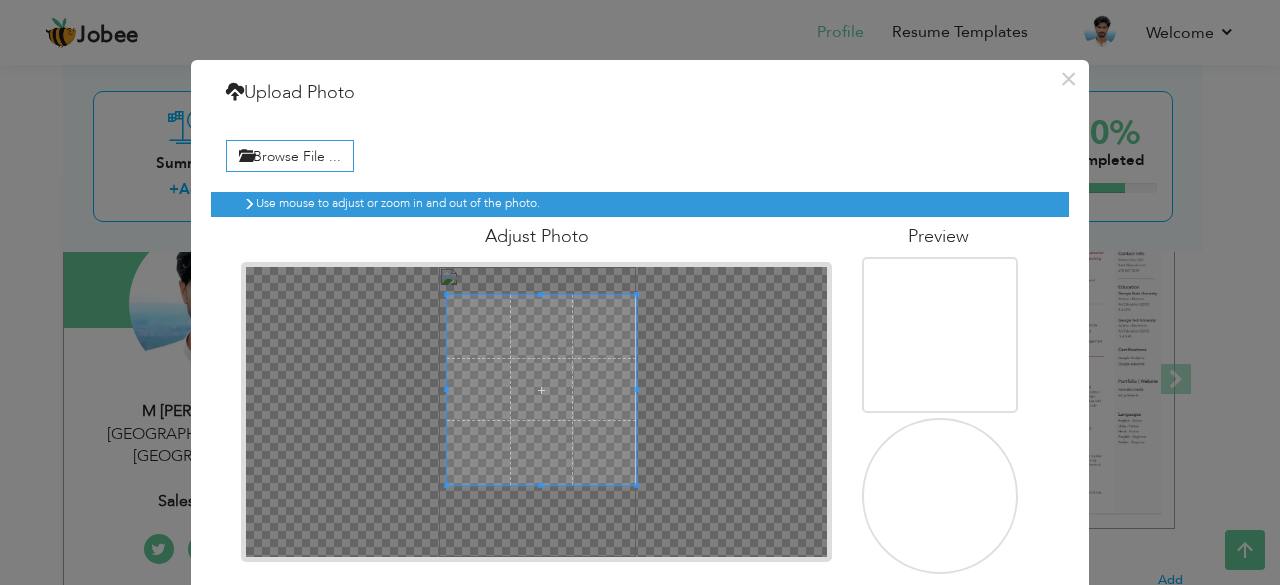 click at bounding box center [537, 412] 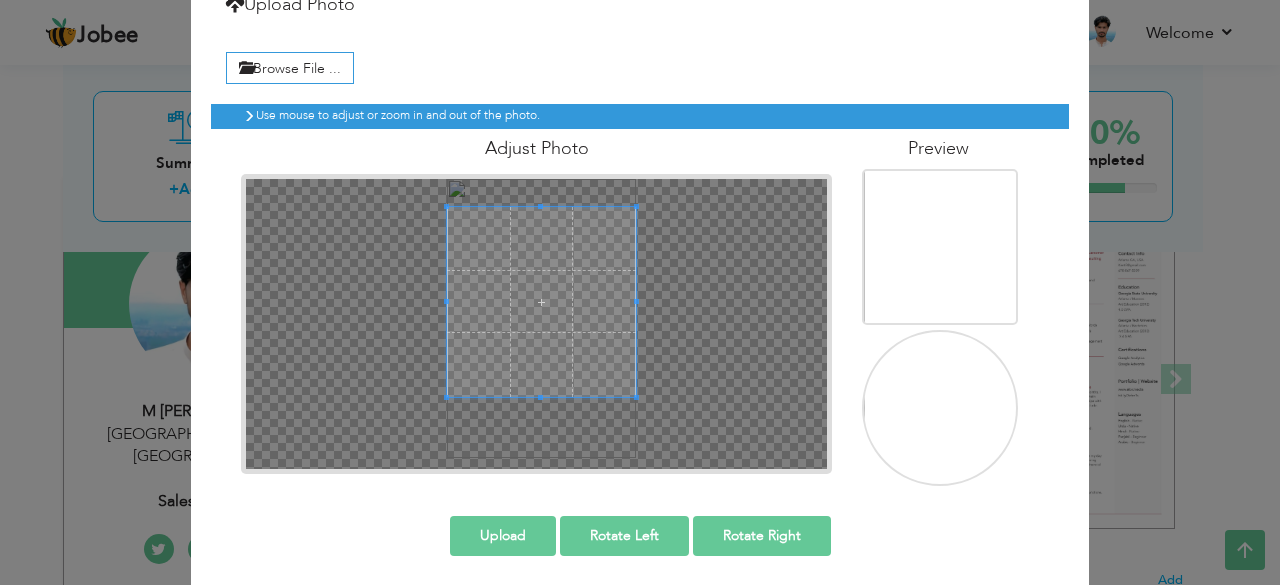scroll, scrollTop: 92, scrollLeft: 0, axis: vertical 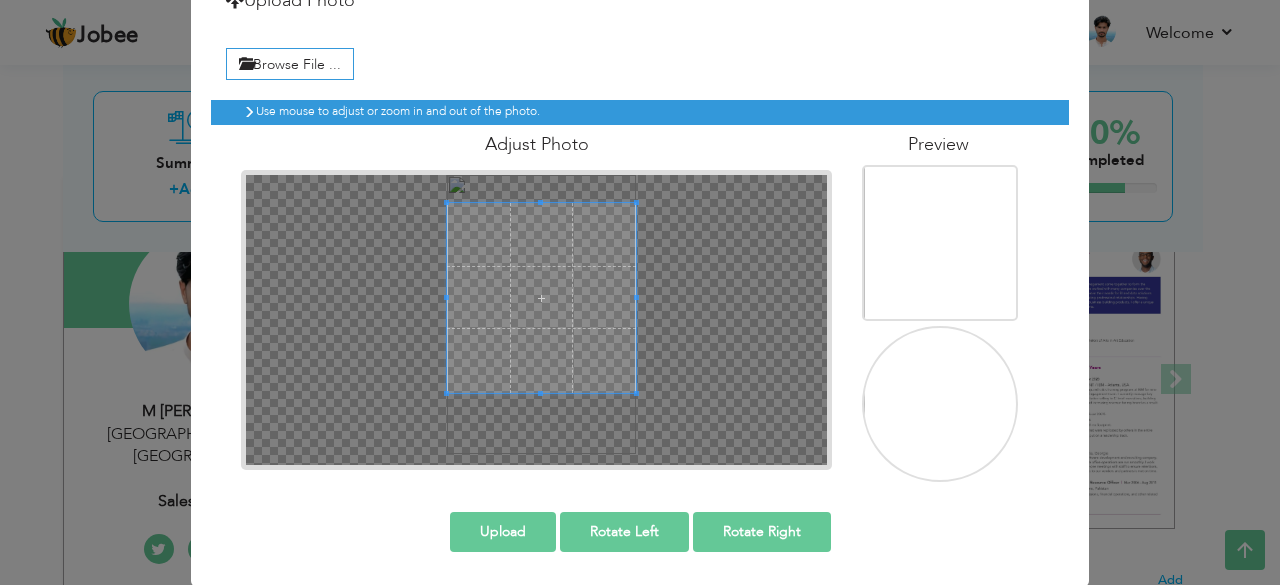 click on "Rotate Left" at bounding box center (624, 532) 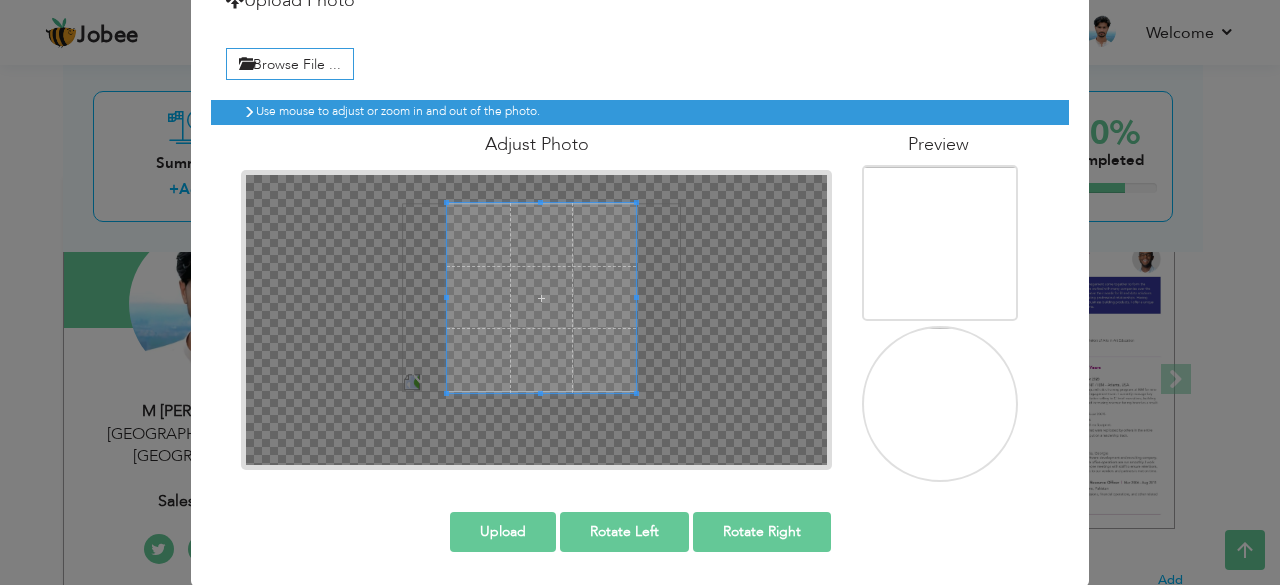 click on "Rotate Left" at bounding box center (624, 532) 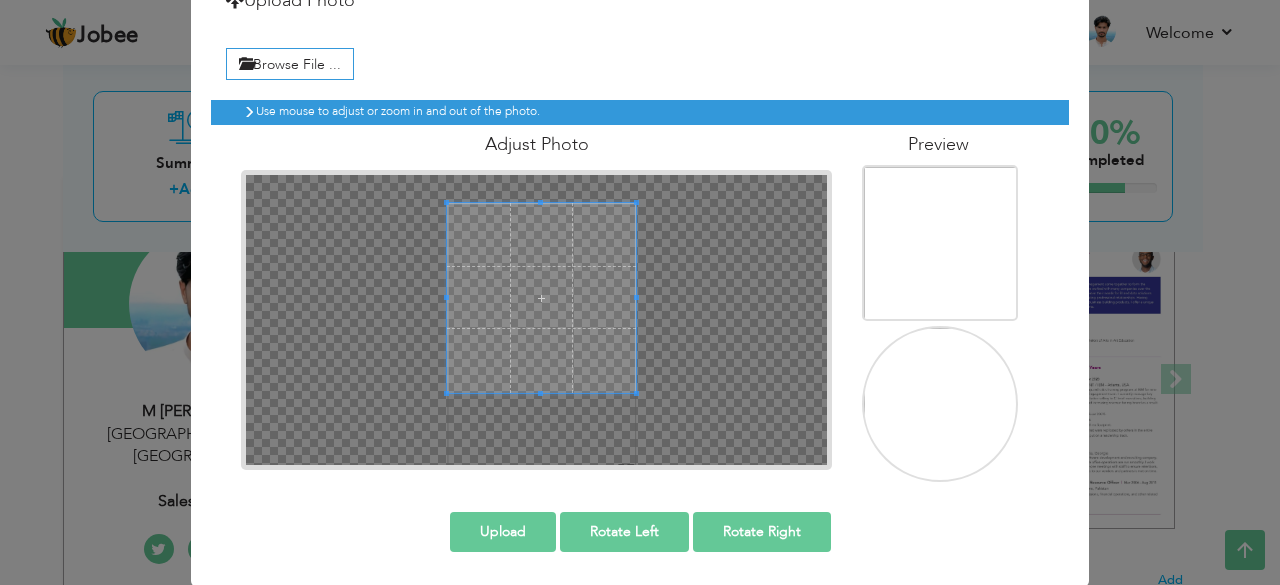 click on "Rotate Left" at bounding box center [624, 532] 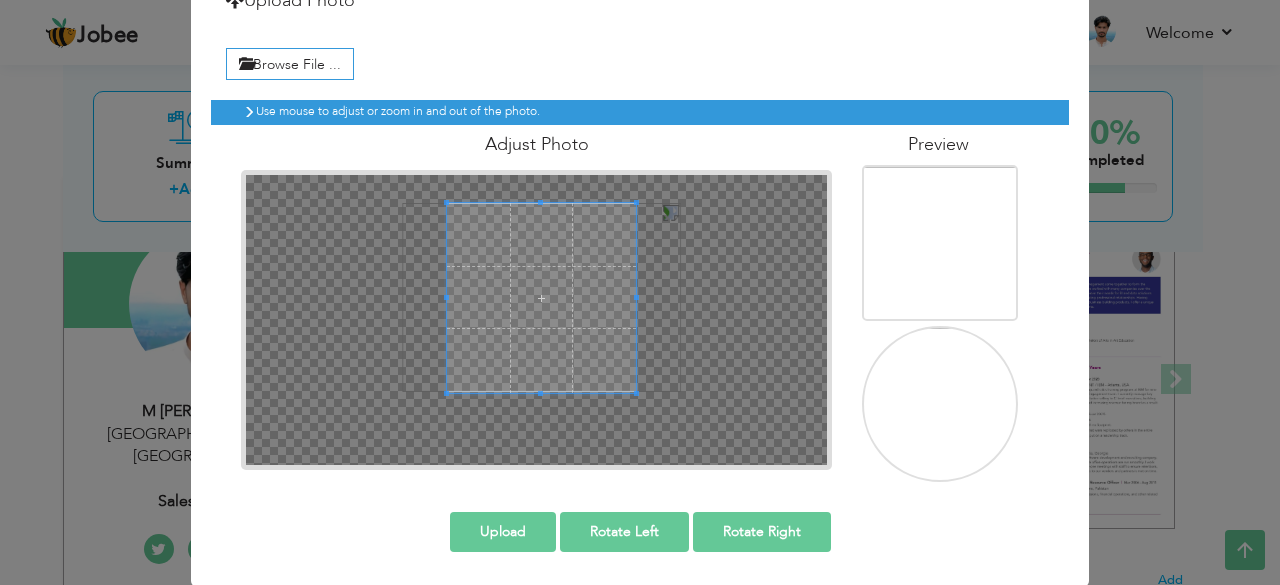 click on "Rotate Left" at bounding box center [624, 532] 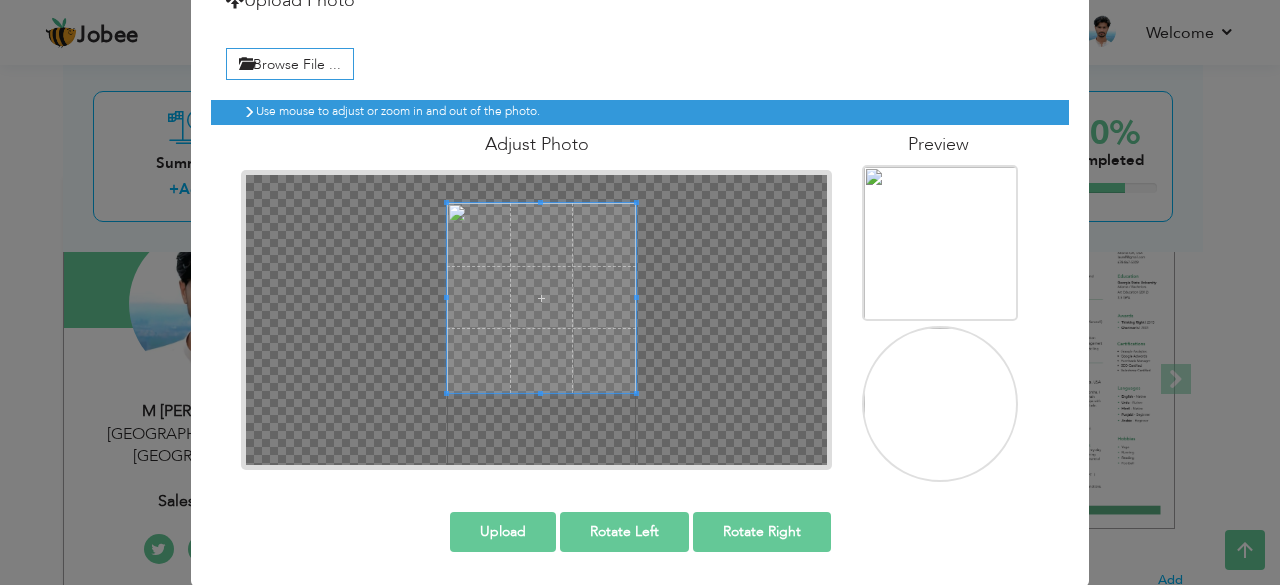 click at bounding box center (541, 297) 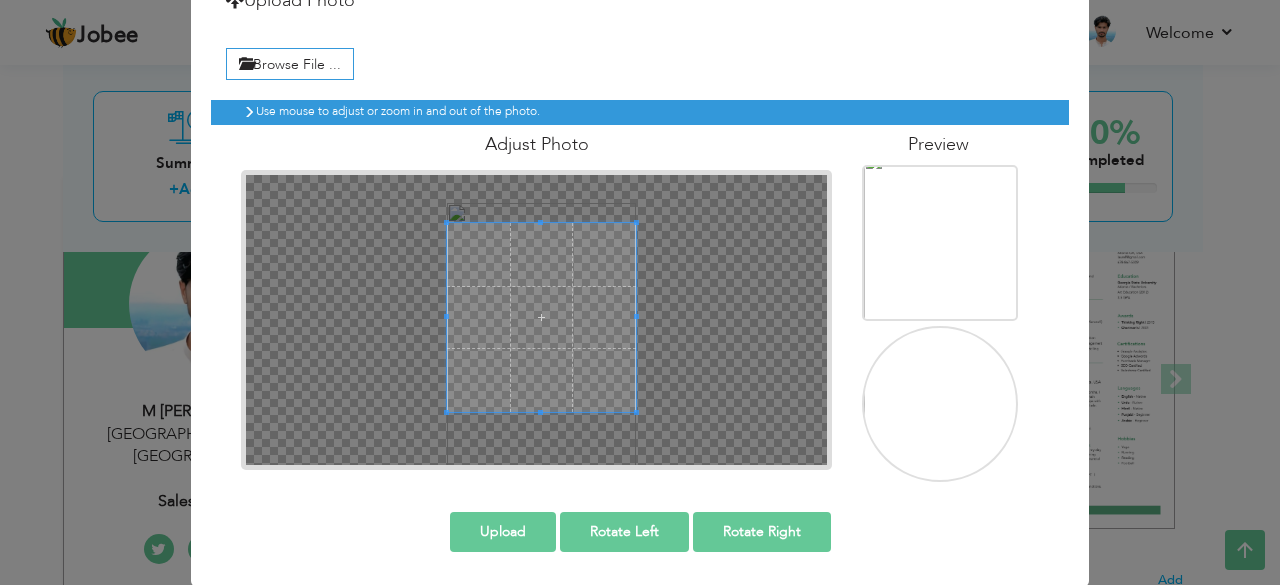 click at bounding box center (541, 317) 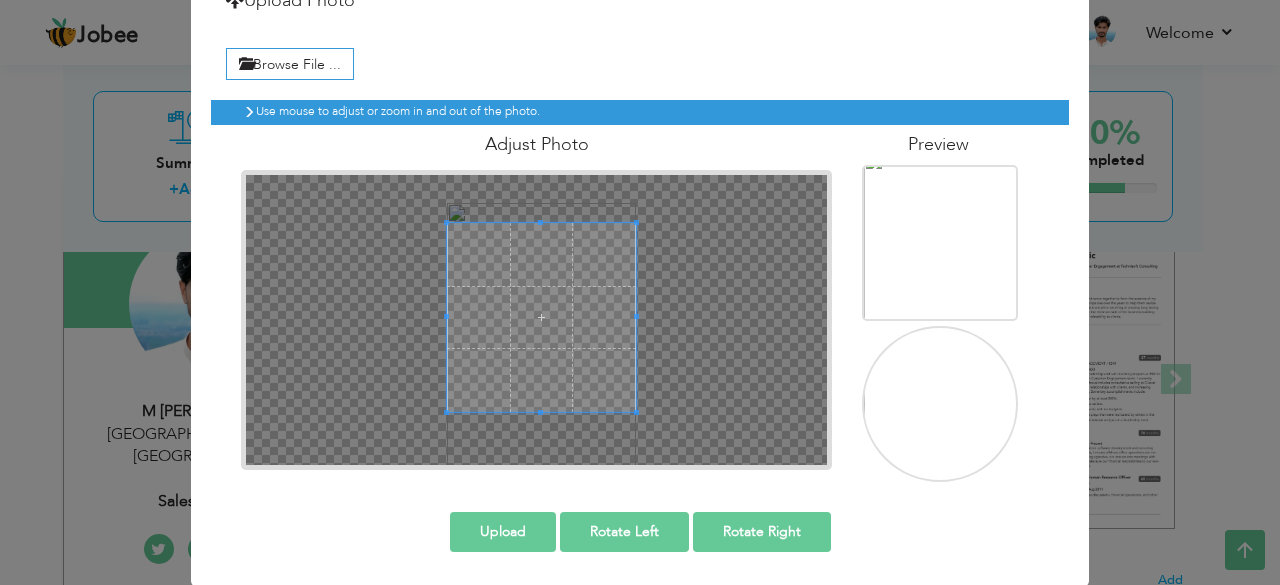 click on "Upload" at bounding box center [503, 532] 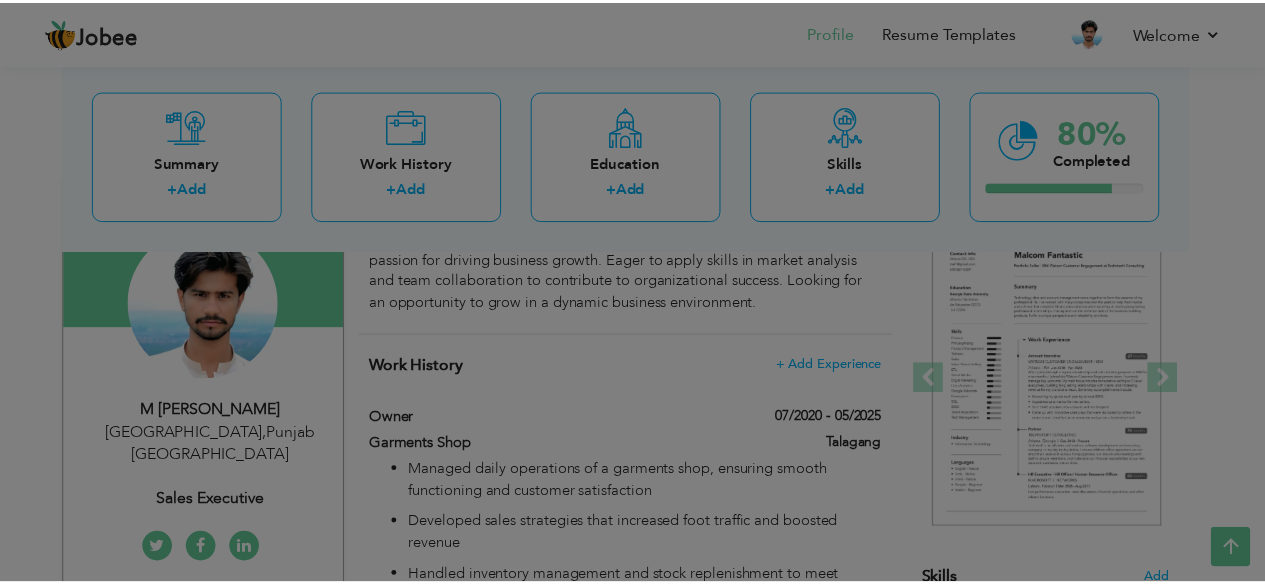 scroll, scrollTop: 0, scrollLeft: 0, axis: both 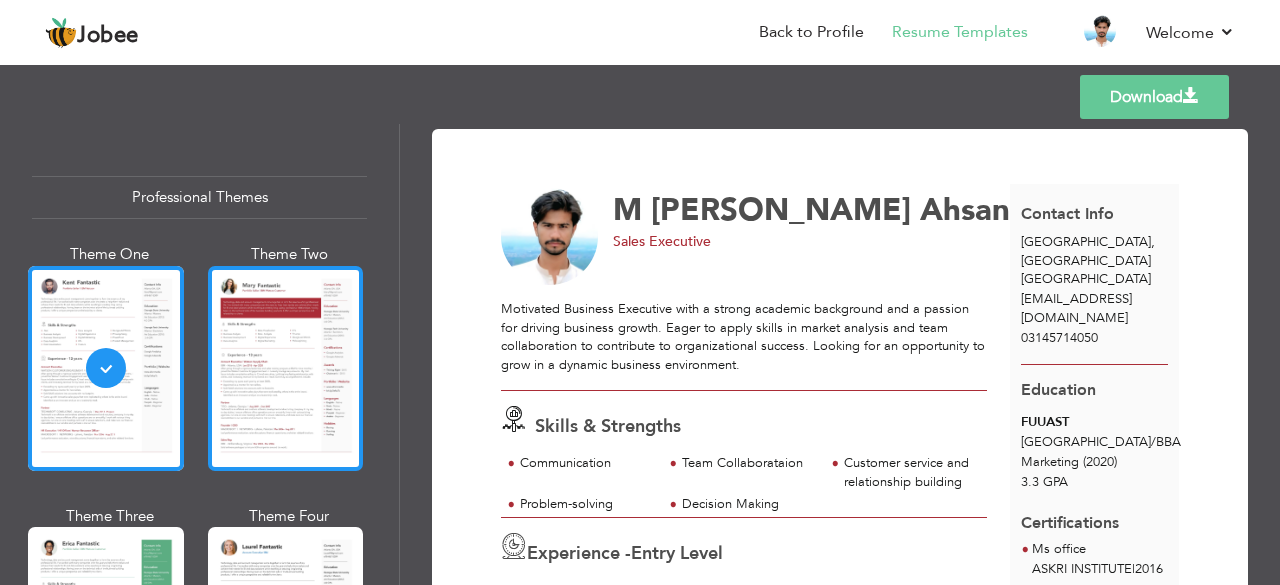 click at bounding box center (286, 368) 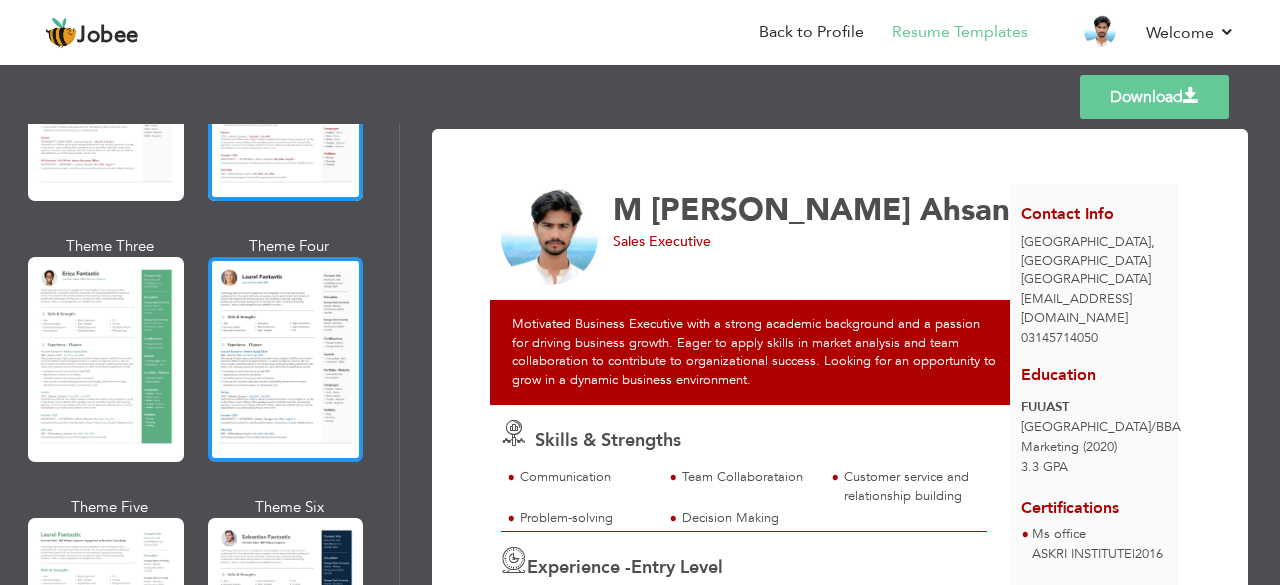 scroll, scrollTop: 300, scrollLeft: 0, axis: vertical 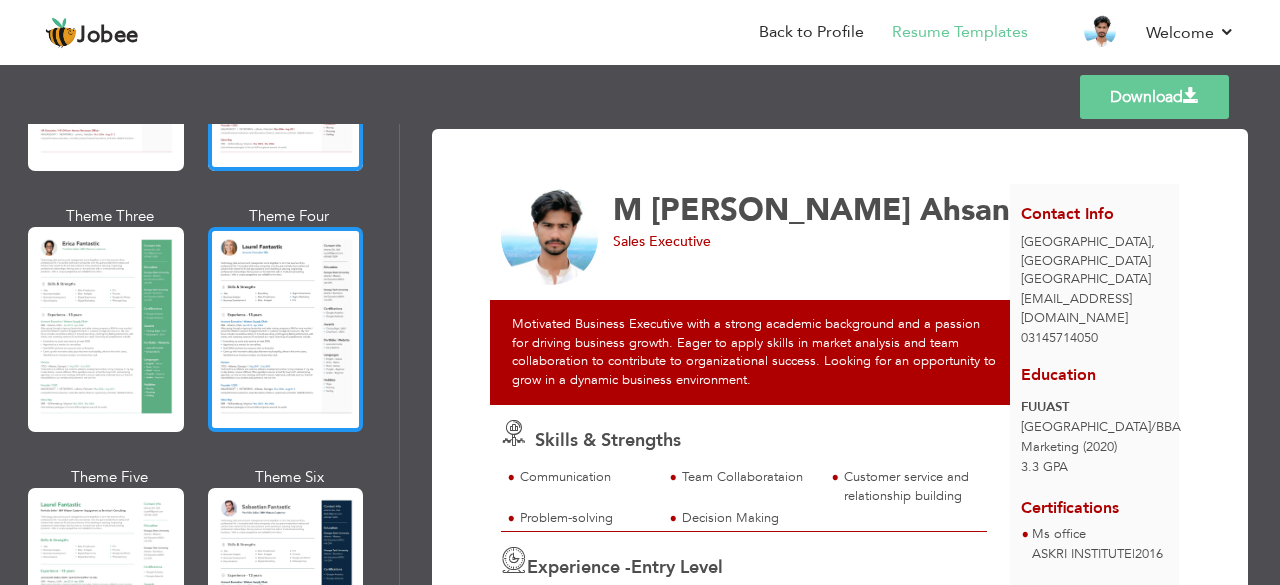 click at bounding box center [286, 329] 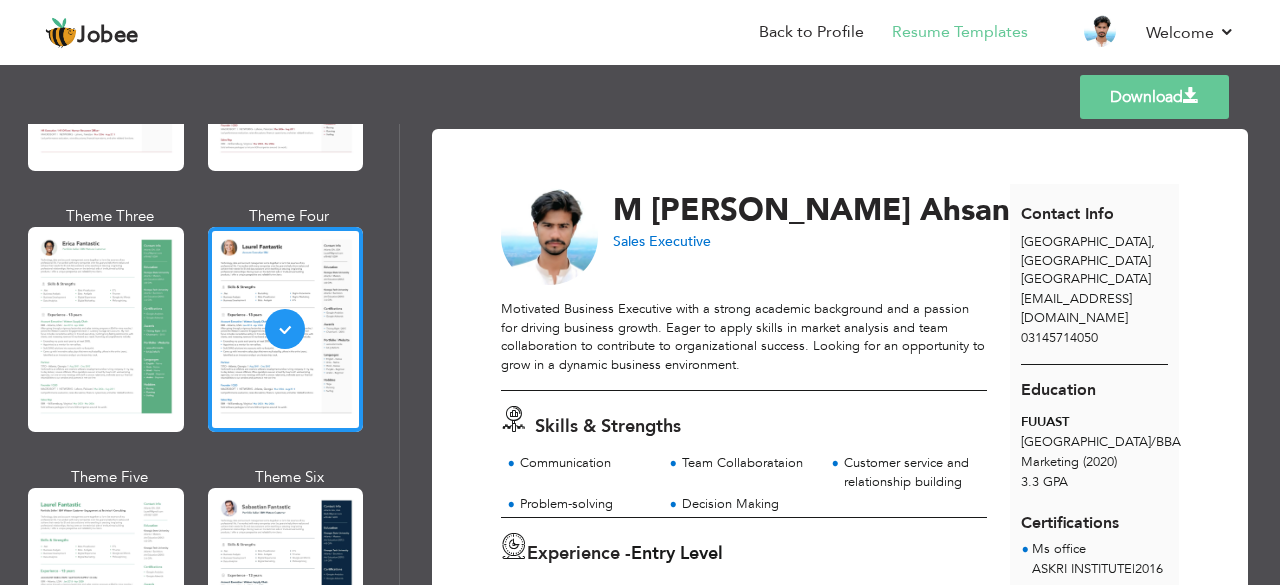 click at bounding box center (550, 237) 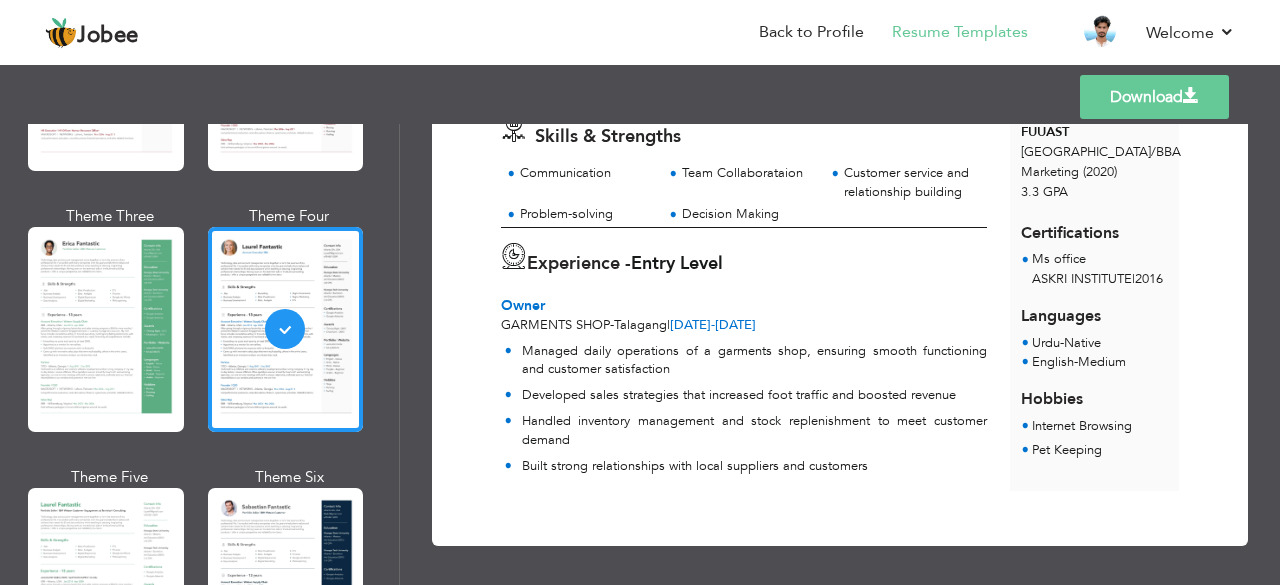 scroll, scrollTop: 0, scrollLeft: 0, axis: both 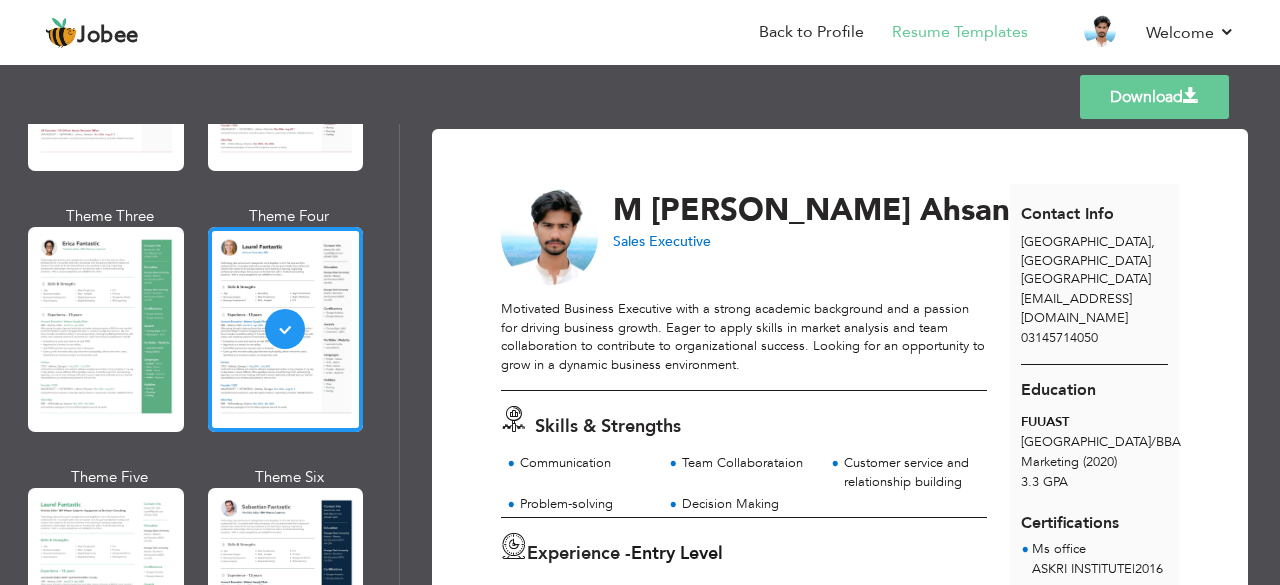 click at bounding box center (550, 237) 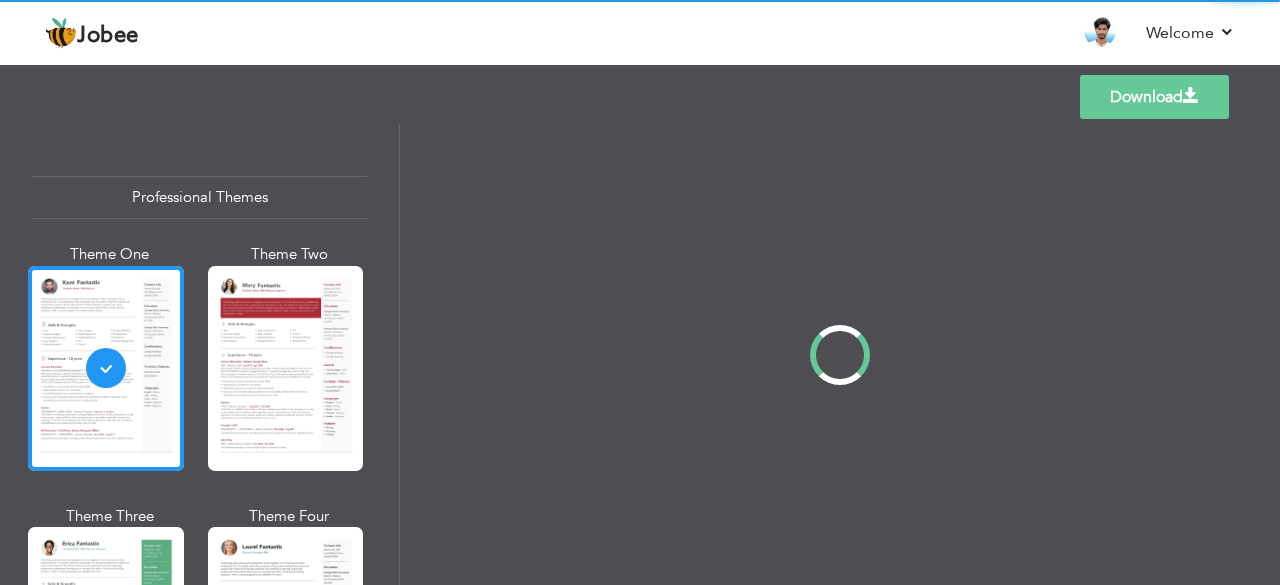 scroll, scrollTop: 0, scrollLeft: 0, axis: both 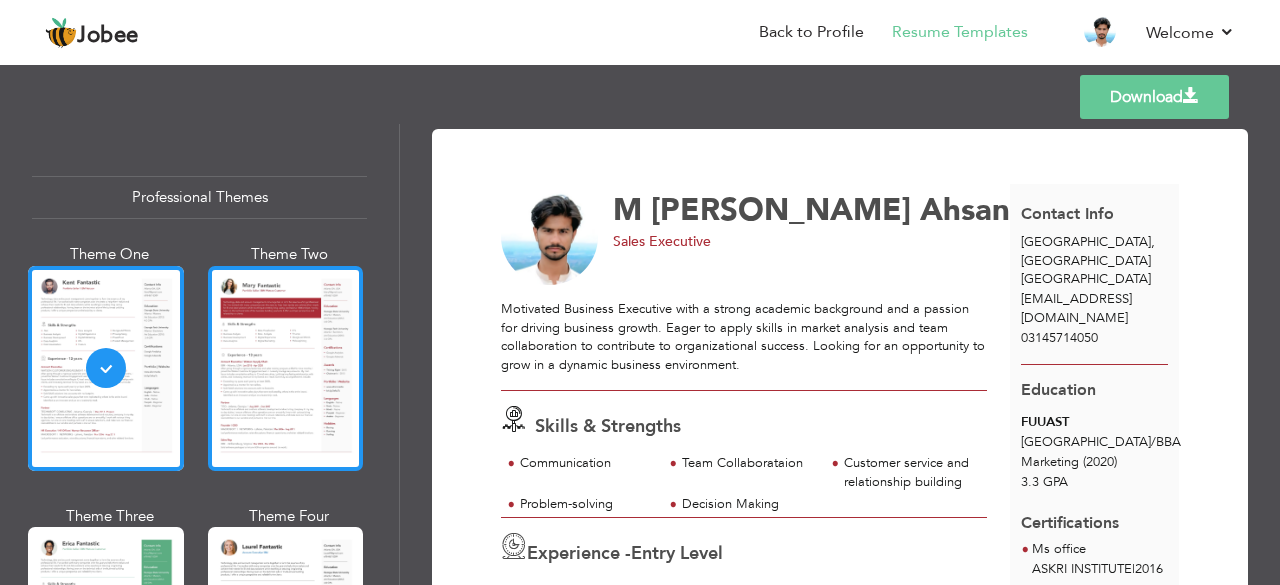 click at bounding box center (286, 368) 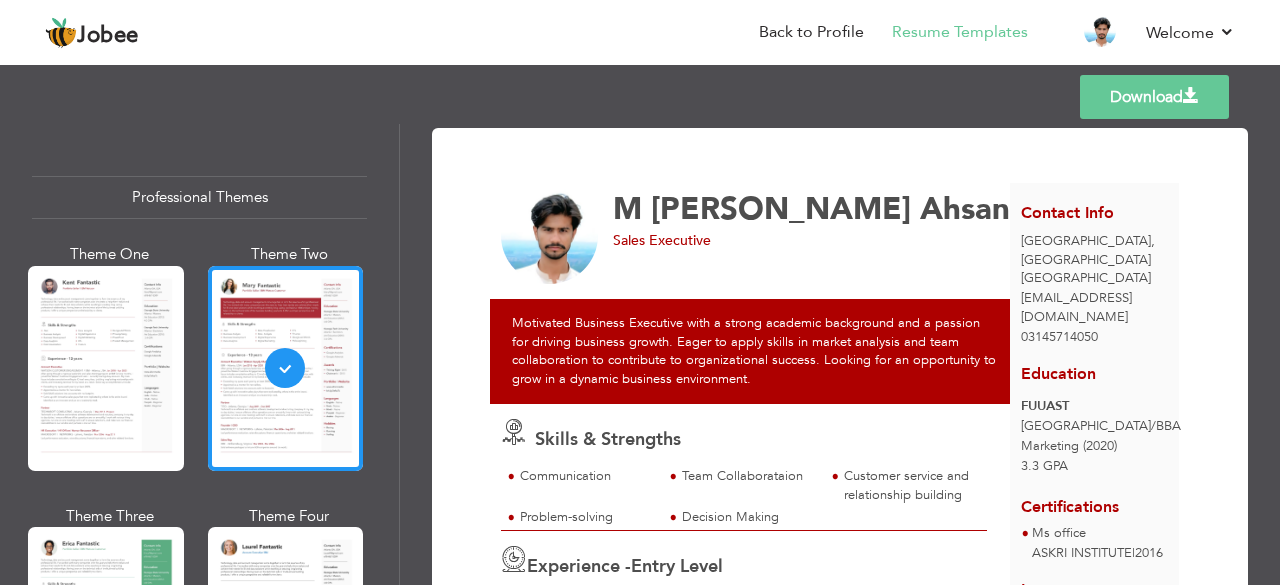 scroll, scrollTop: 0, scrollLeft: 0, axis: both 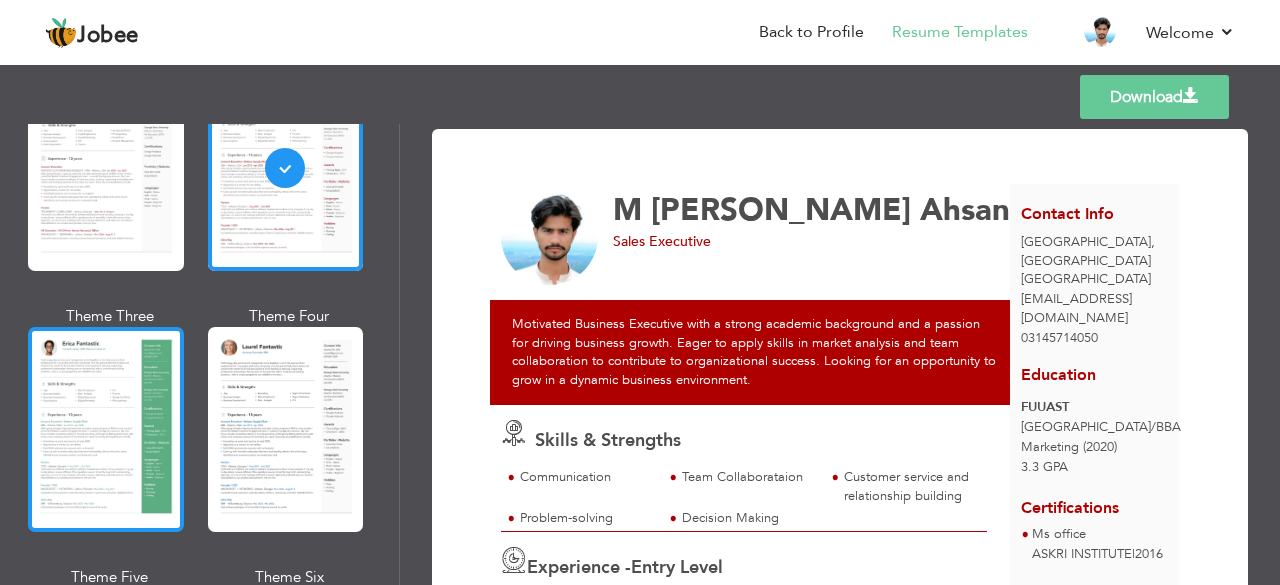 click at bounding box center (106, 429) 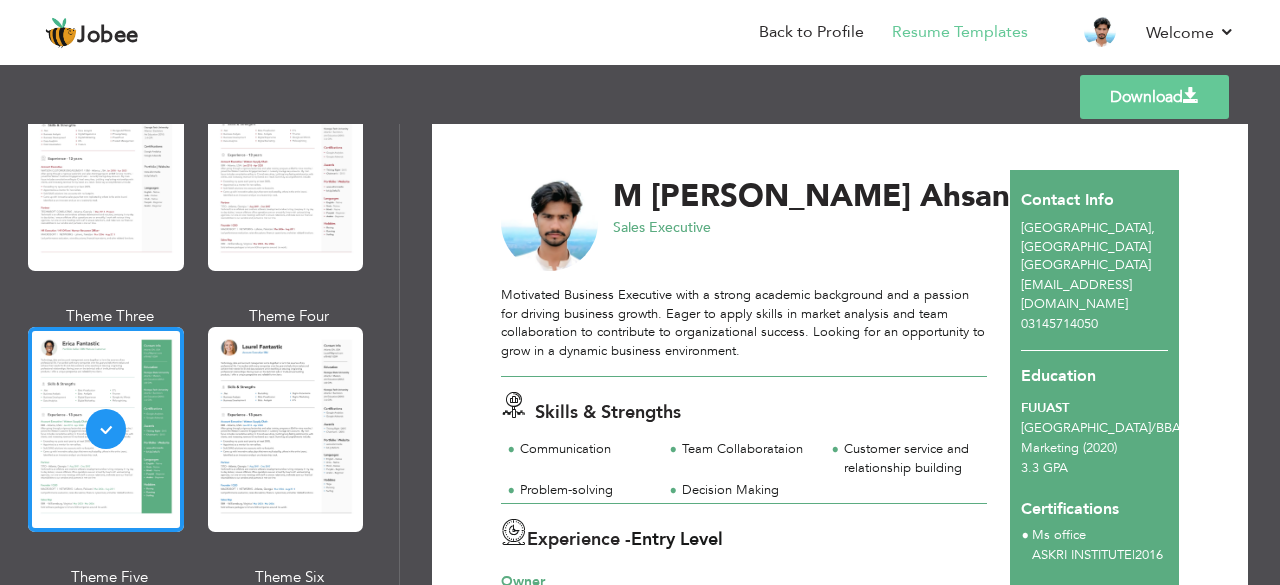 scroll, scrollTop: 0, scrollLeft: 0, axis: both 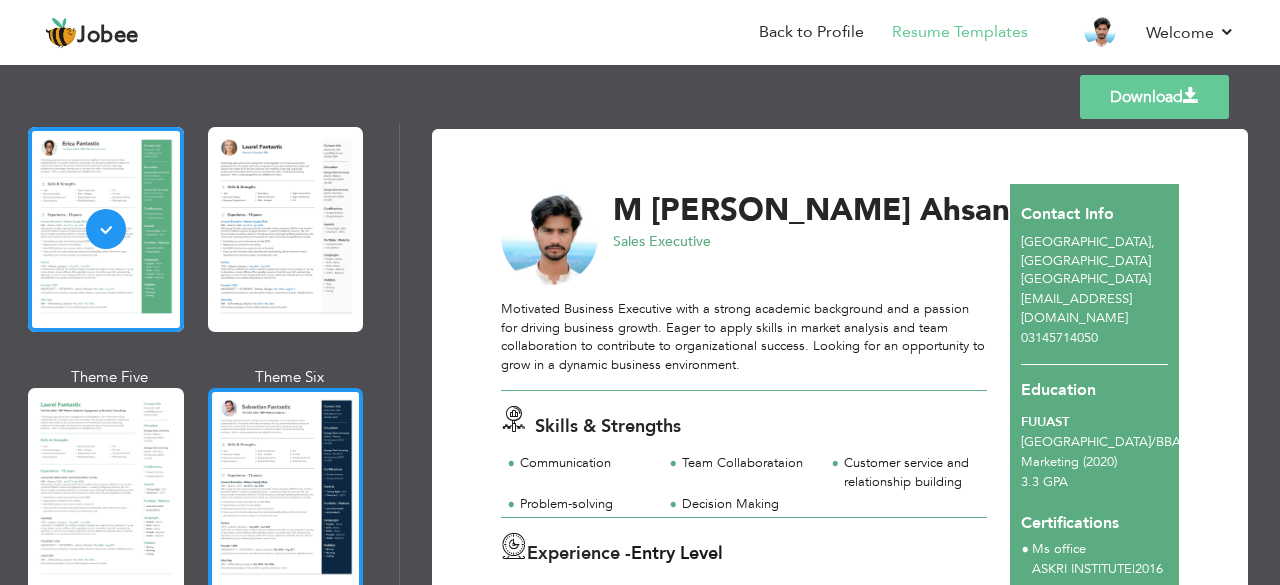 click at bounding box center [286, 490] 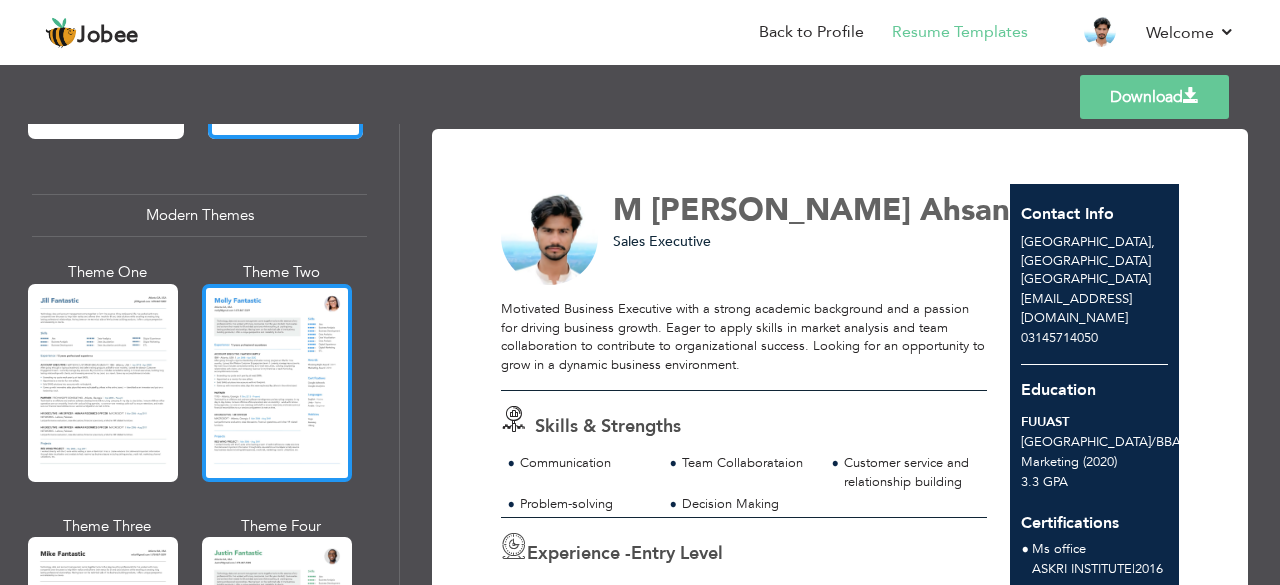 scroll, scrollTop: 900, scrollLeft: 0, axis: vertical 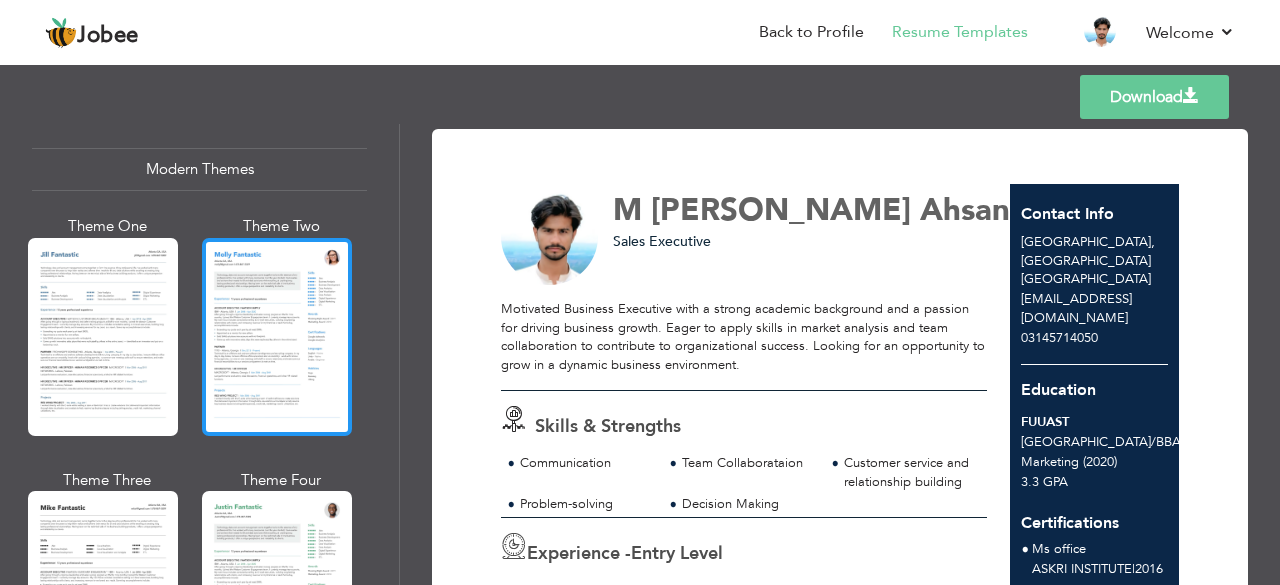 click at bounding box center [277, 337] 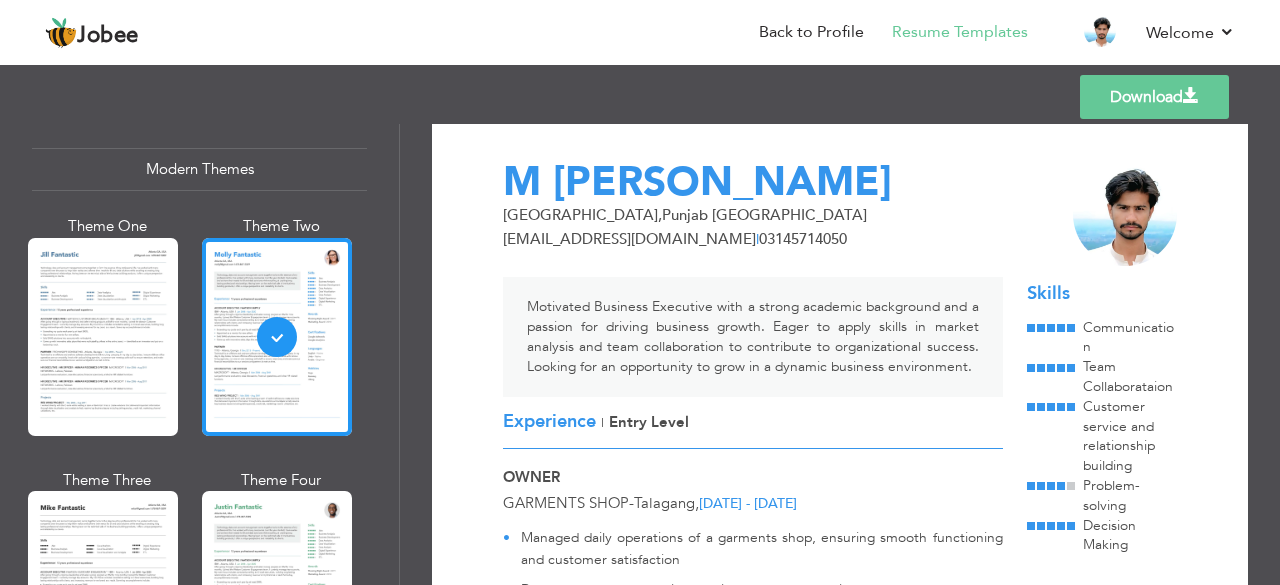 scroll, scrollTop: 0, scrollLeft: 0, axis: both 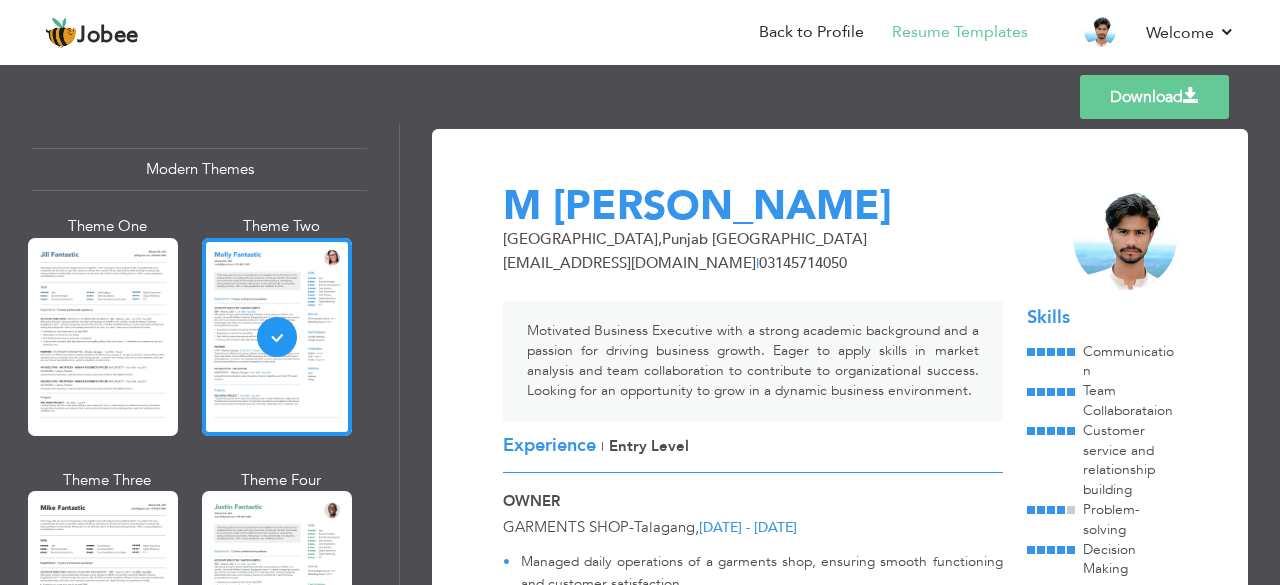 click at bounding box center (103, 337) 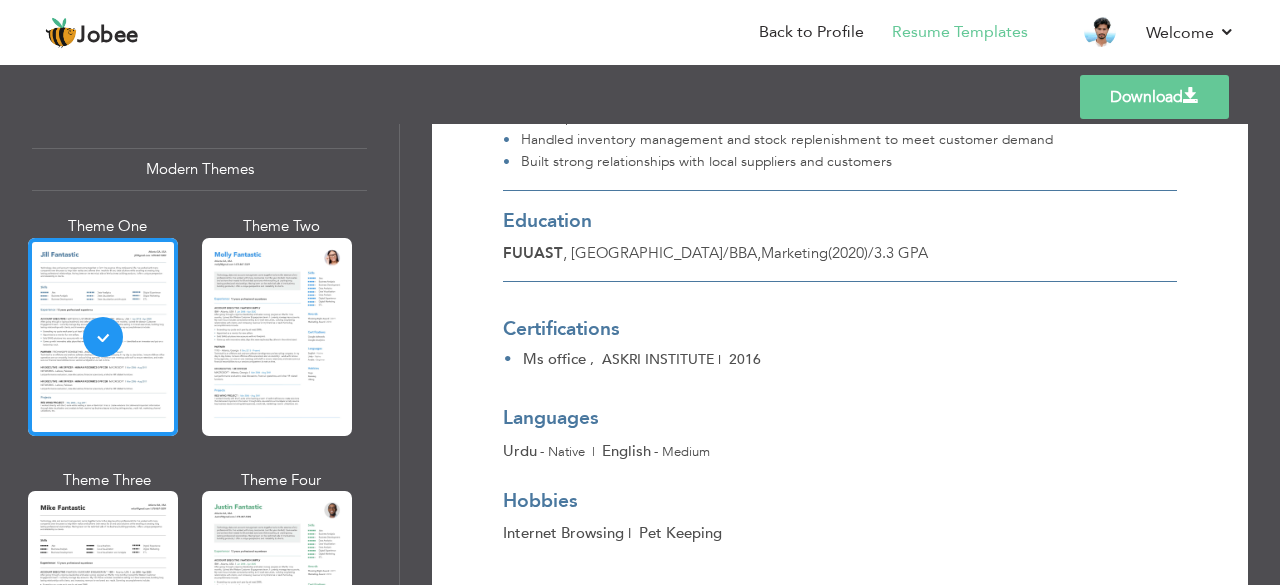 scroll, scrollTop: 596, scrollLeft: 0, axis: vertical 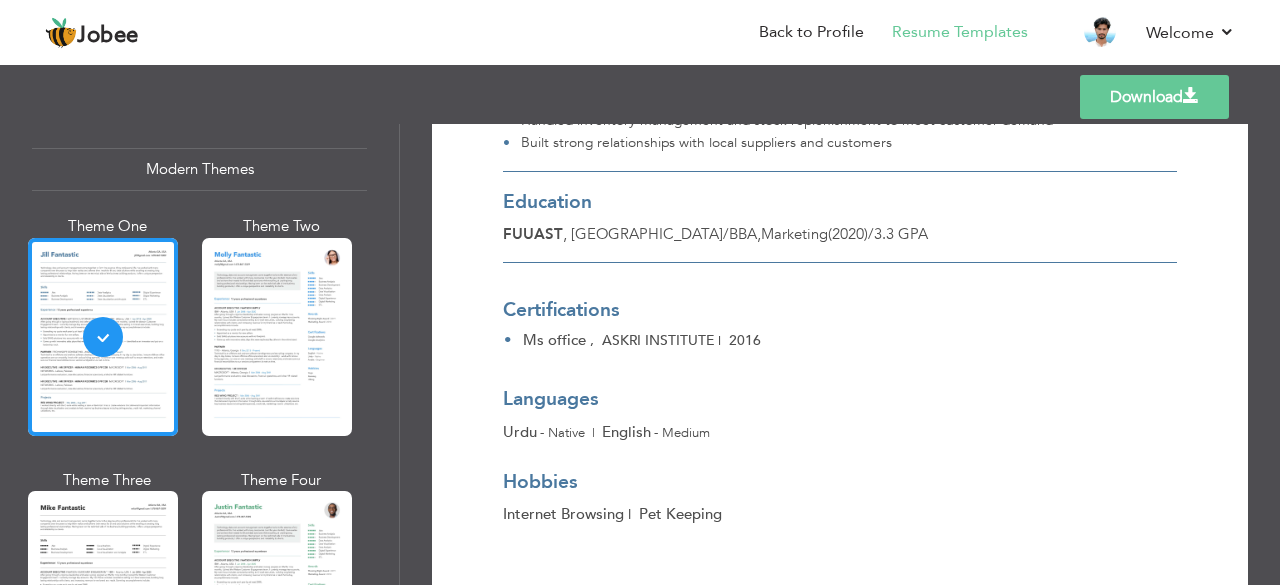click at bounding box center (277, 590) 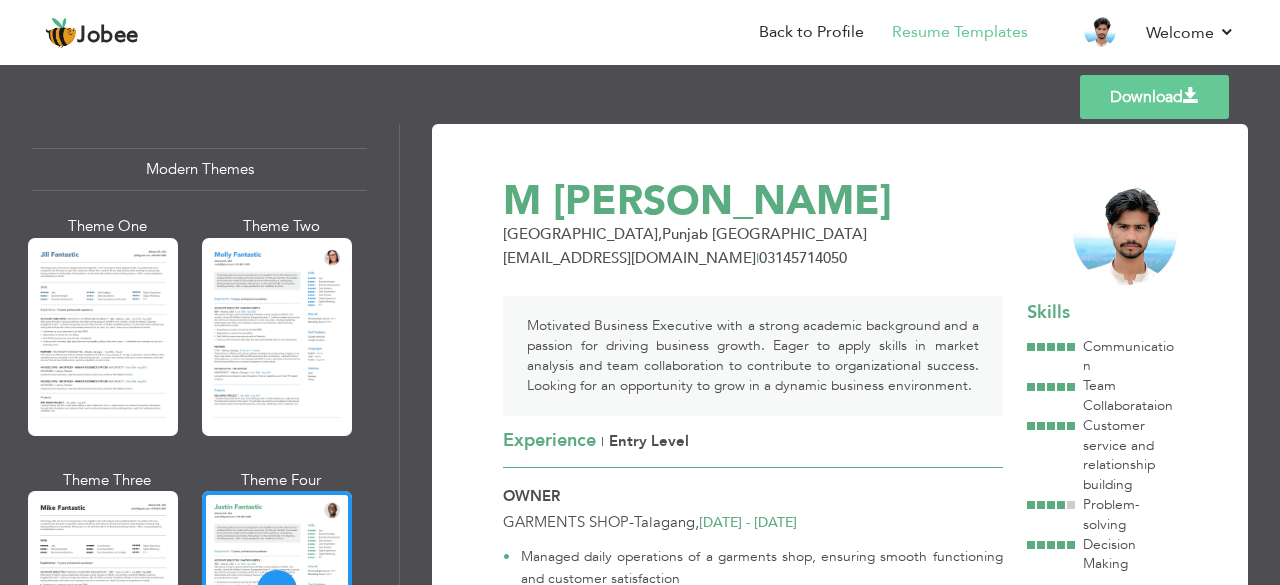 scroll, scrollTop: 0, scrollLeft: 0, axis: both 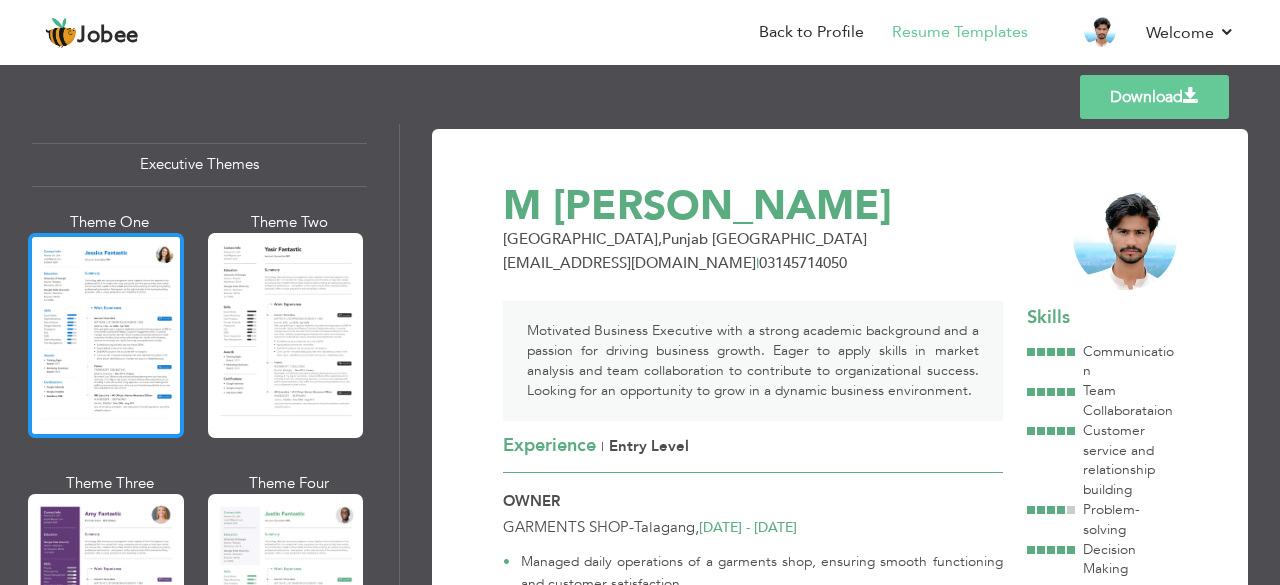 click at bounding box center (106, 335) 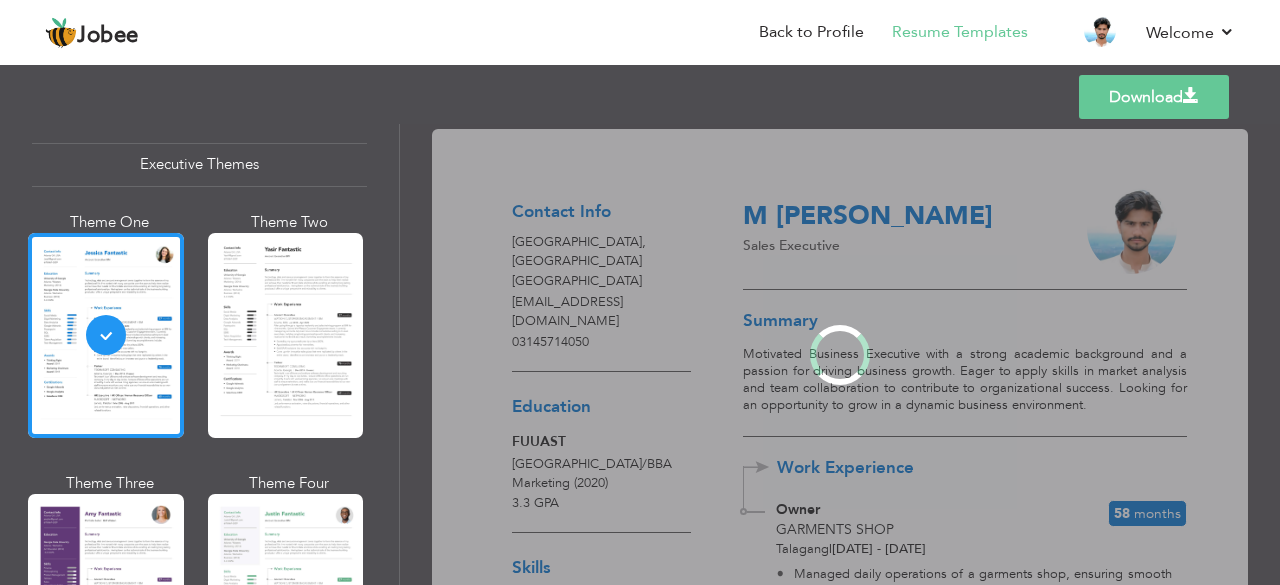 scroll, scrollTop: 1498, scrollLeft: 0, axis: vertical 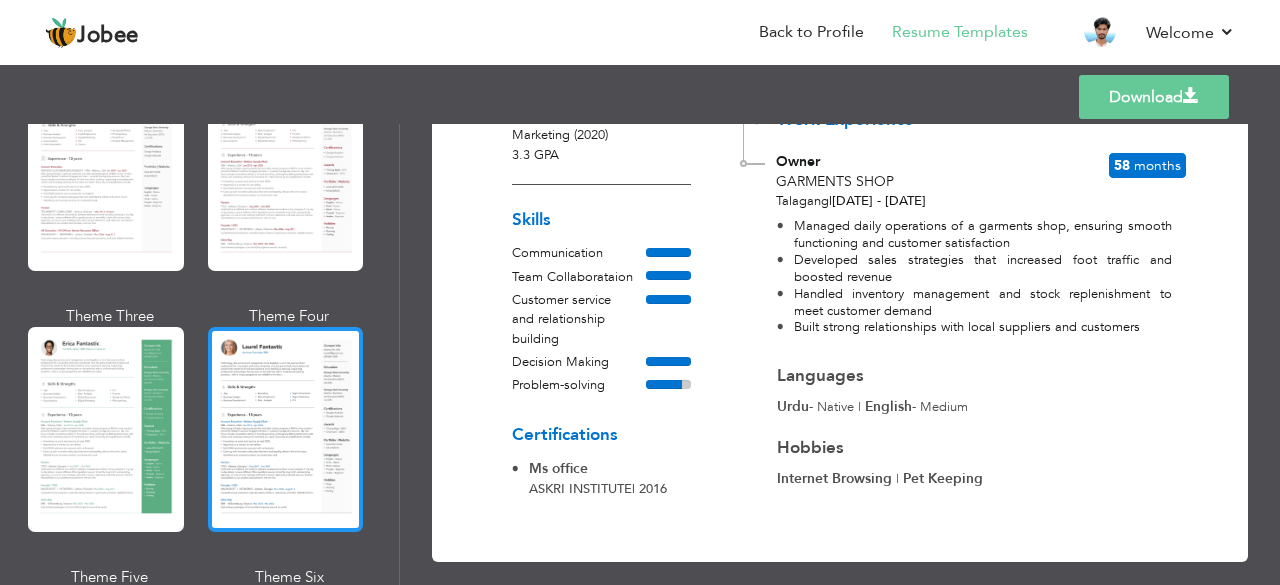 click at bounding box center [286, 429] 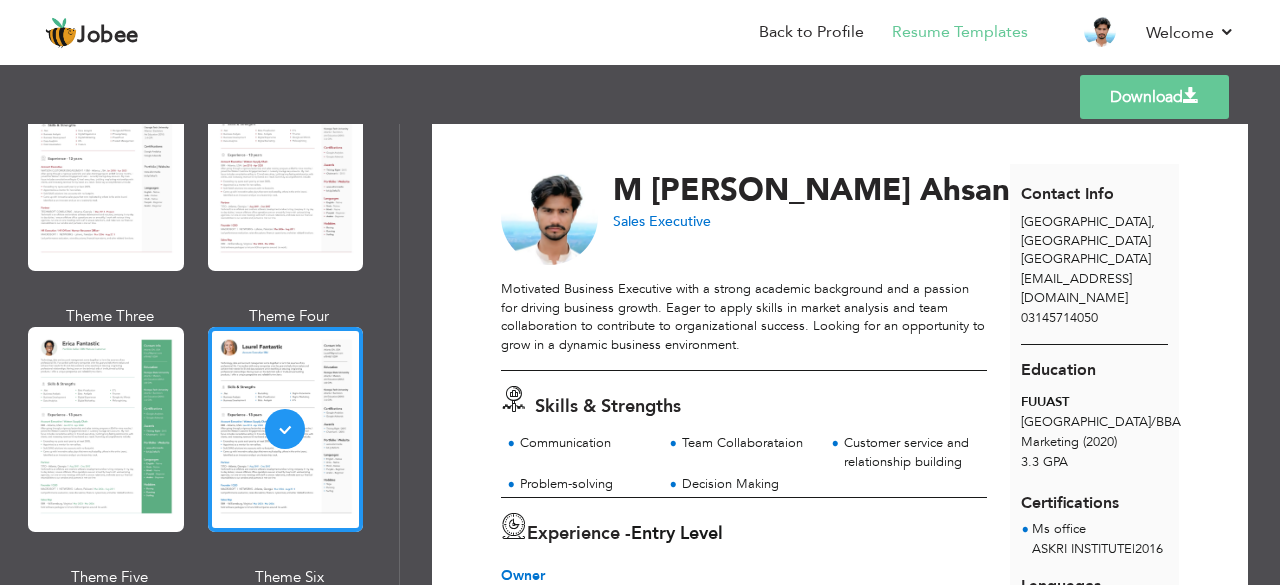 scroll, scrollTop: 0, scrollLeft: 0, axis: both 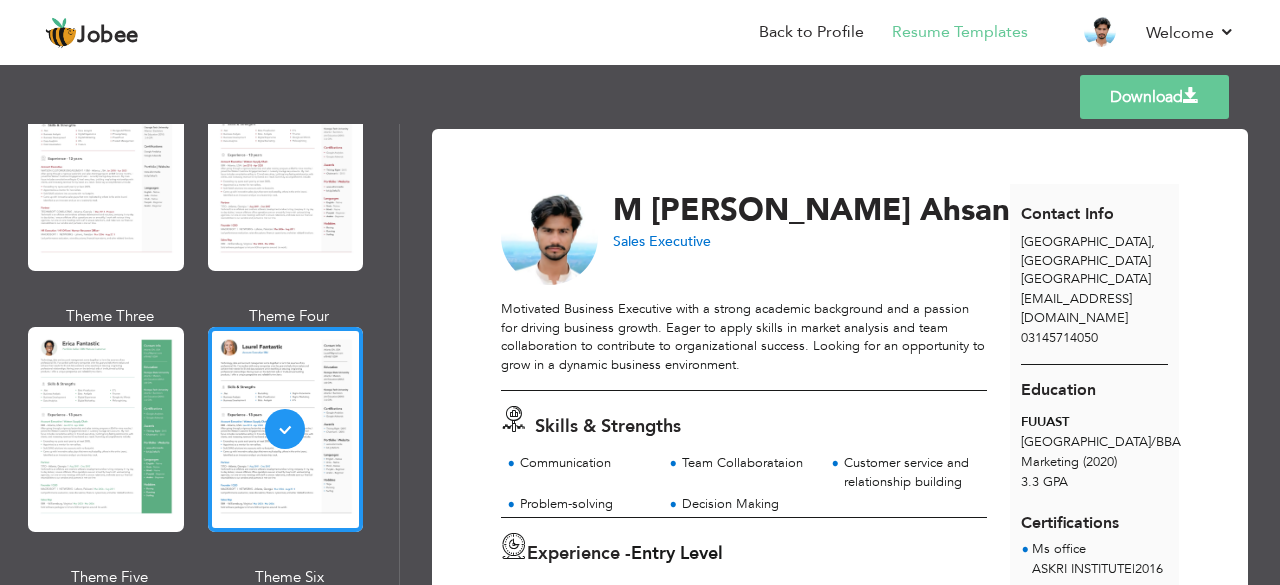 click on "Download" at bounding box center [1154, 97] 